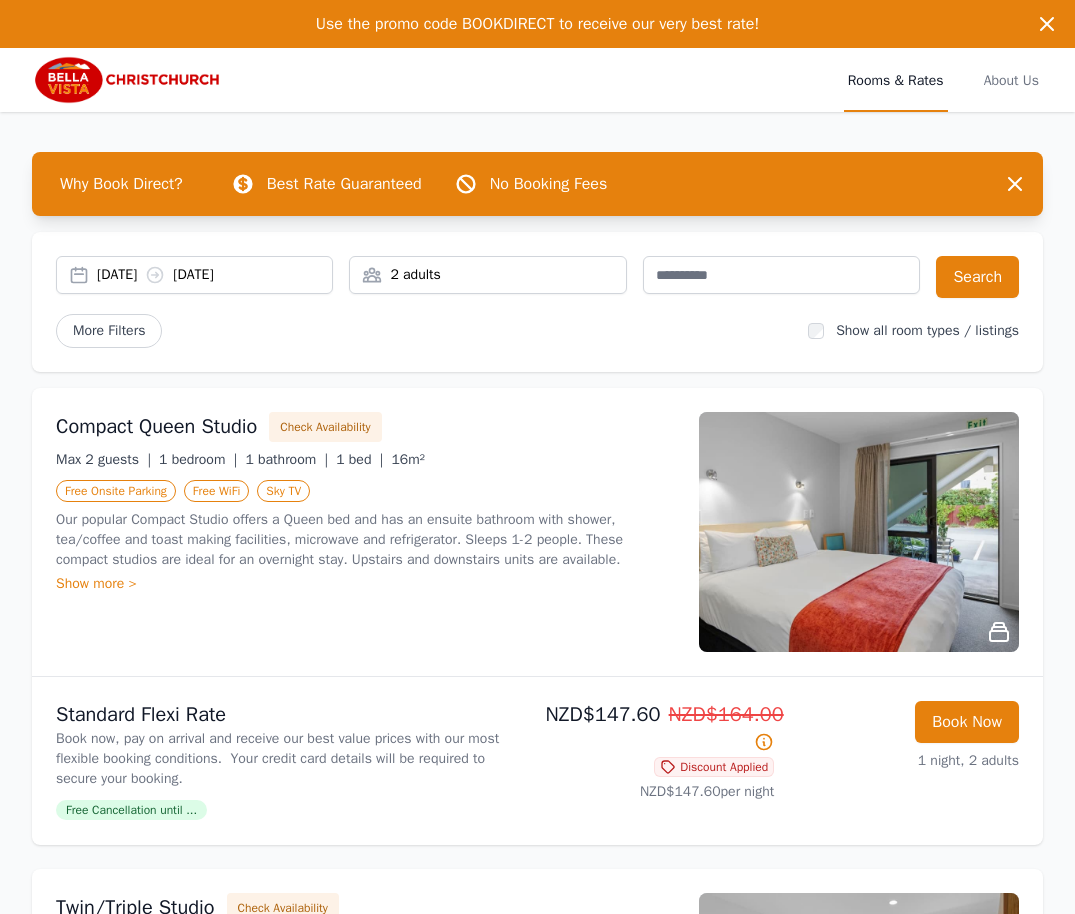 scroll, scrollTop: 0, scrollLeft: 0, axis: both 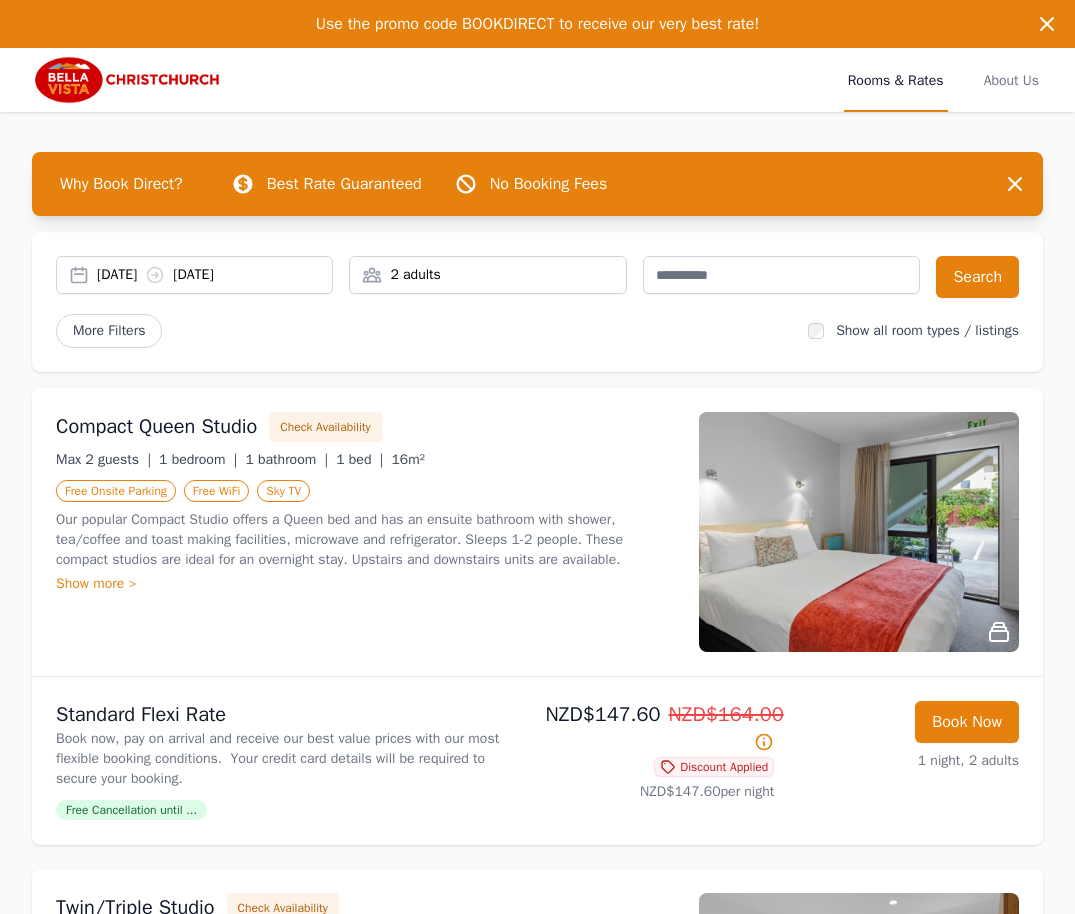 click on "[DATE] [DATE]" at bounding box center (214, 275) 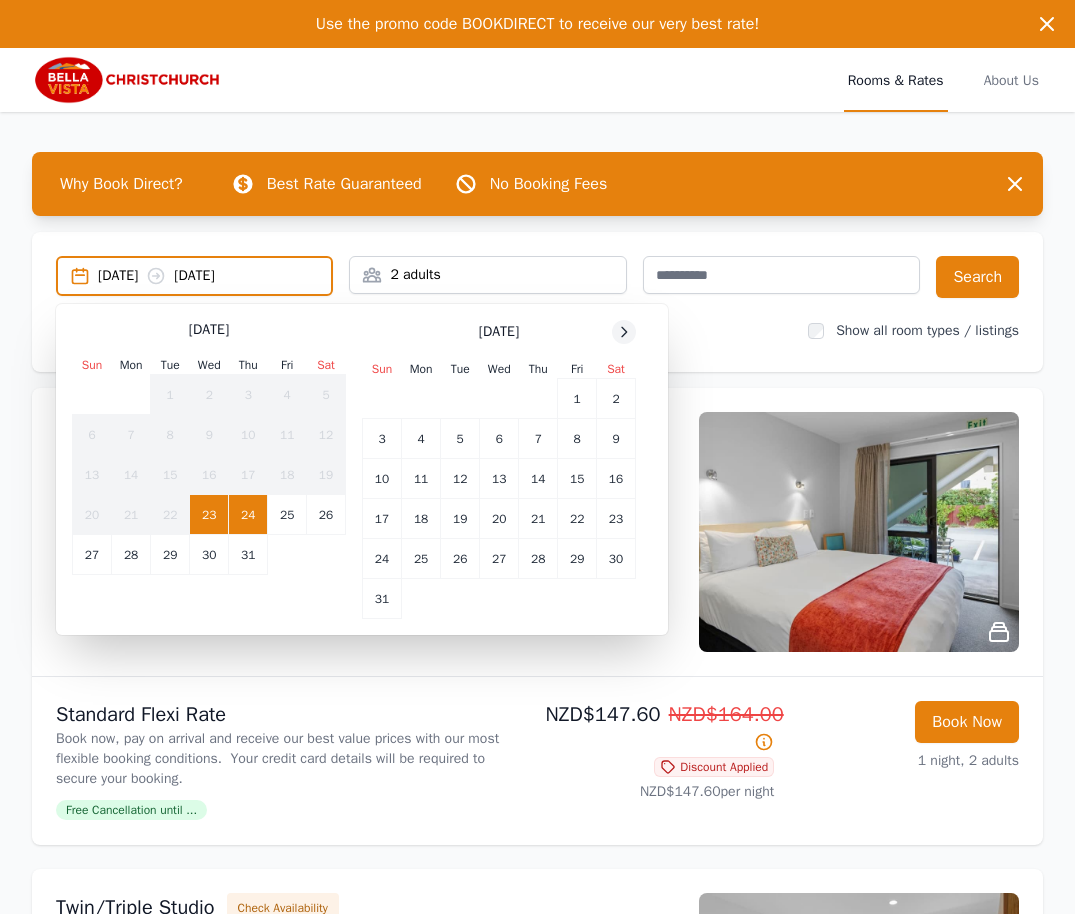 click 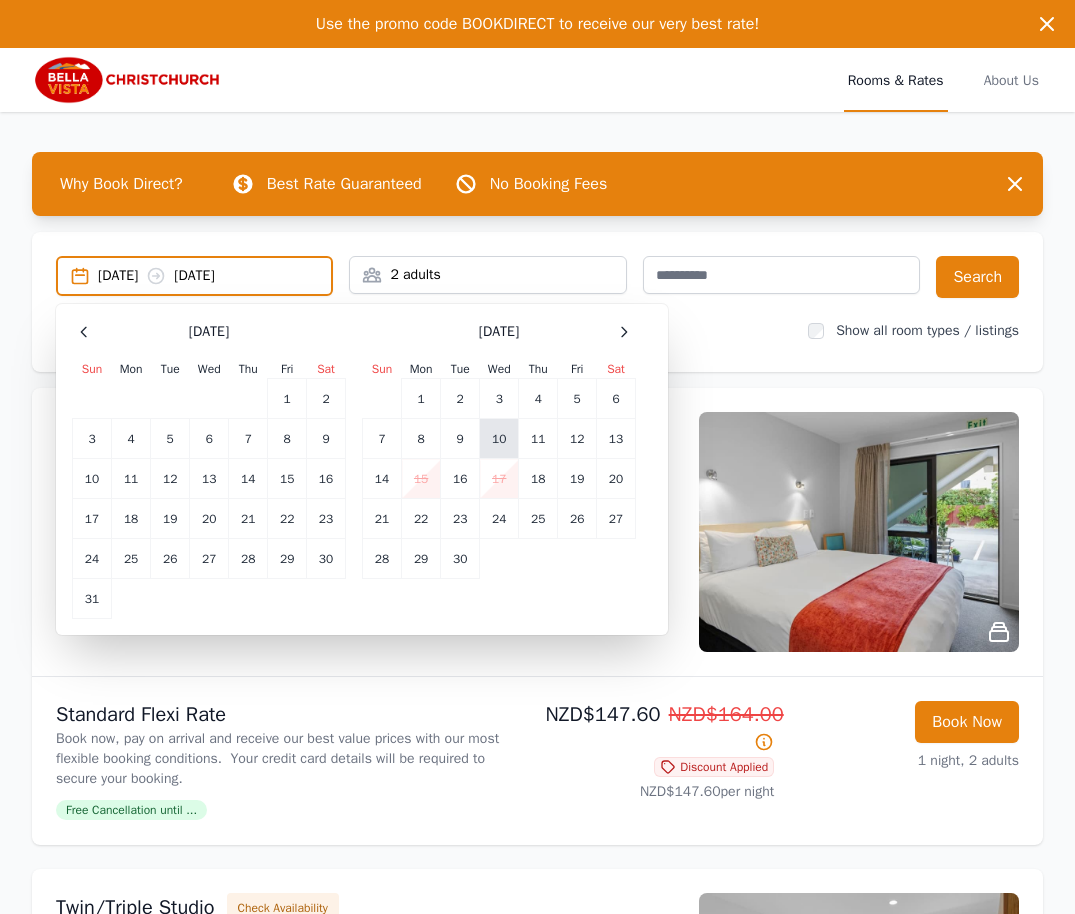 click on "10" at bounding box center (499, 439) 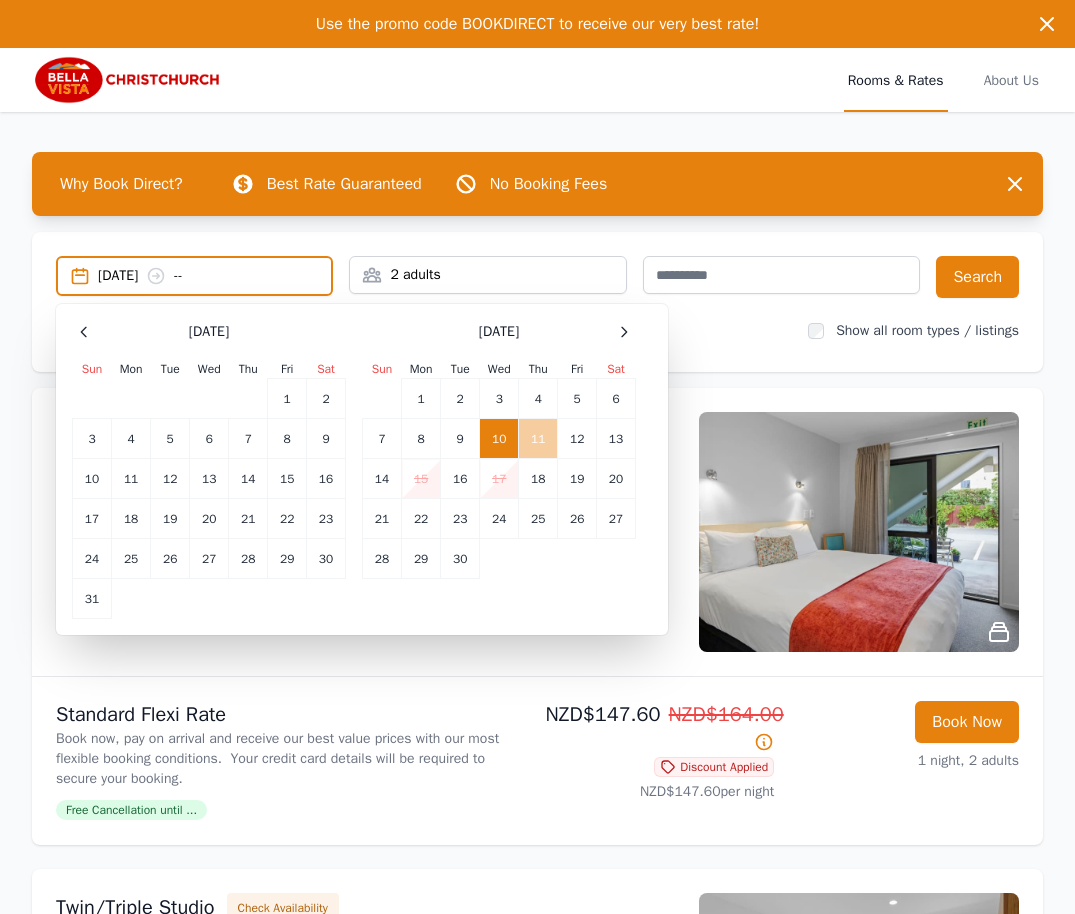 click on "11" at bounding box center (538, 439) 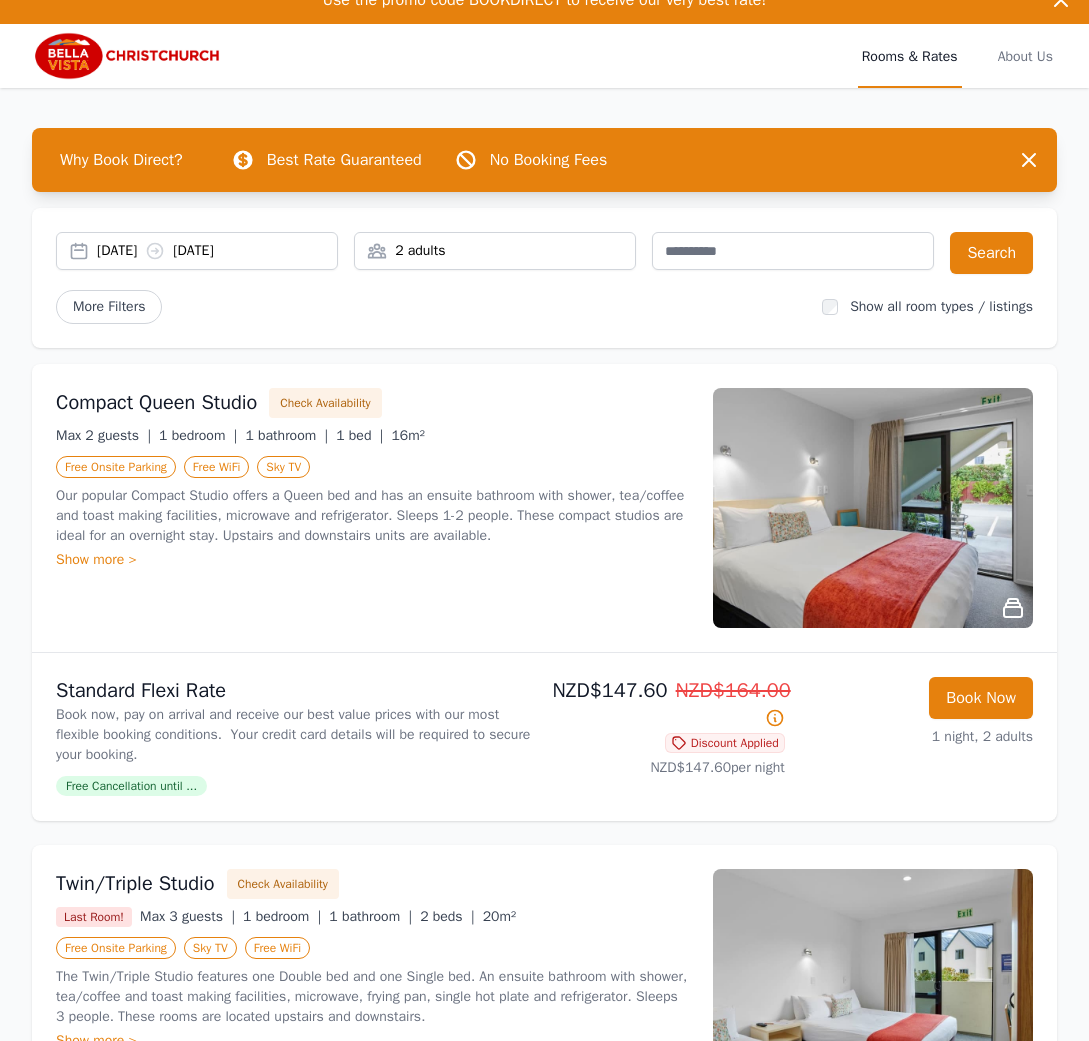 scroll, scrollTop: 0, scrollLeft: 0, axis: both 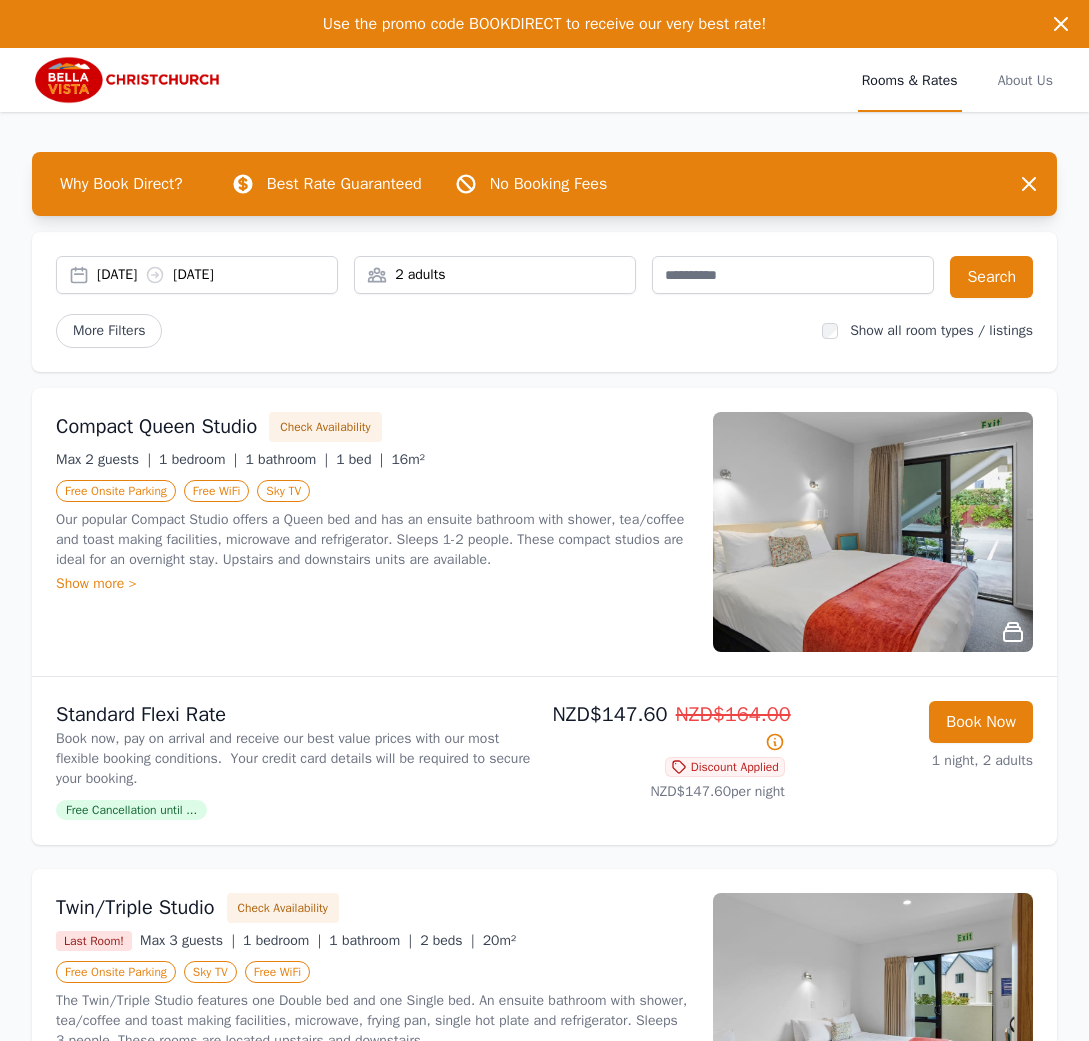 click on "Why Book Direct? Best Rate Guaranteed No Booking Fees Dismiss Dismiss 10 Sep 2025 11 Sep 2025 2 adults   Search More Filters Show all room types / listings Compact Queen Studio Check Availability Max 2 guests  | 1 bedroom  | 1 bathroom  | 1 bed  | 16m² Free Onsite Parking Free WiFi Sky TV Our popular Compact Studio offers a Queen bed and has an ensuite bathroom with shower, tea/coffee and toast making facilities, microwave and refrigerator. Sleeps 1-2 people. These compact studios are ideal for an overnight stay. Upstairs and downstairs units are available. Show more > Standard Flexi Rate Book now, pay on arrival and receive our best value prices with our most flexible booking conditions.  Your credit card details will be required to secure your booking.  Free Cancellation until ... NZD$147.60 NZD$164.00 Discount Applied NZD$147.60  per night Book Now 1 night, 2 adults Twin/Triple Studio Check Availability Last Room! Max 3 guests  | 1 bedroom  | 1 bathroom  | 2 beds  | 20m² Free Onsite Parking Sky TV 60m²" at bounding box center [544, 1020] 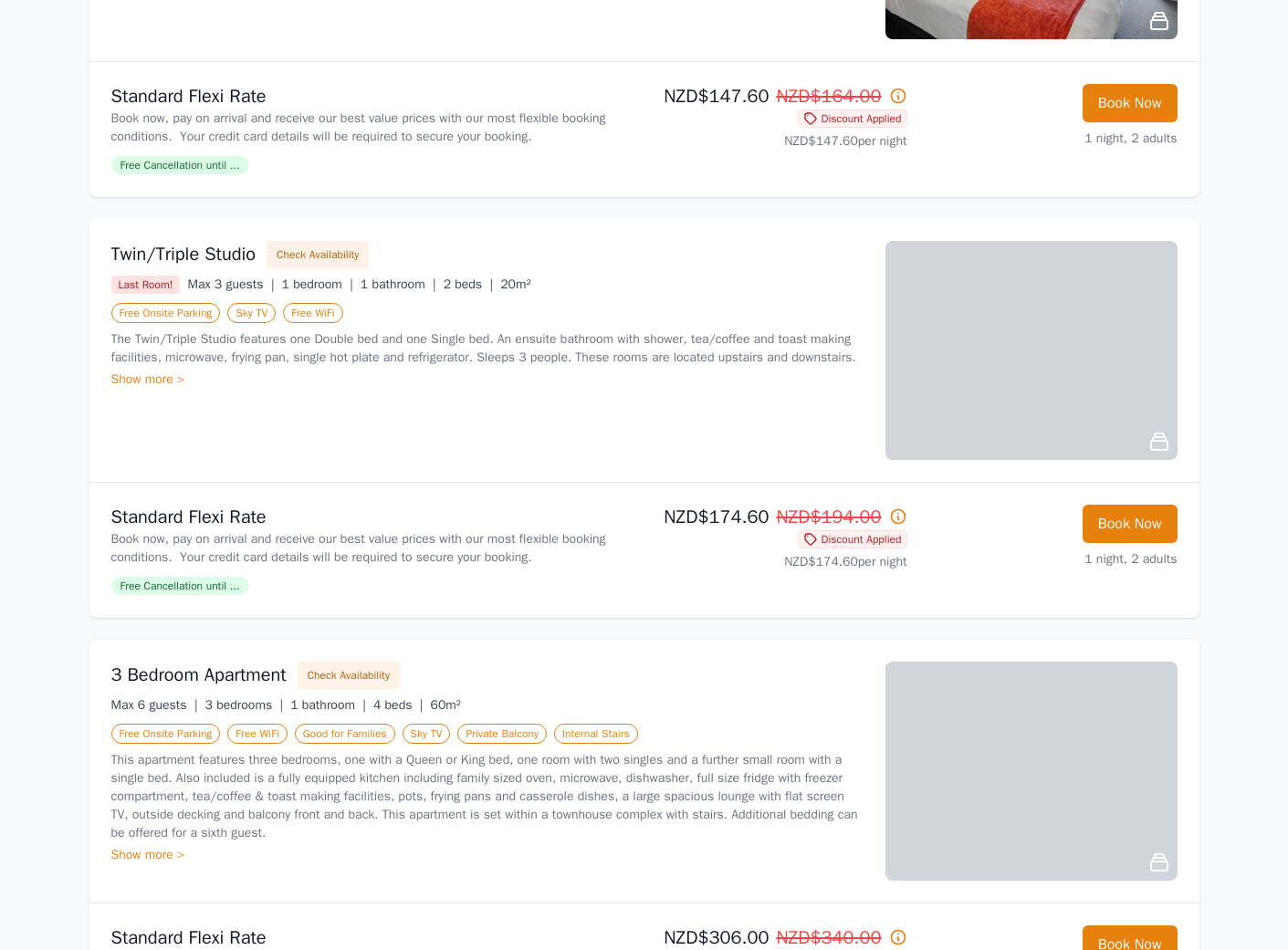 scroll, scrollTop: 547, scrollLeft: 0, axis: vertical 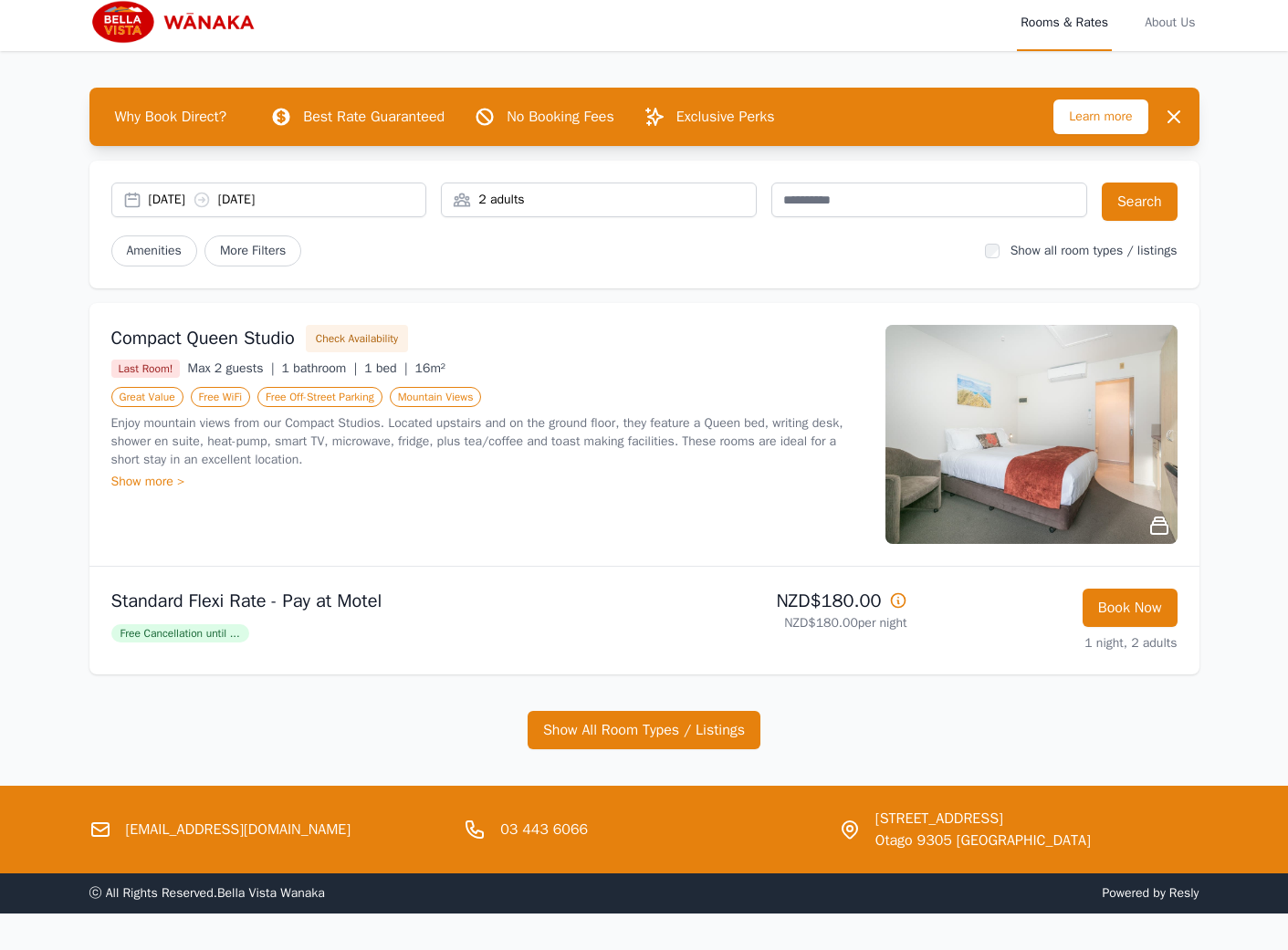 click on "[DATE] [DATE]" at bounding box center (288, 200) 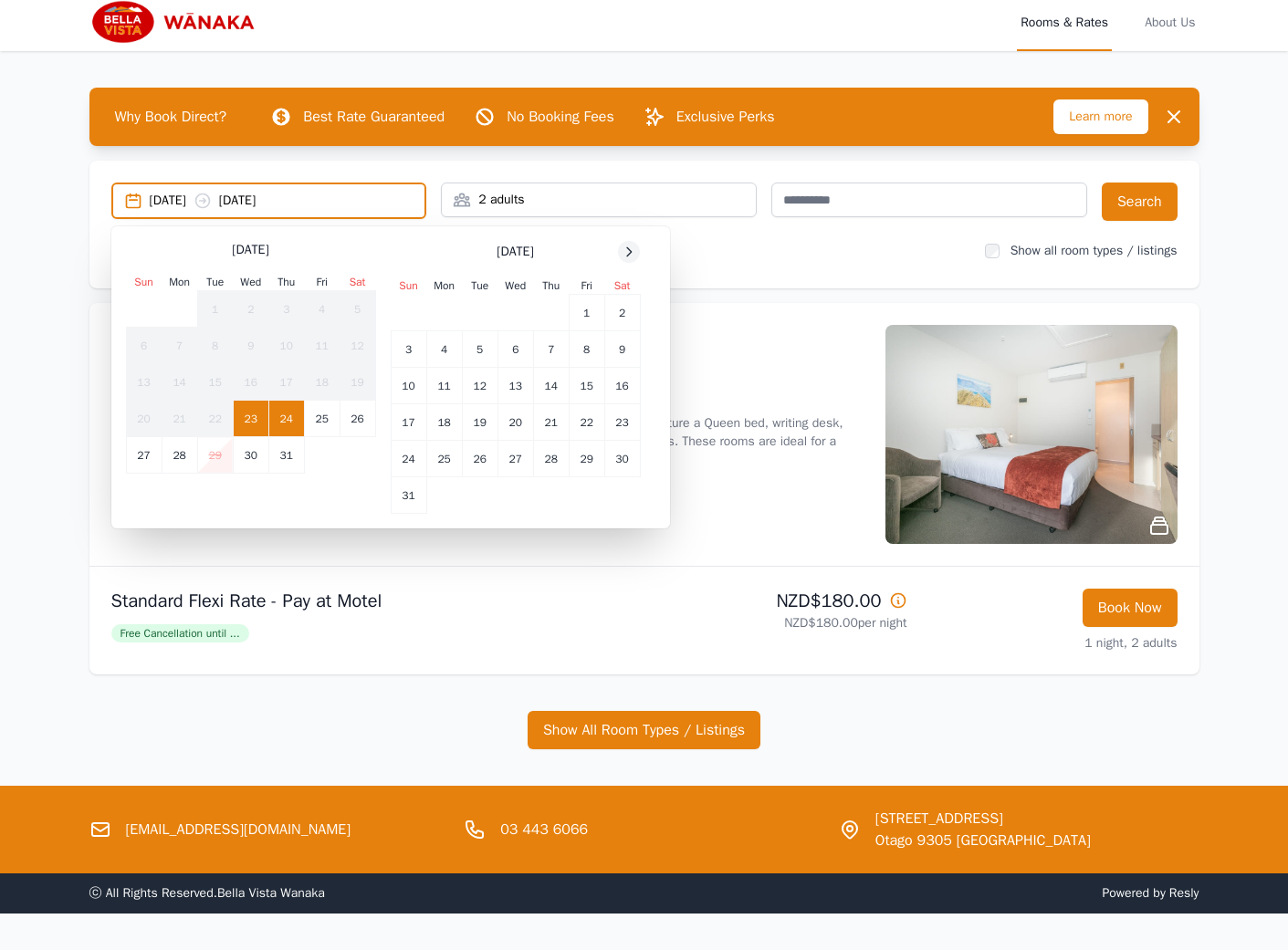 click 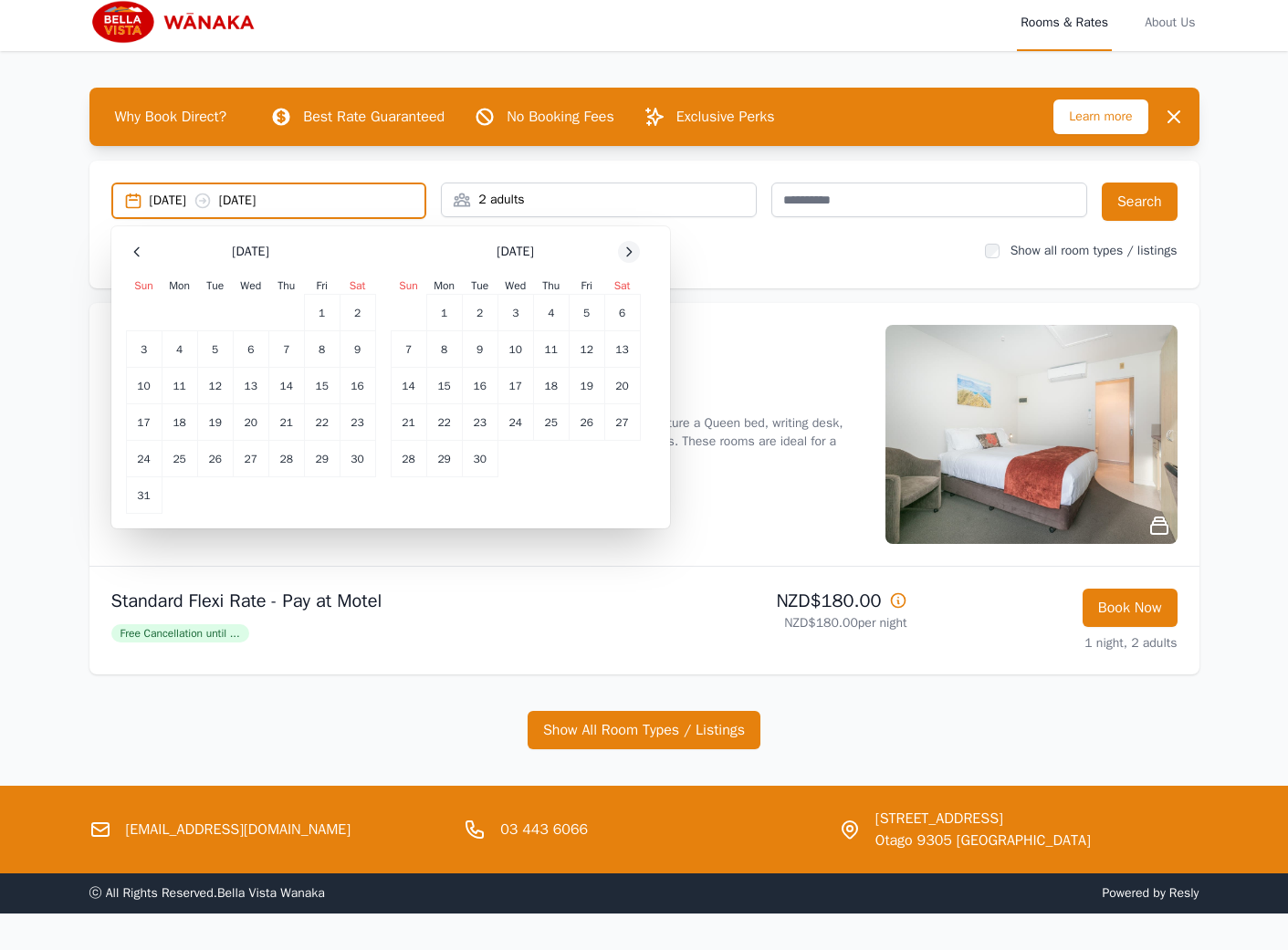 click 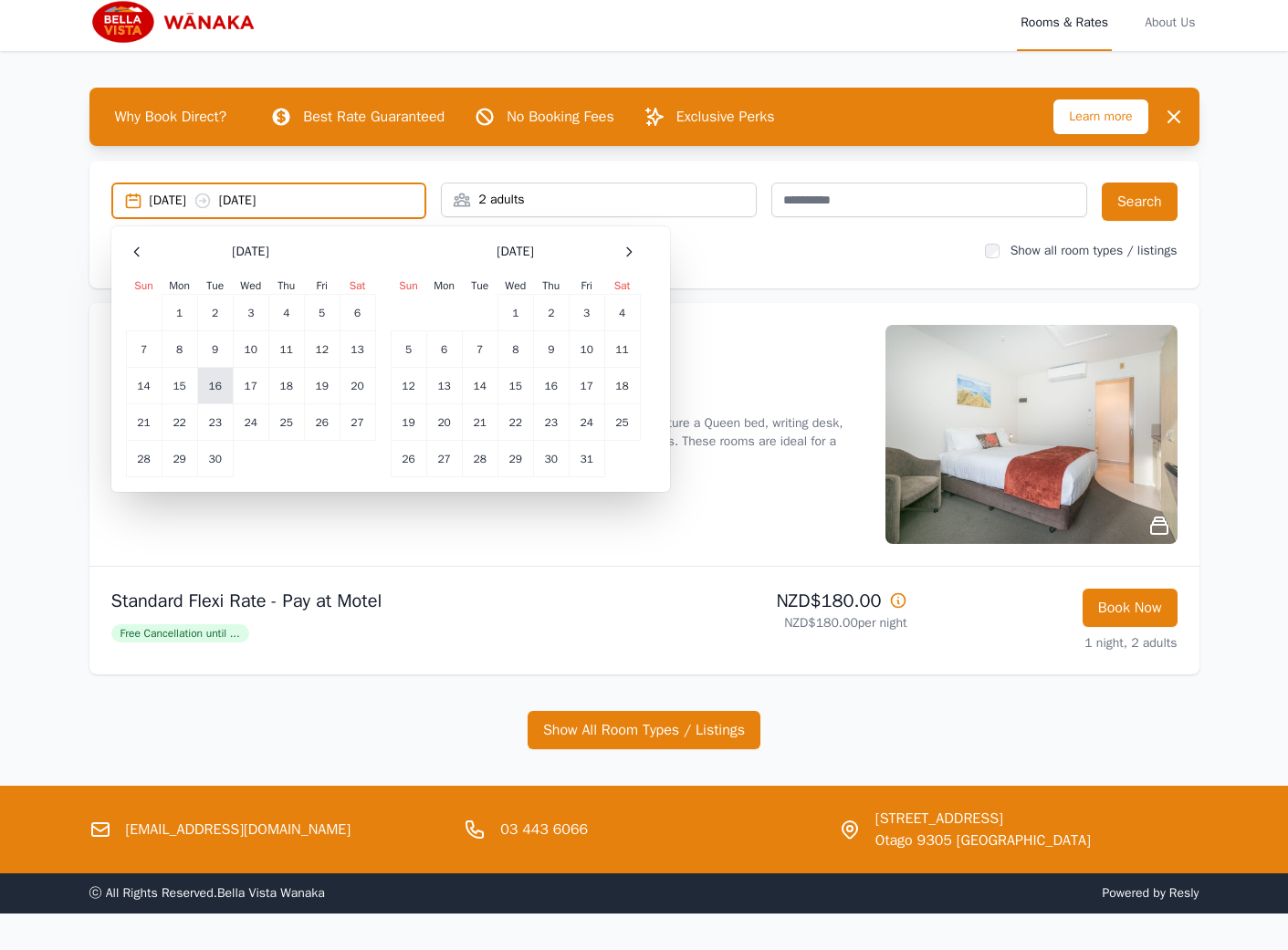 drag, startPoint x: 322, startPoint y: 351, endPoint x: 209, endPoint y: 391, distance: 119.87076 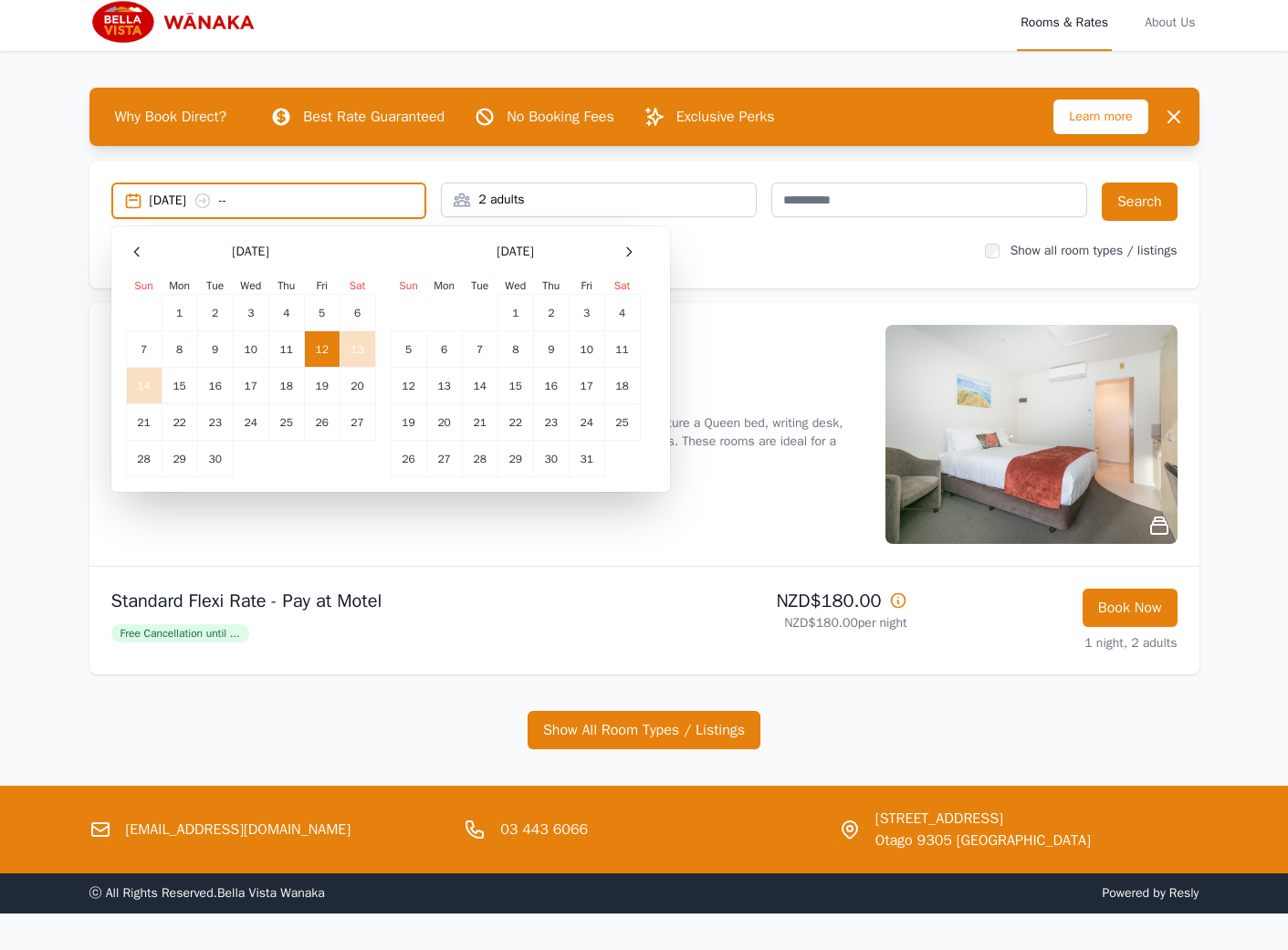 click on "14" at bounding box center [143, 386] 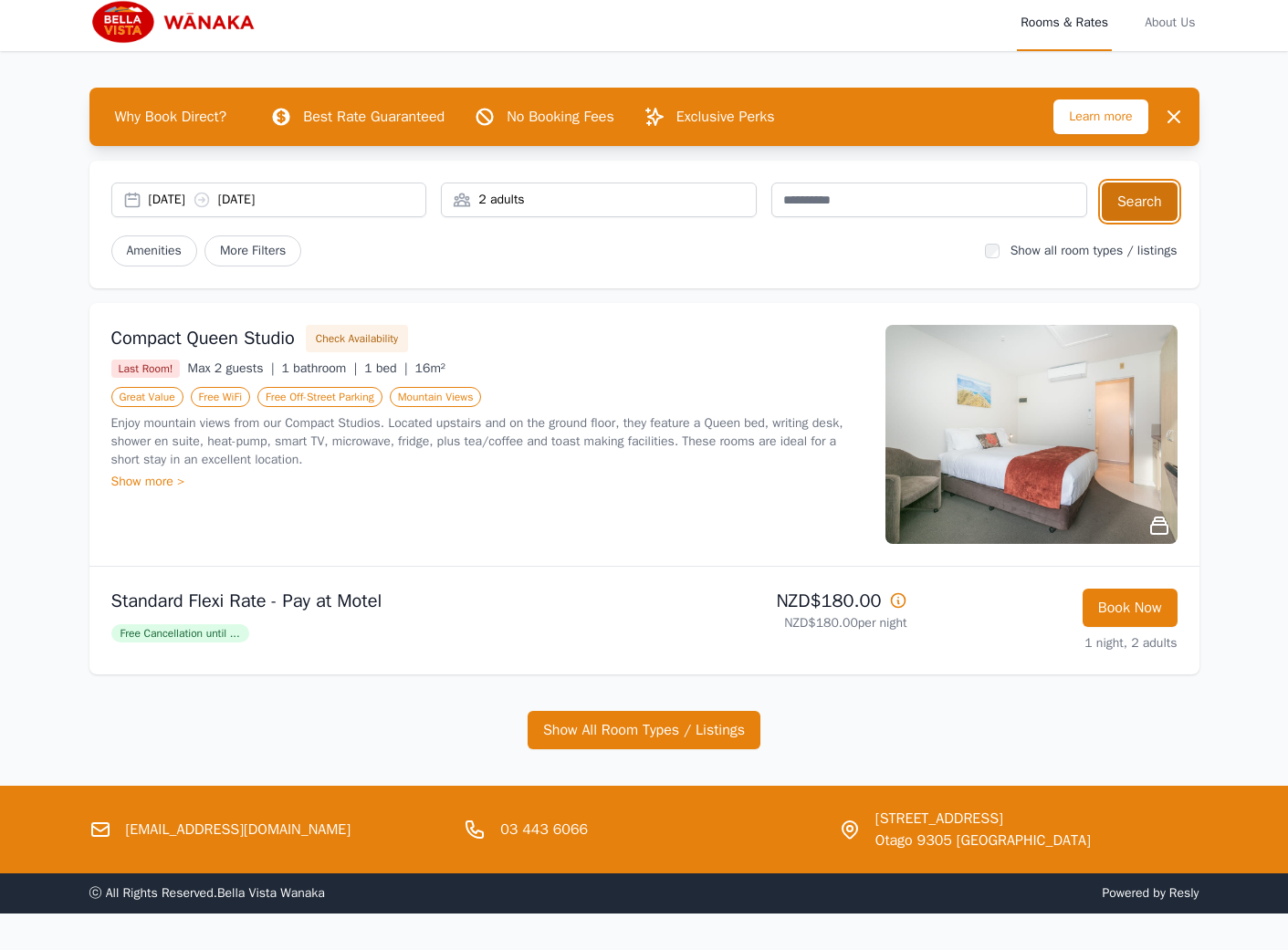 click on "Search" at bounding box center (1139, 202) 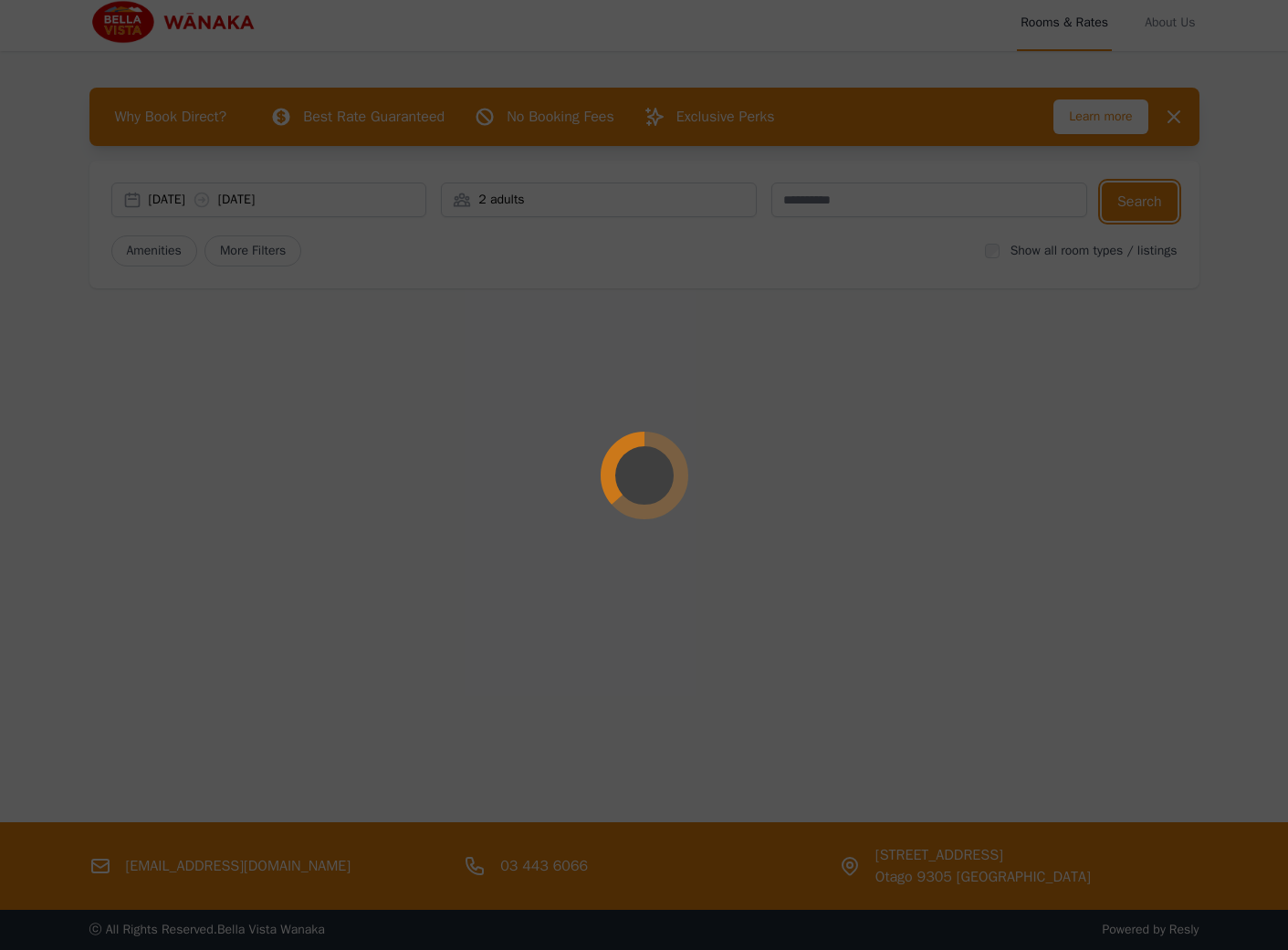 scroll, scrollTop: 0, scrollLeft: 0, axis: both 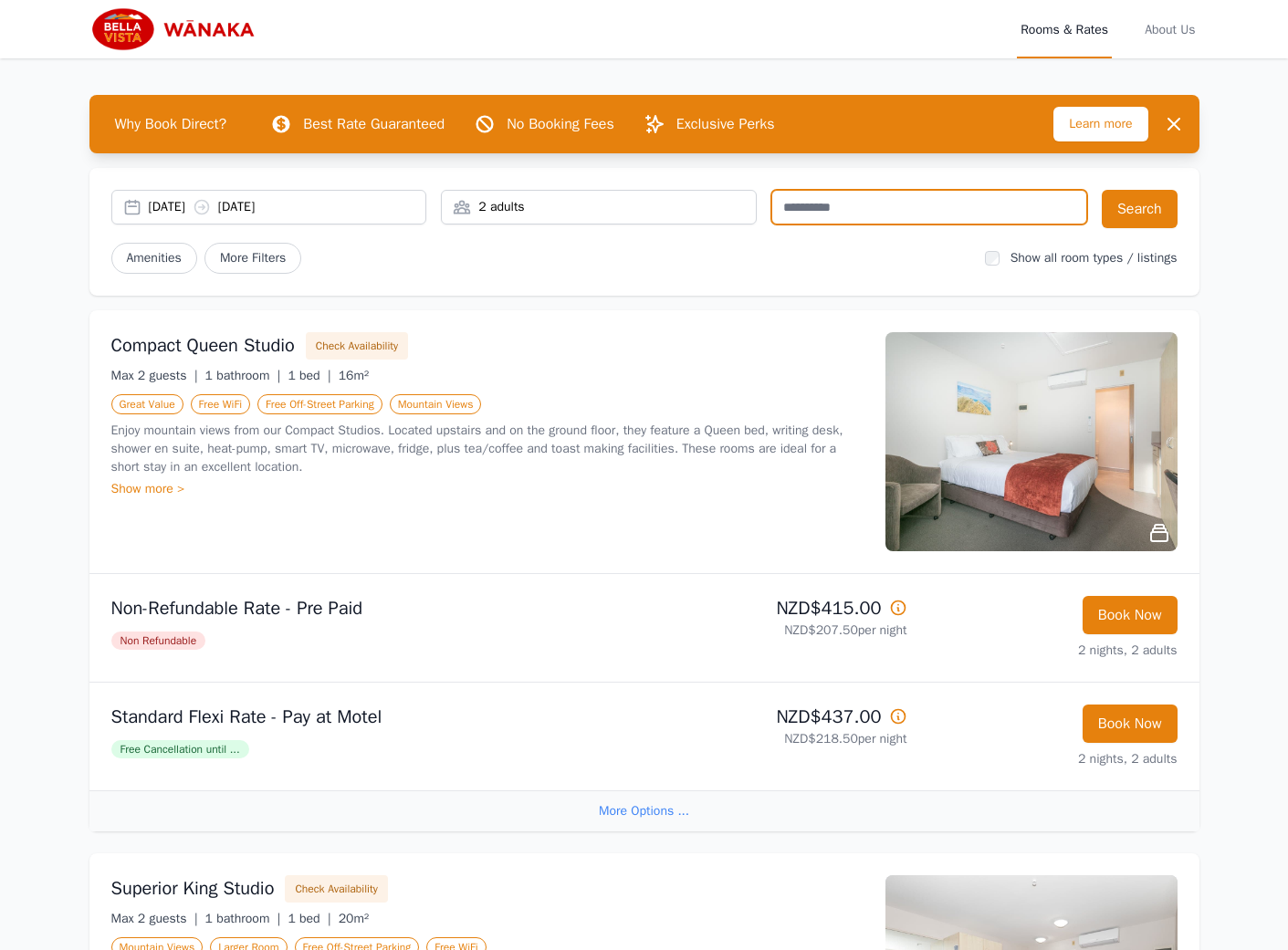 click at bounding box center (929, 207) 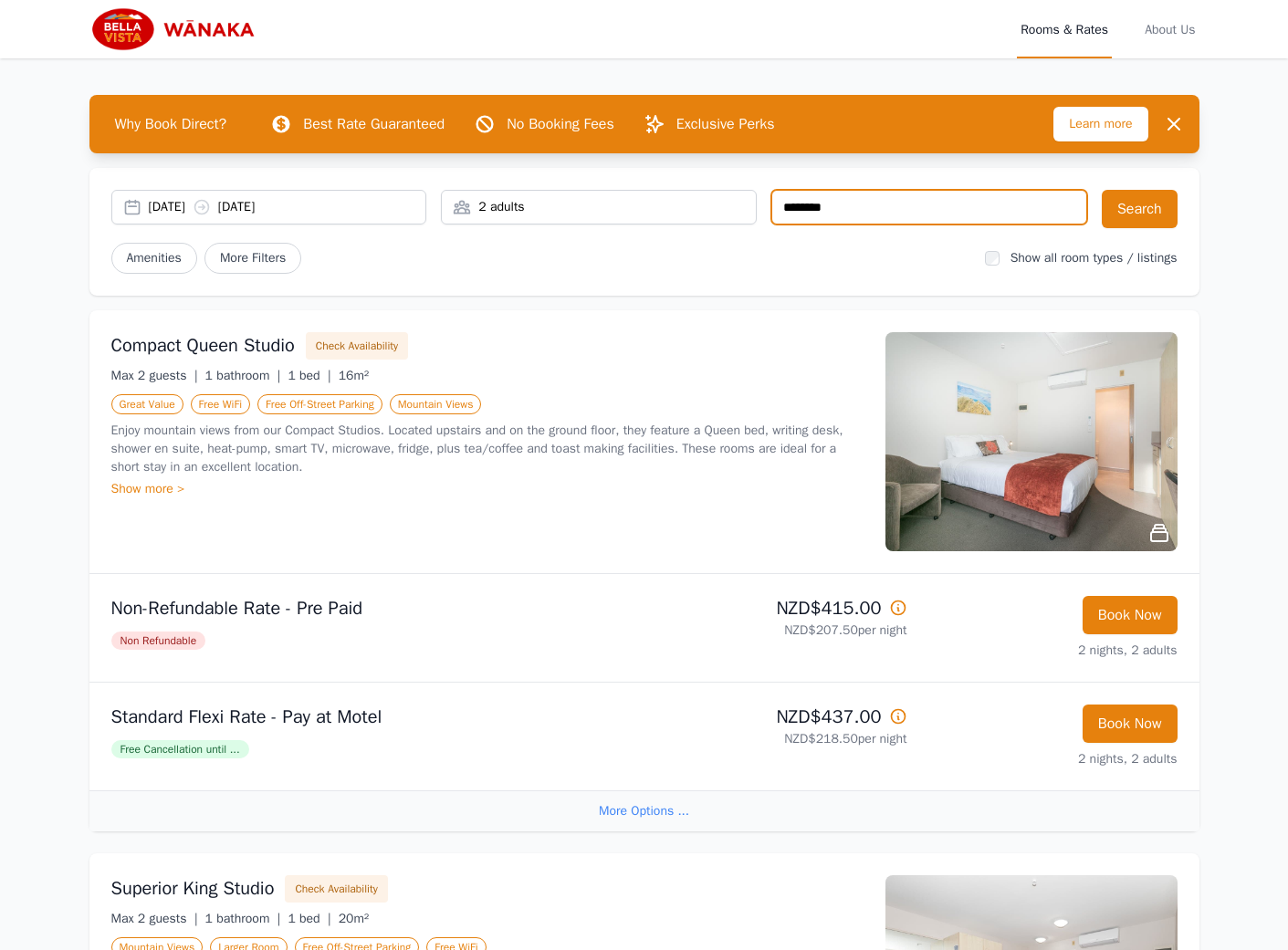 type on "********" 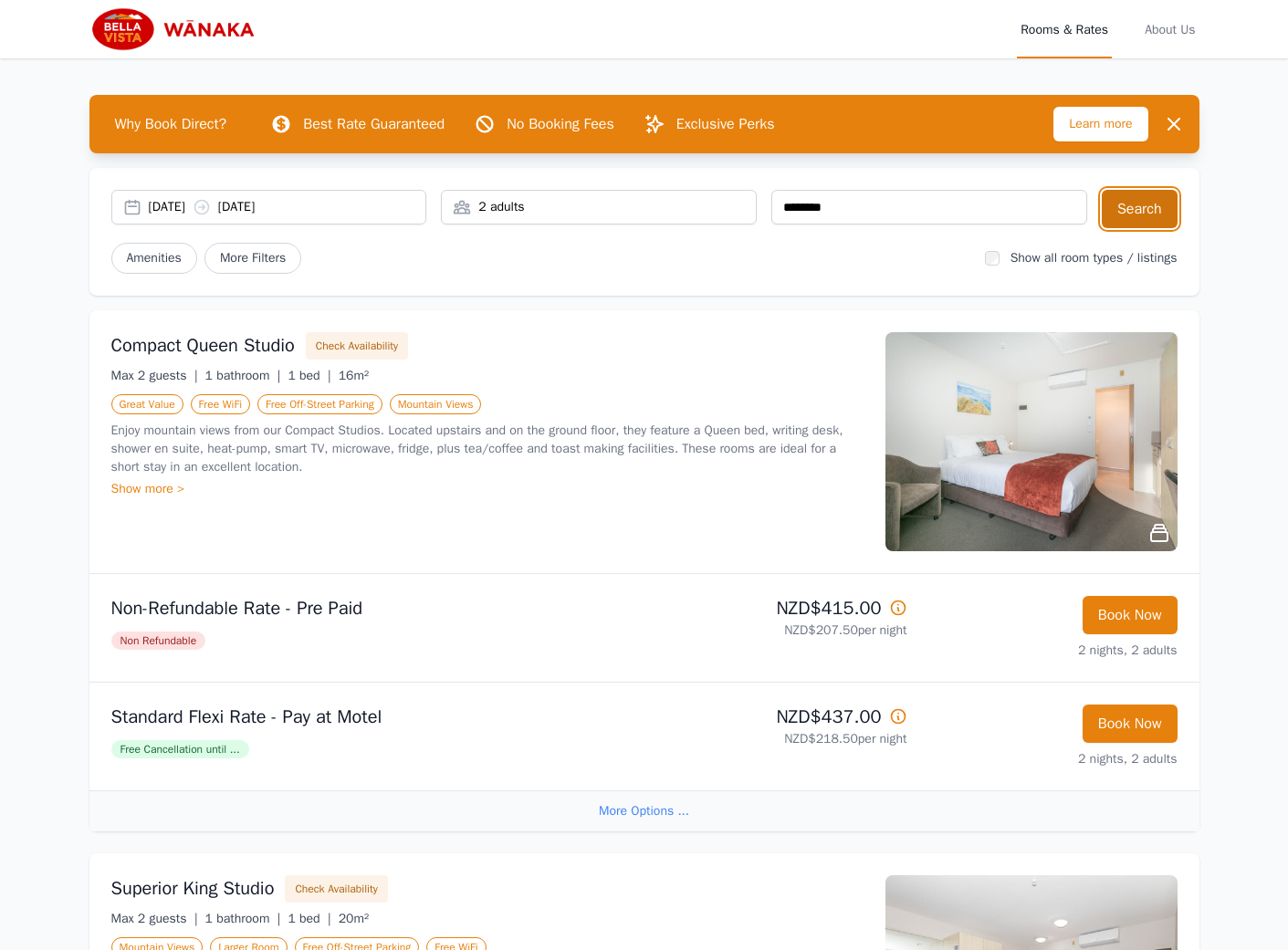 click on "Search" at bounding box center (1139, 209) 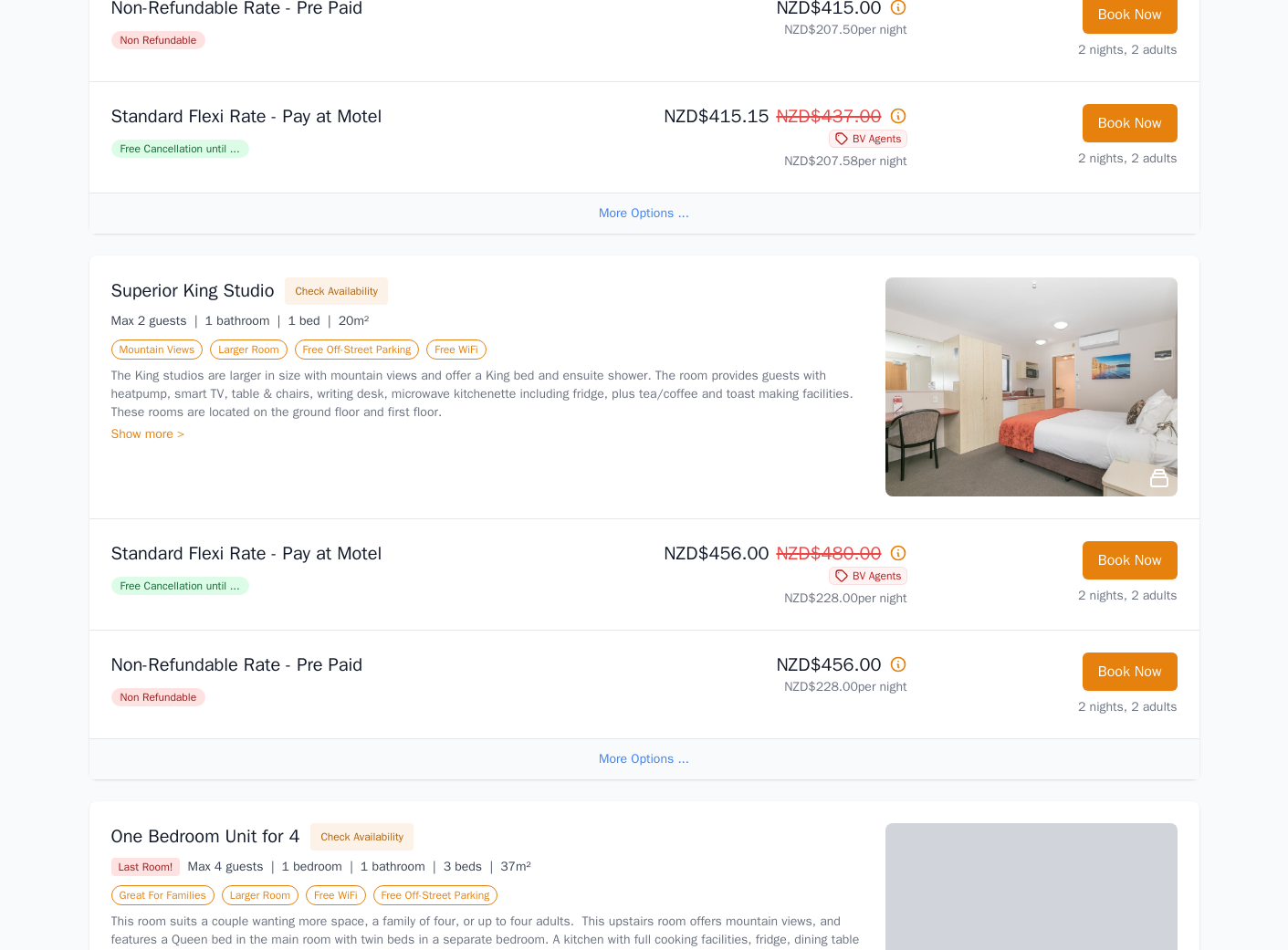 scroll, scrollTop: 865, scrollLeft: 0, axis: vertical 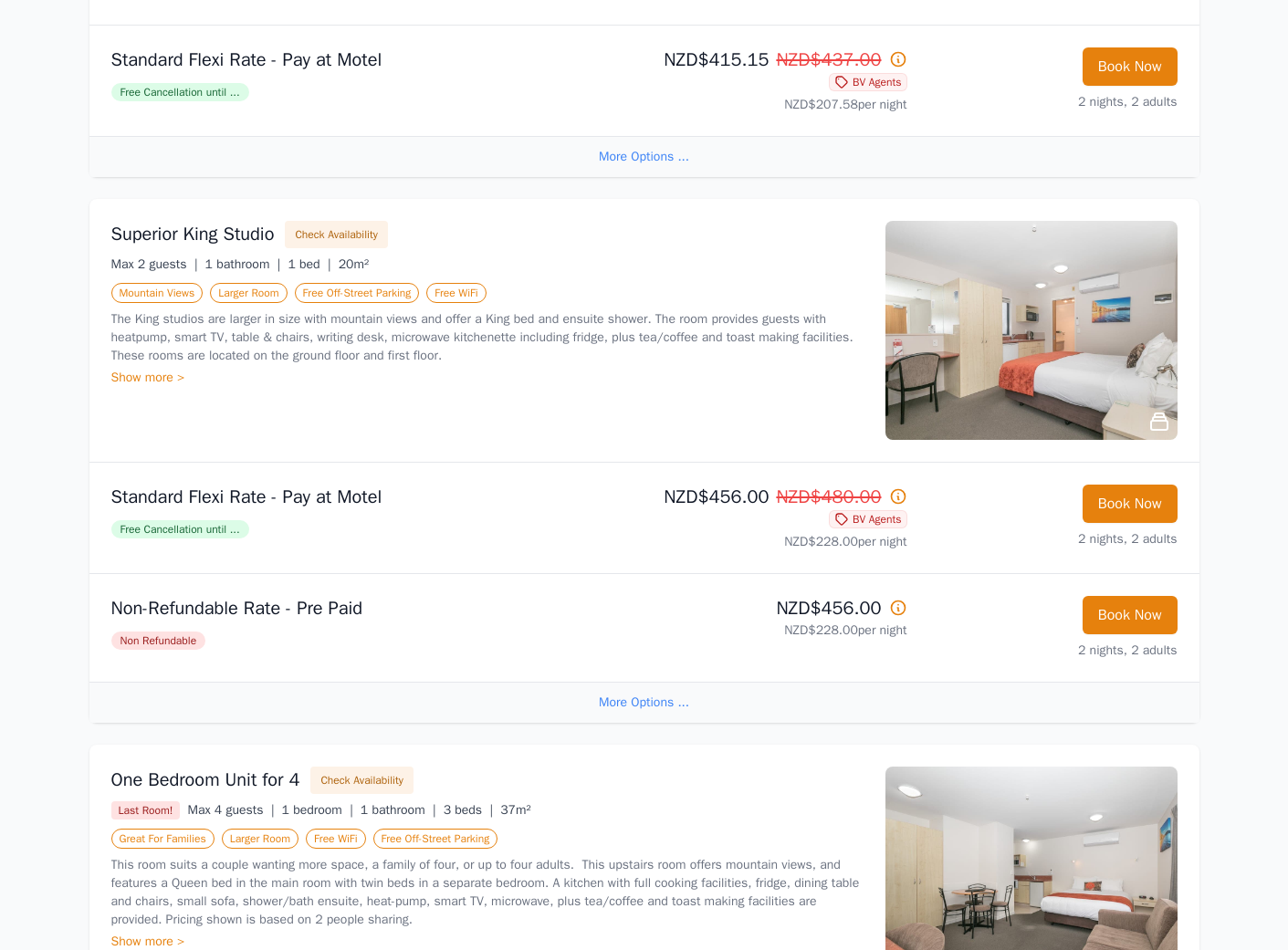 click at bounding box center [1031, 330] 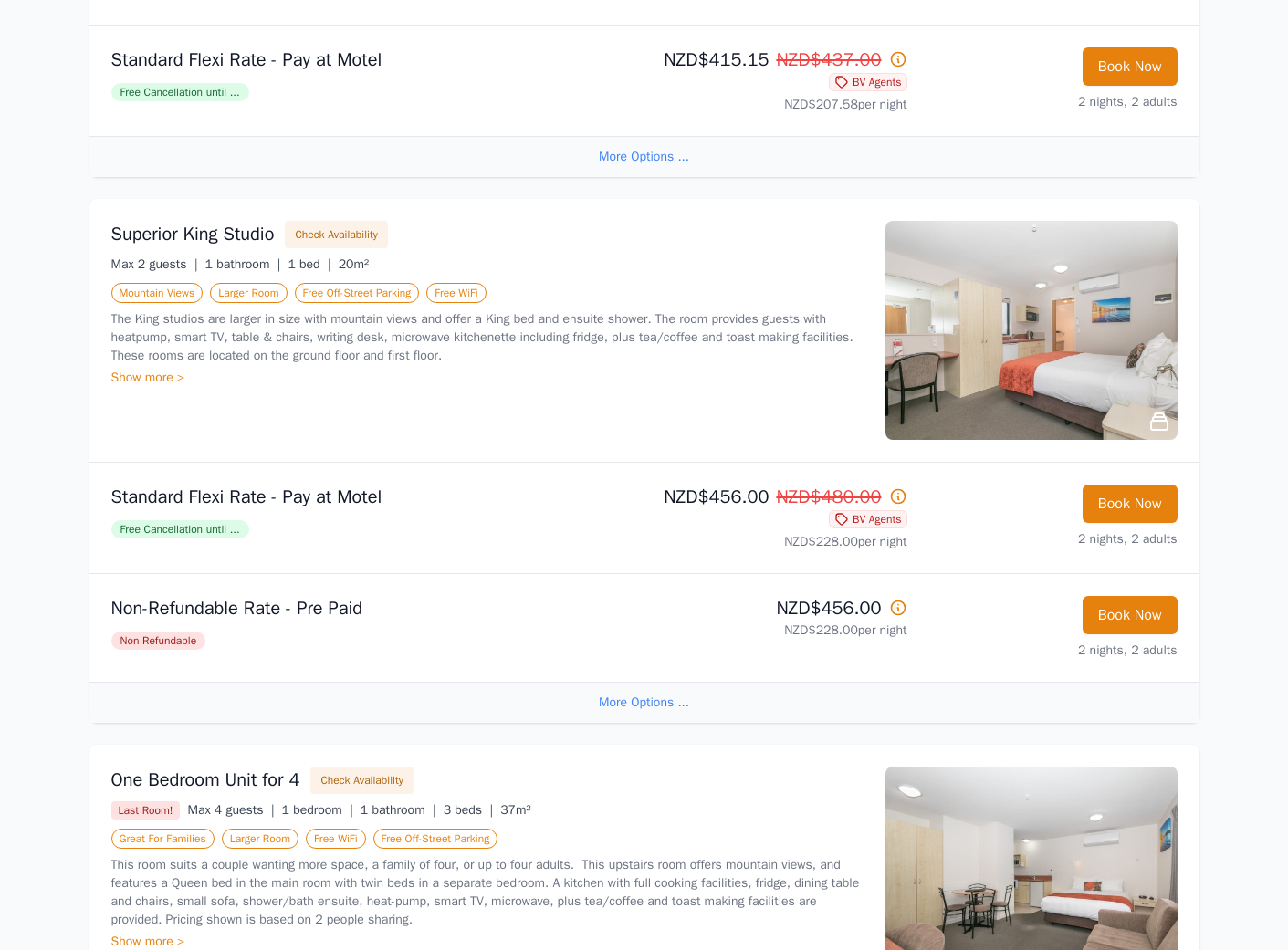 scroll, scrollTop: 864, scrollLeft: 0, axis: vertical 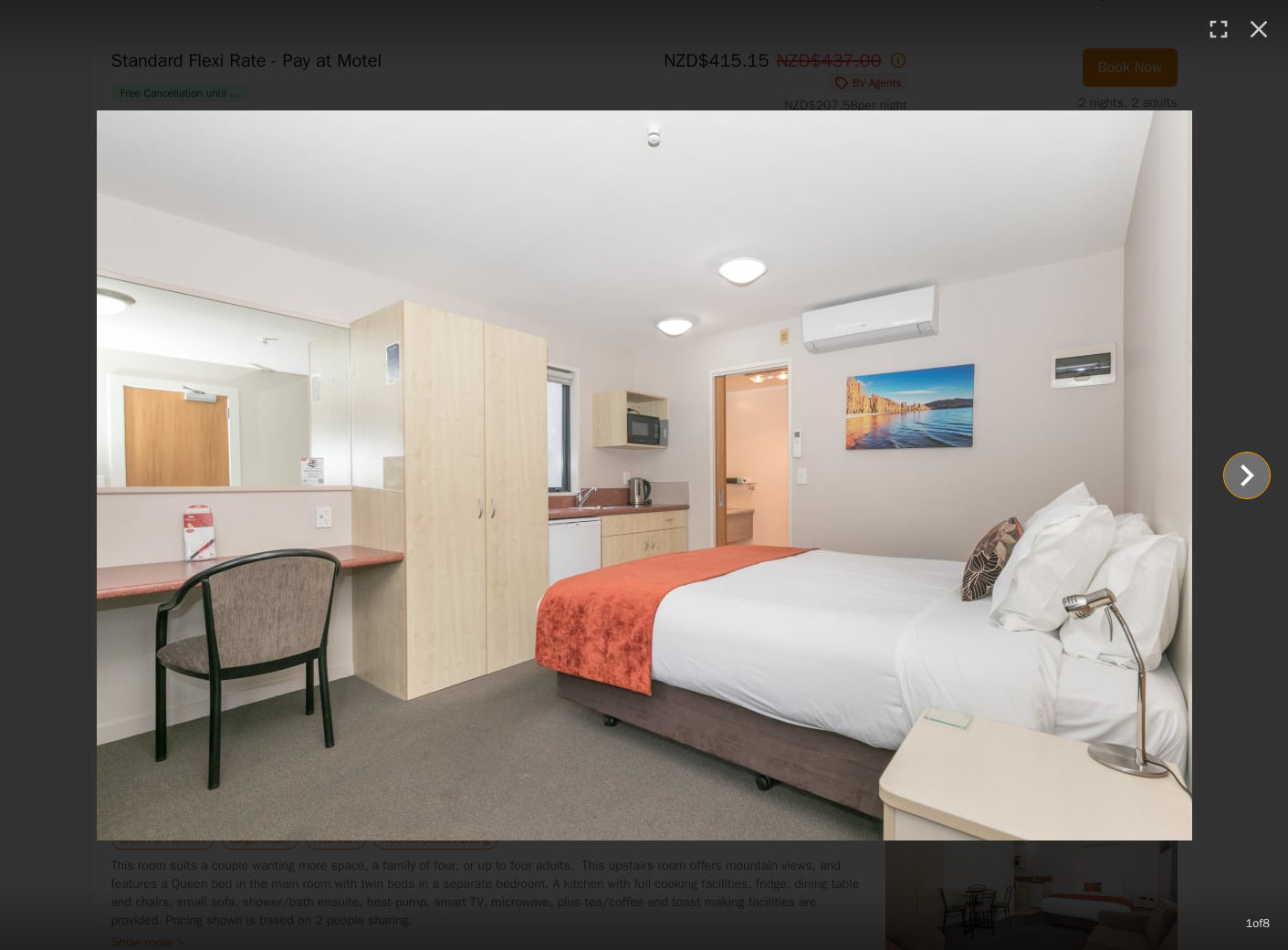 click 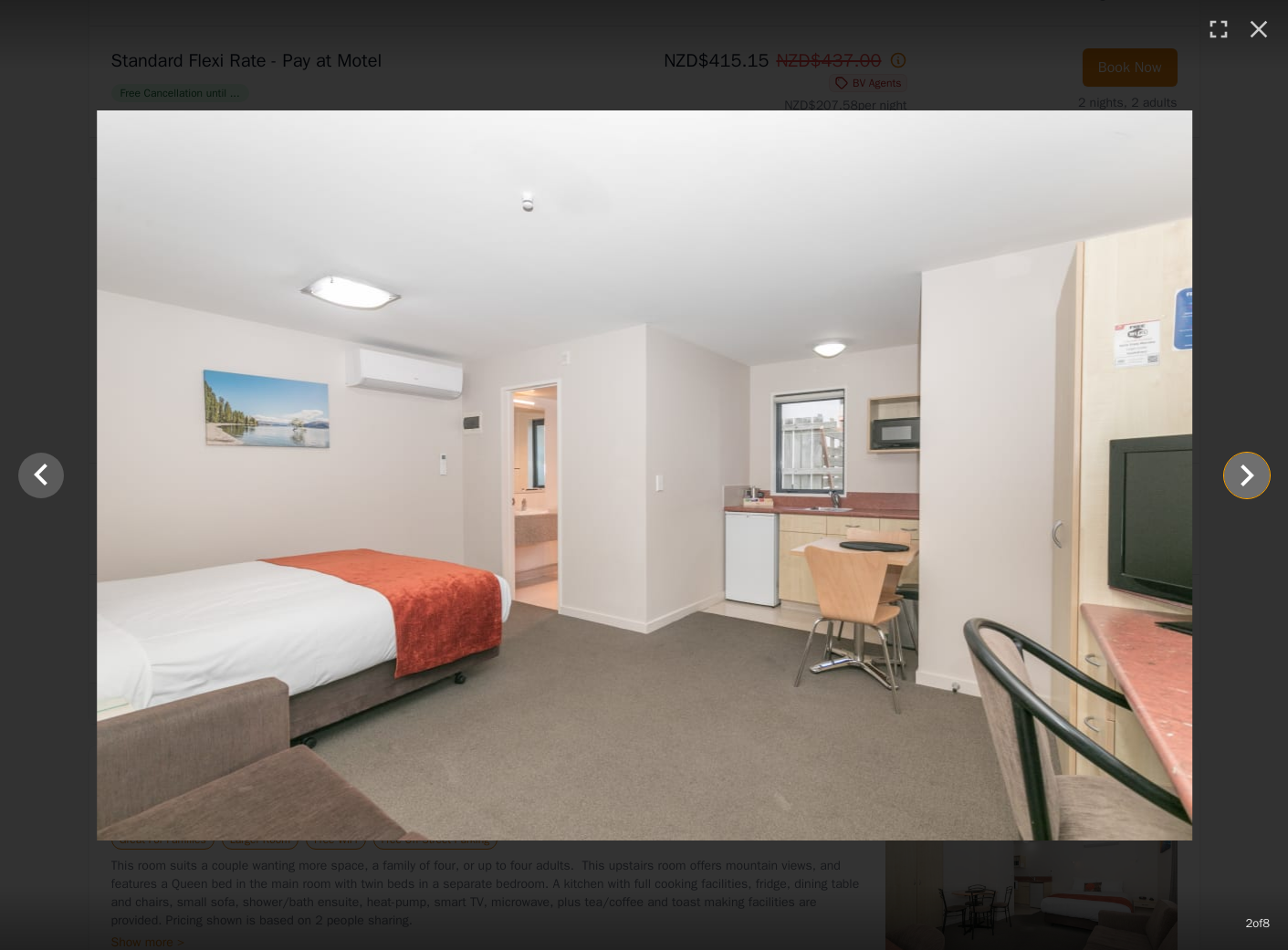 click 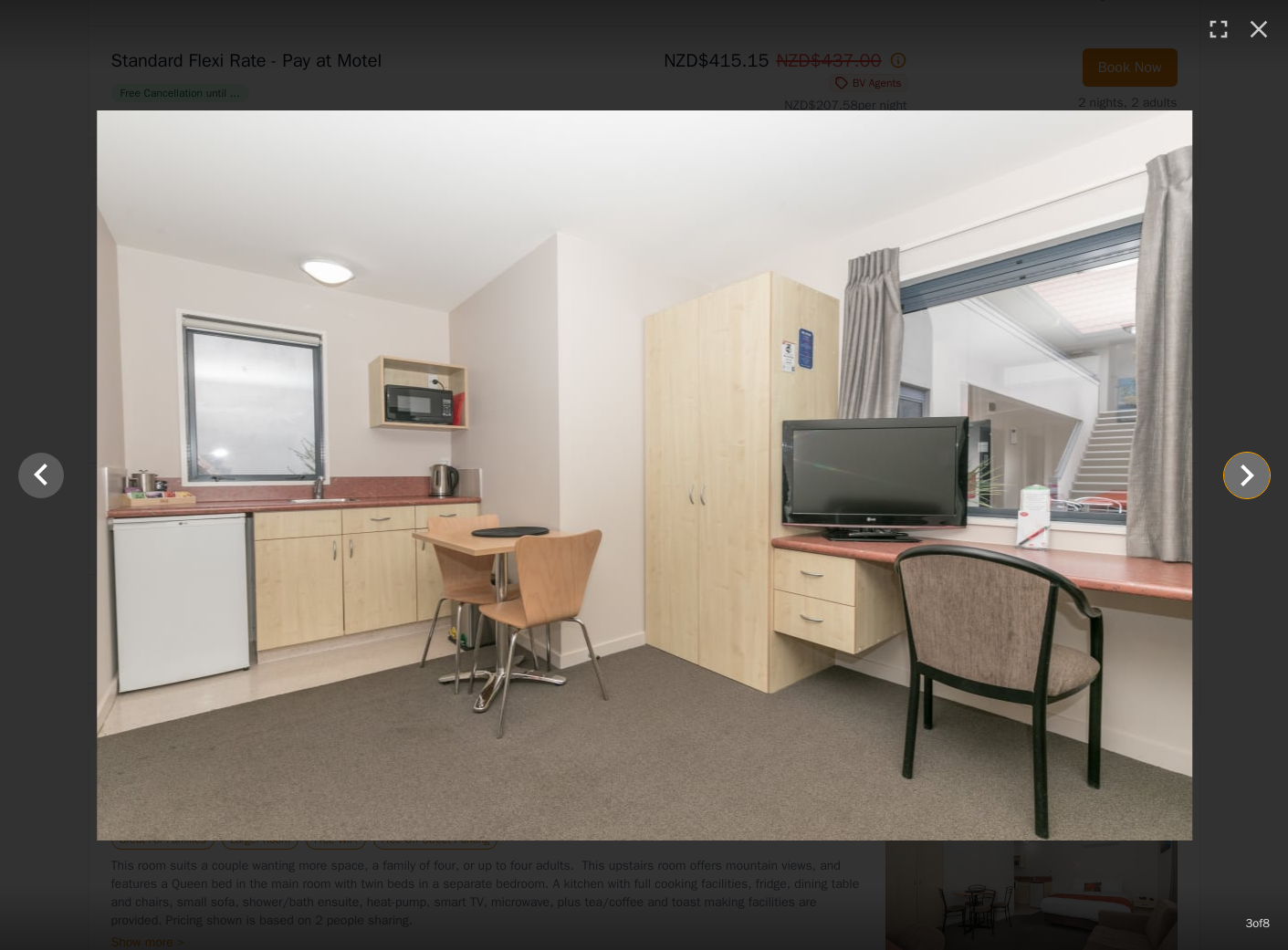 click 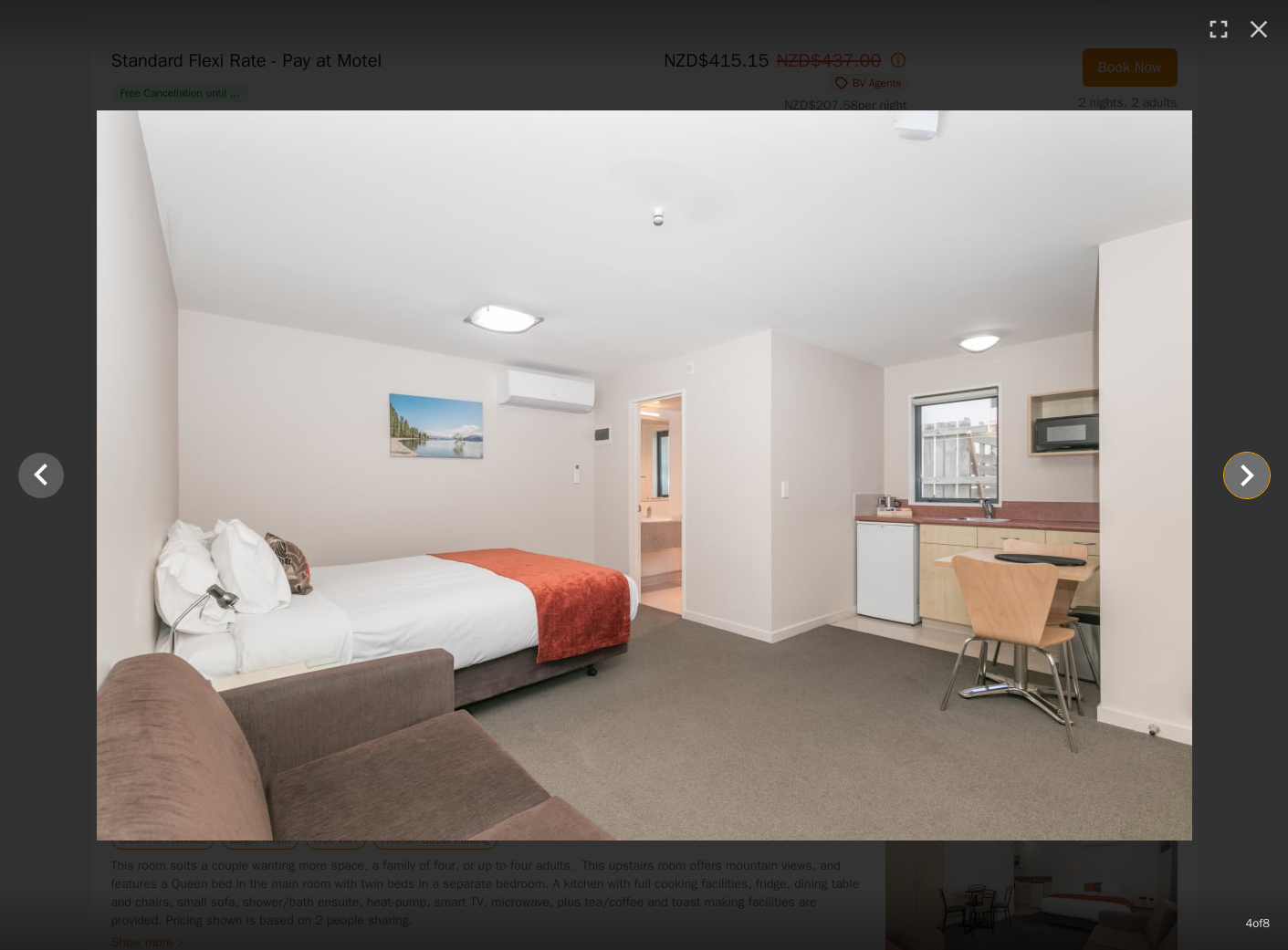 click 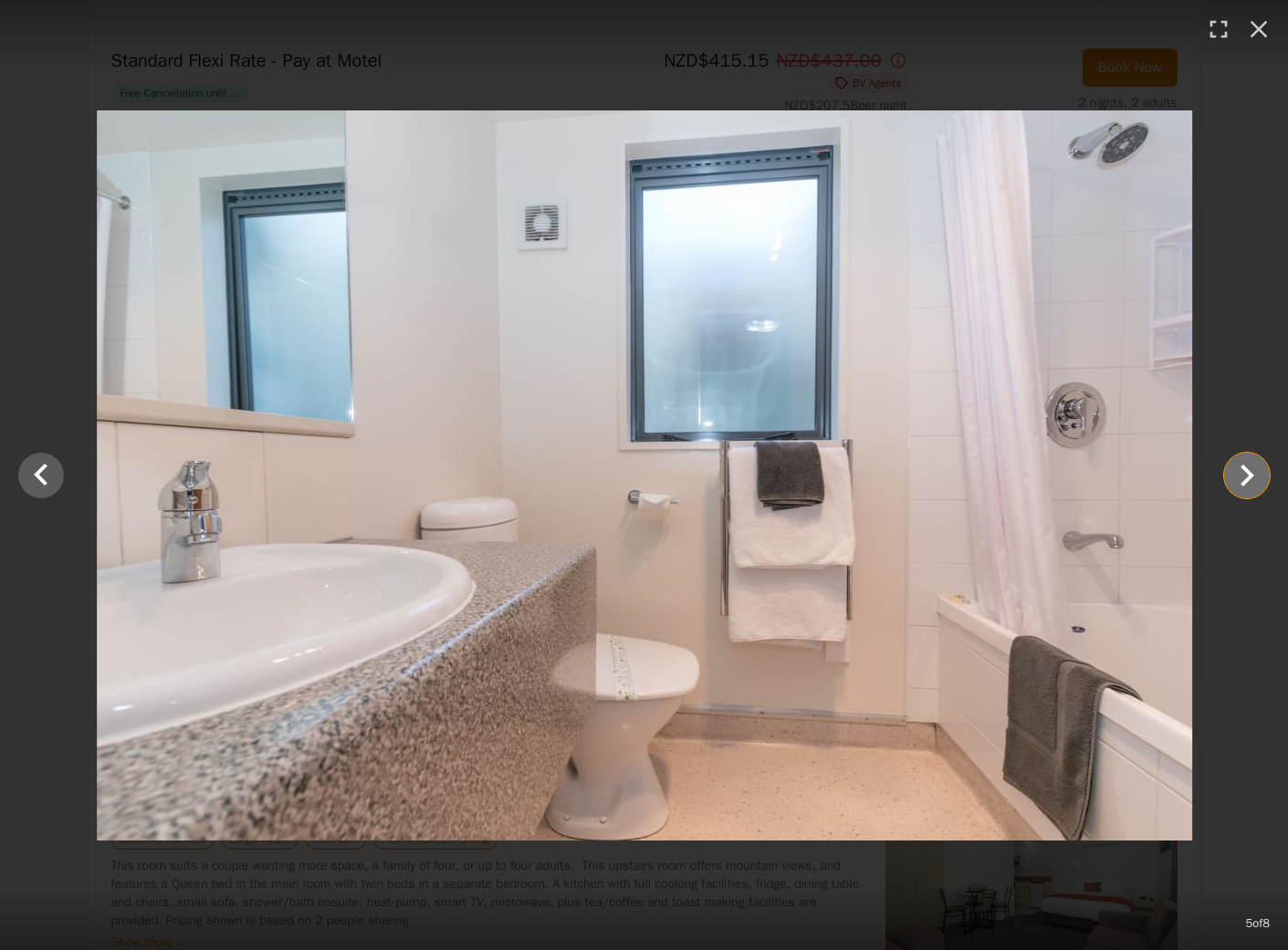 click 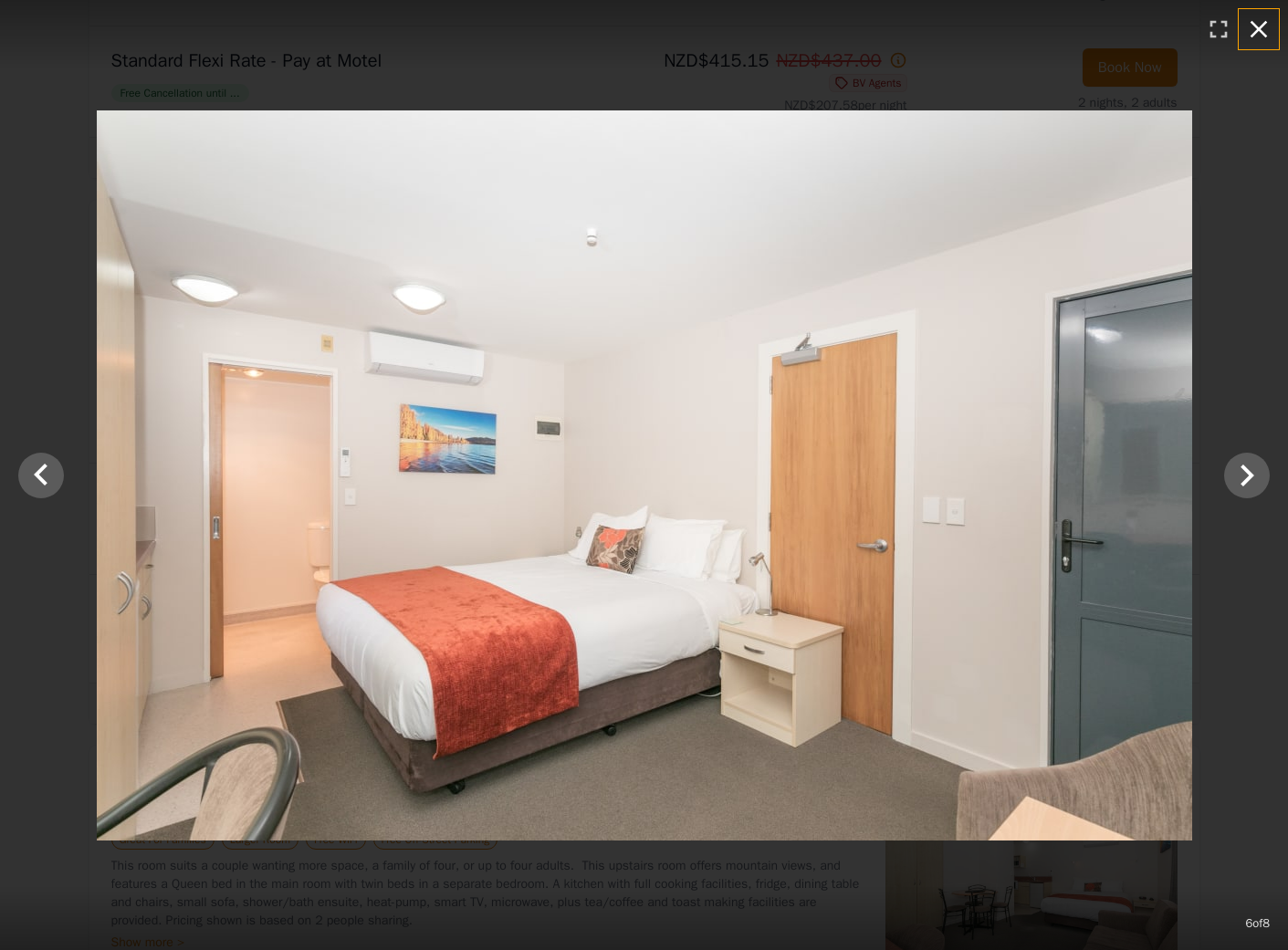 click 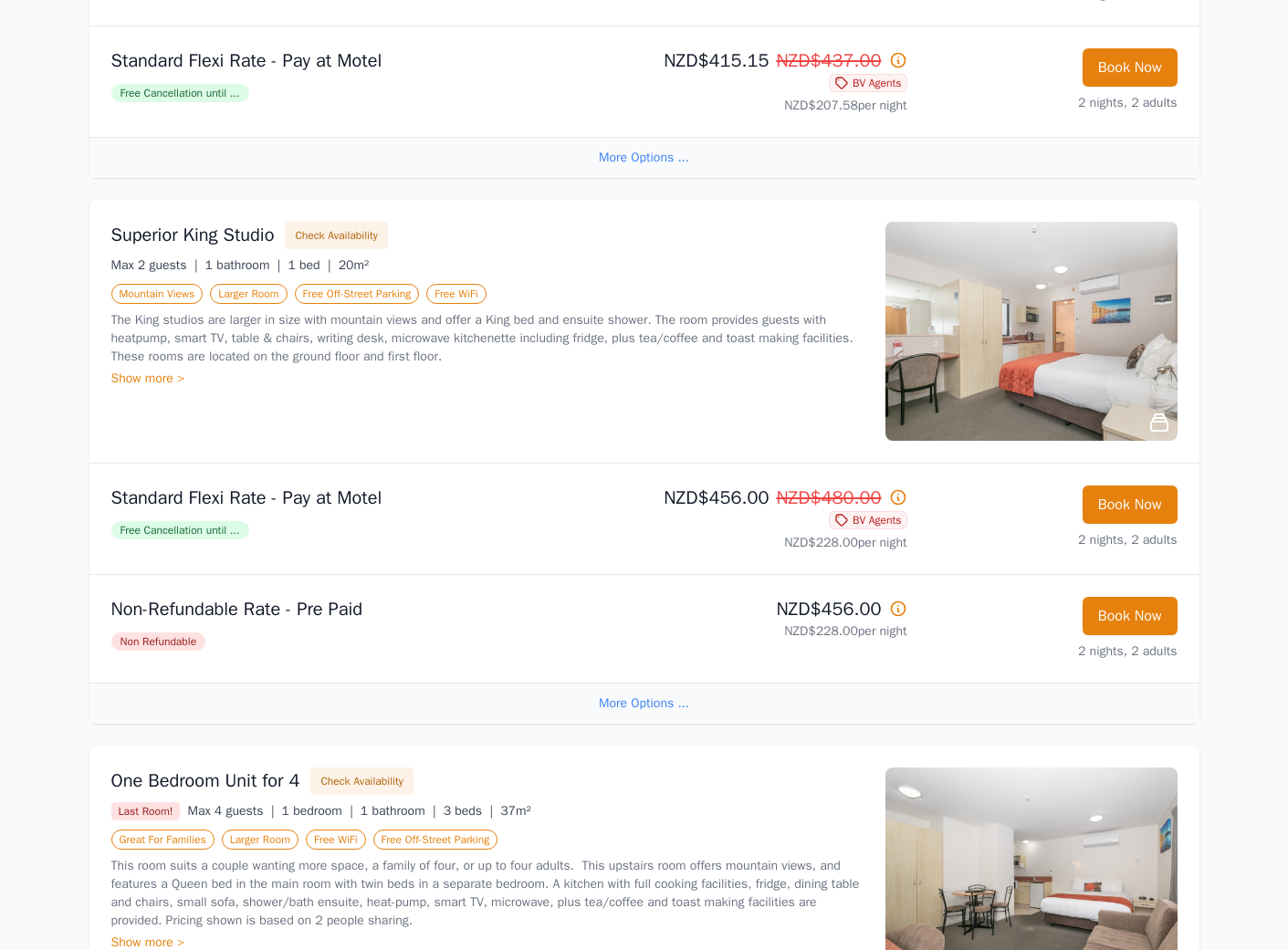 drag, startPoint x: 782, startPoint y: 541, endPoint x: 980, endPoint y: 557, distance: 198.64541 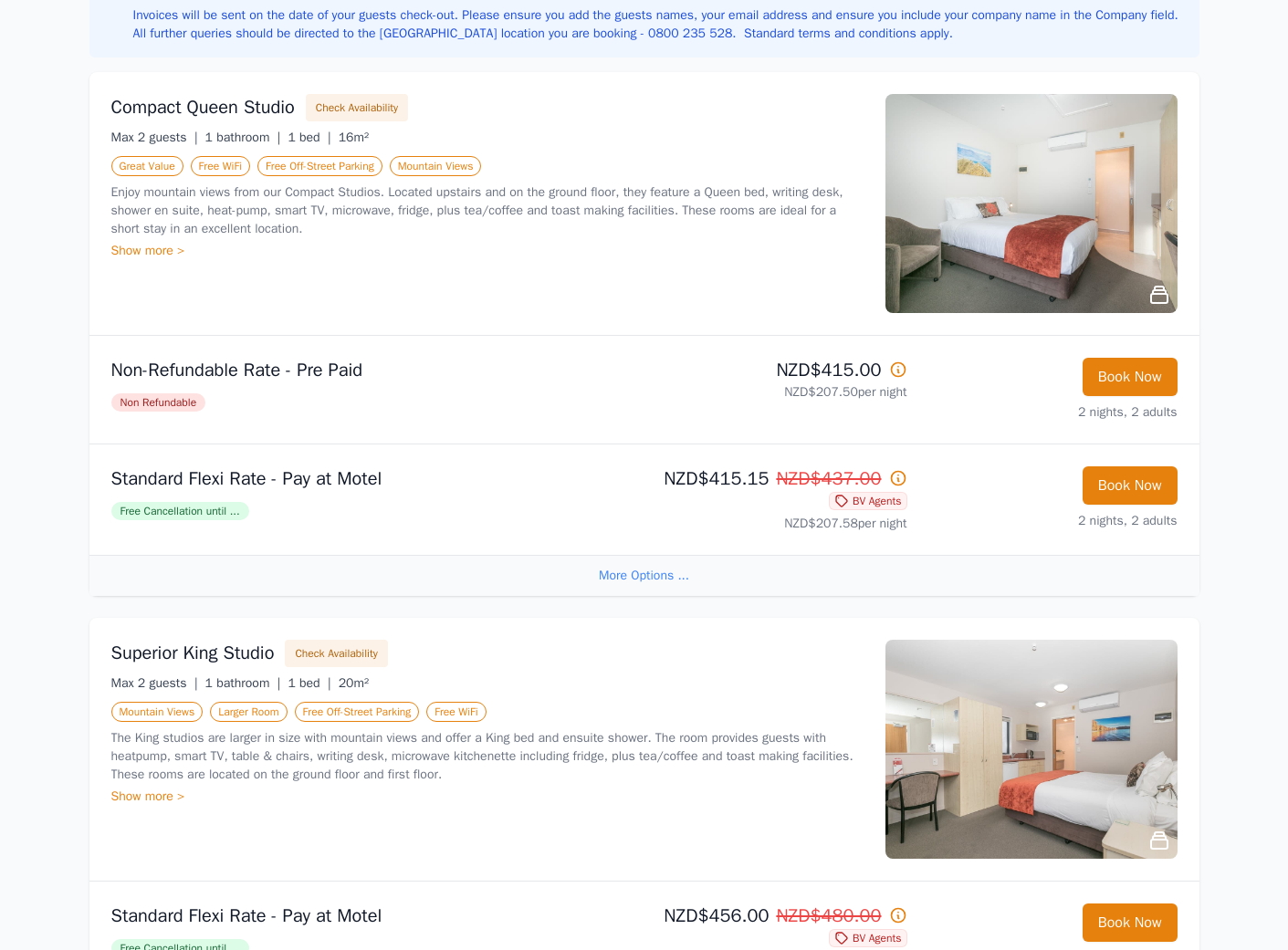 scroll, scrollTop: 432, scrollLeft: 0, axis: vertical 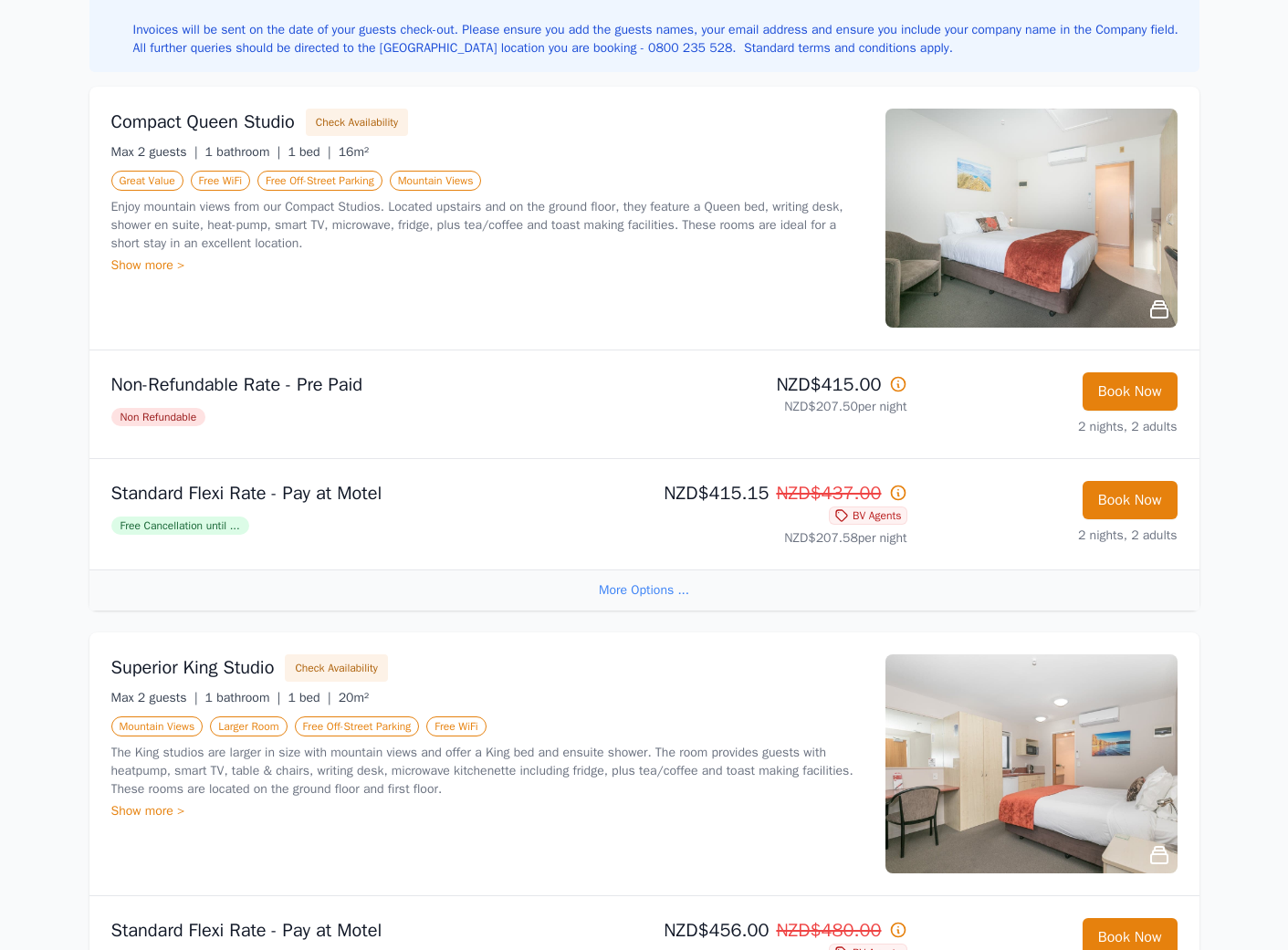 click on "Non-Refundable Rate - Pre Paid Non Refundable NZD$415.00 NZD$207.50  per night Book Now 2 nights, 2 adults" at bounding box center [644, 404] 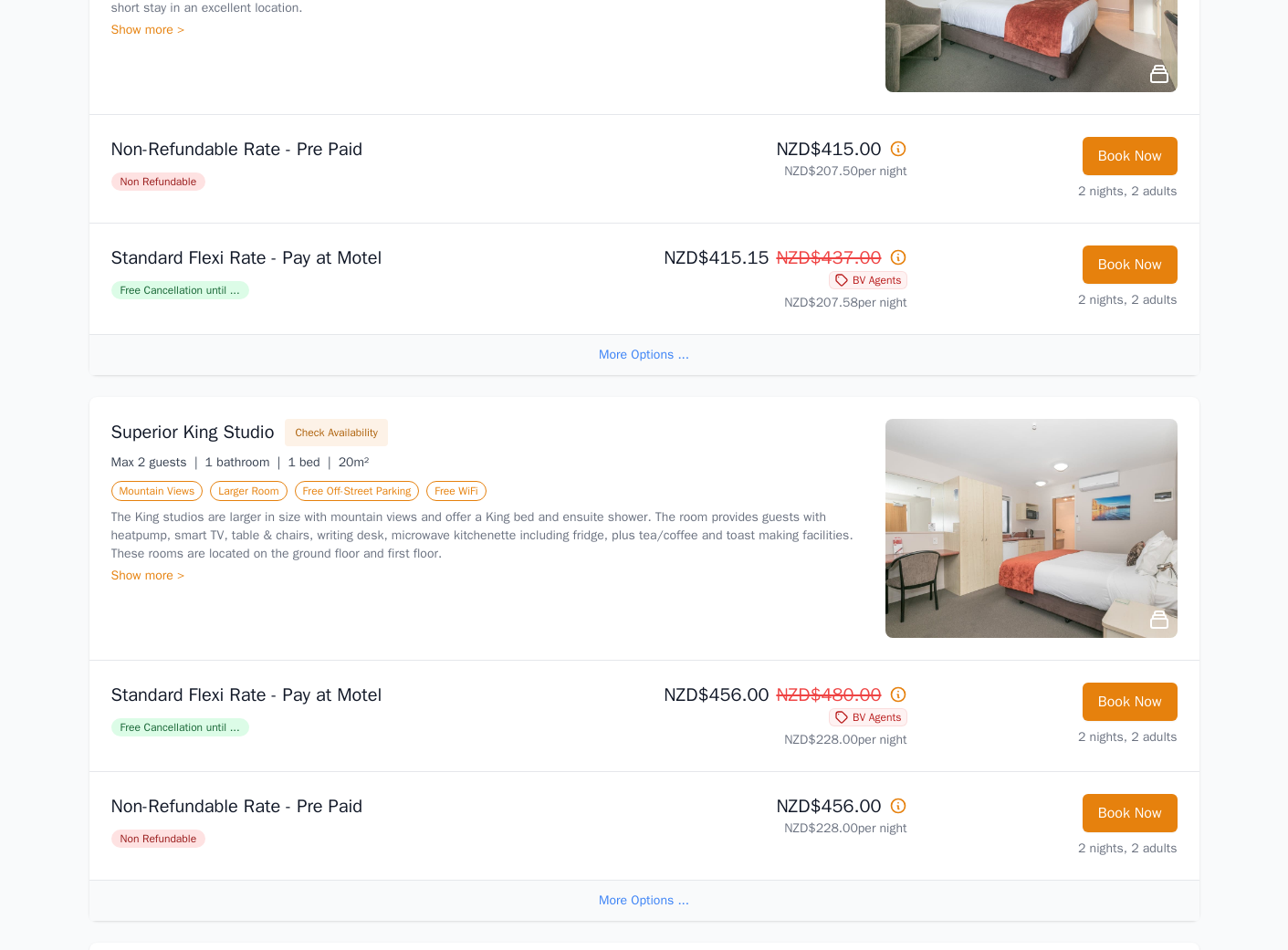 scroll, scrollTop: 781, scrollLeft: 0, axis: vertical 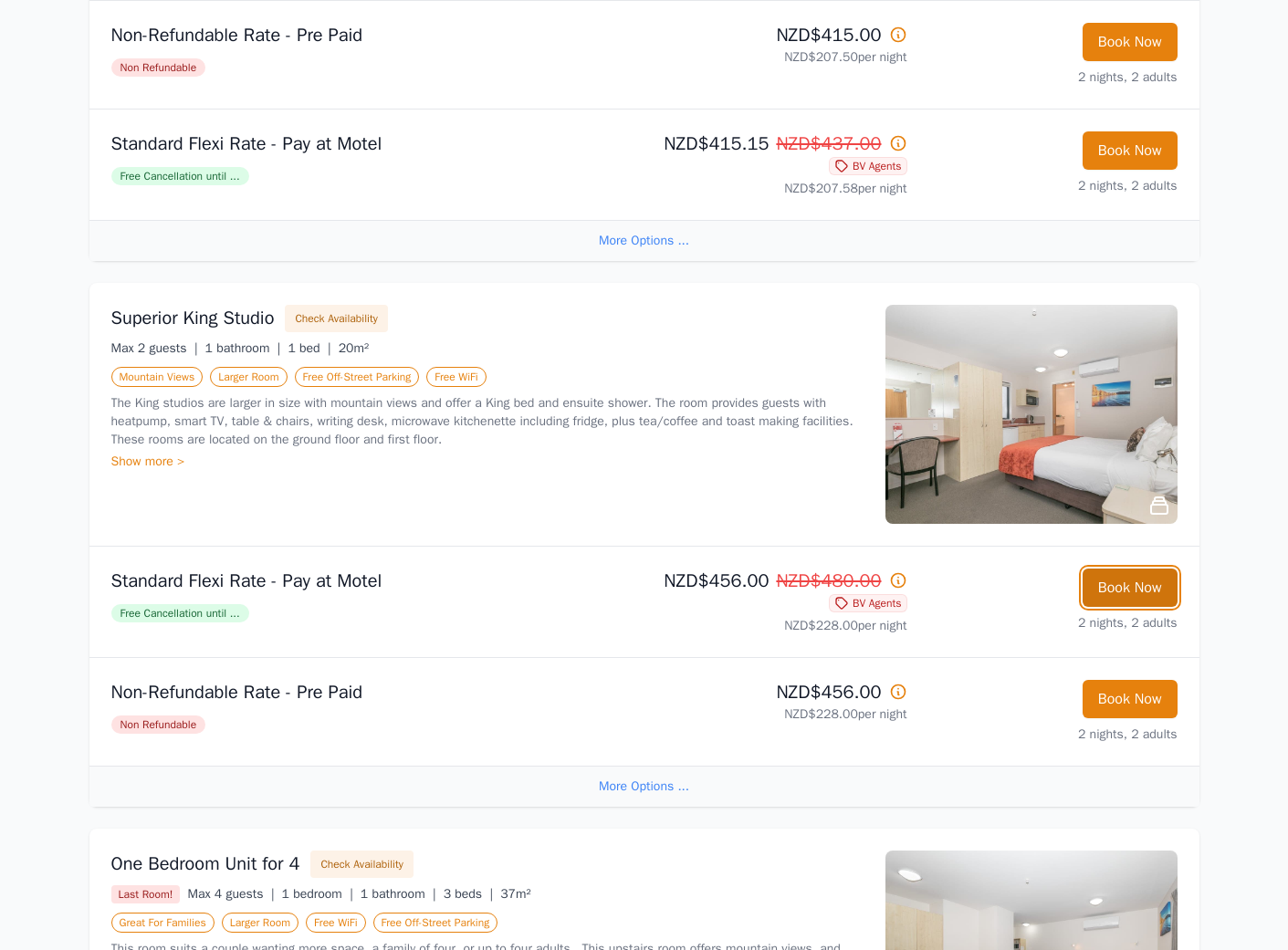 click on "Book Now" at bounding box center (1130, 588) 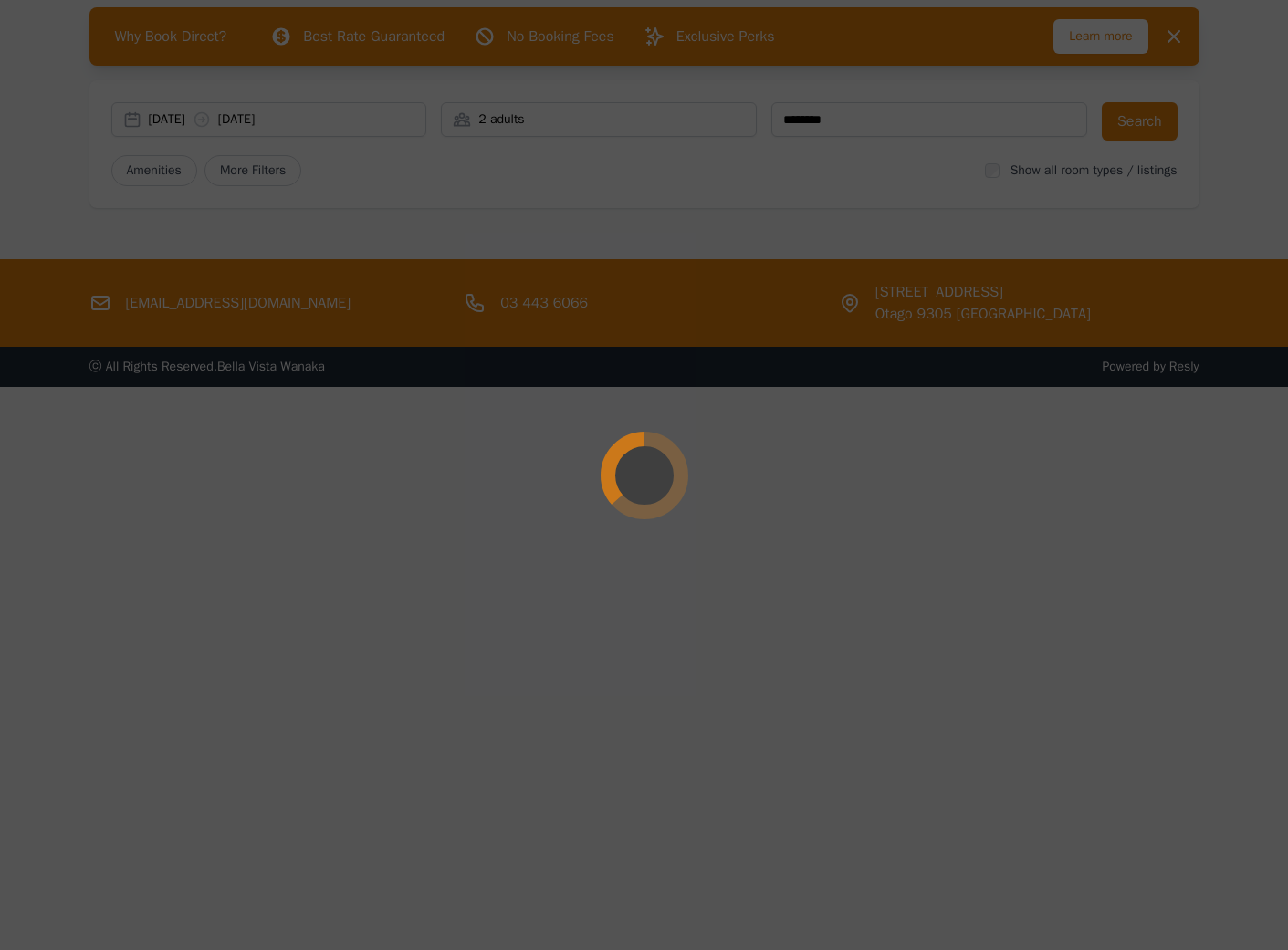 scroll, scrollTop: 88, scrollLeft: 0, axis: vertical 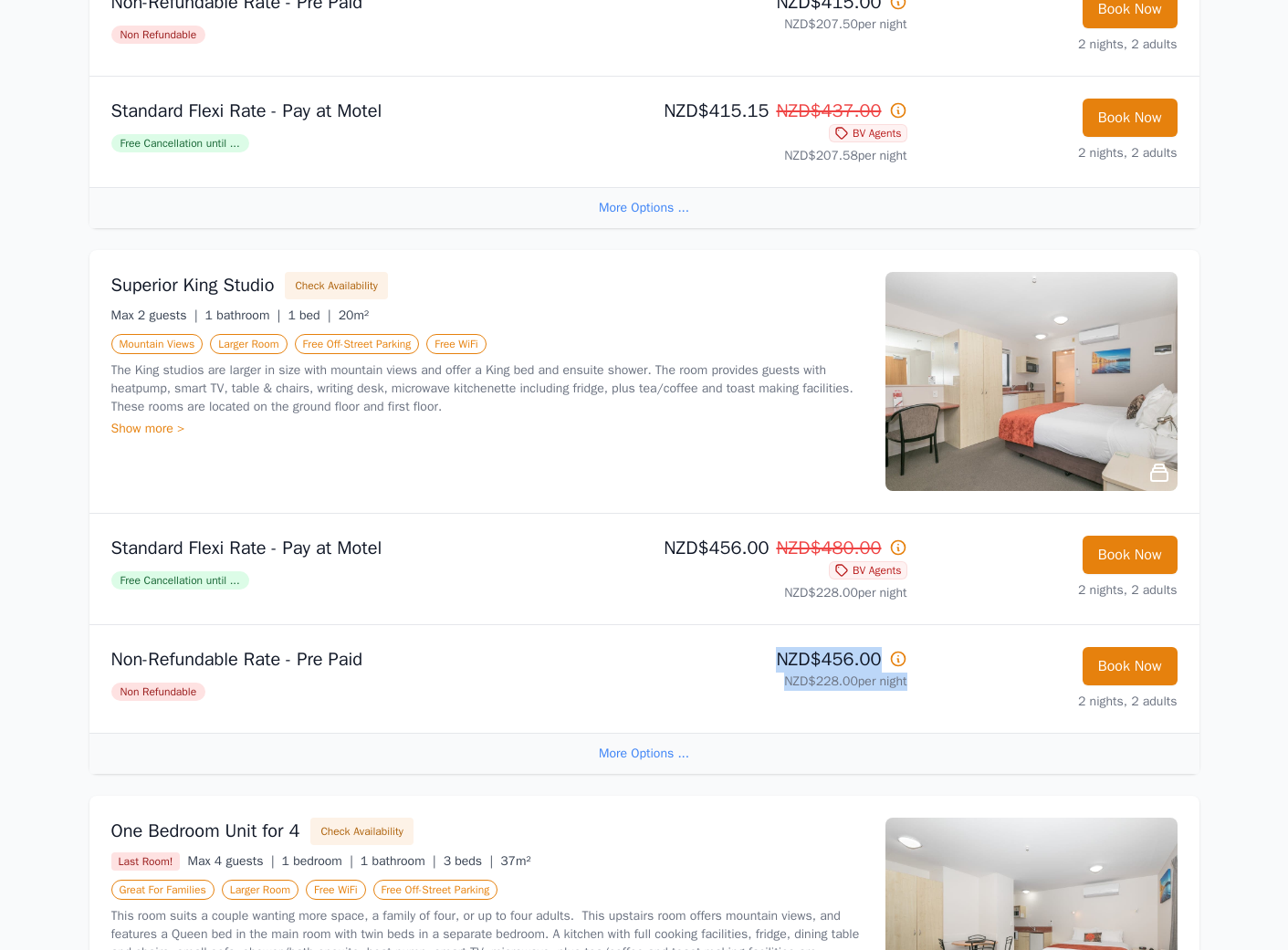 drag, startPoint x: 798, startPoint y: 657, endPoint x: 927, endPoint y: 685, distance: 132.00379 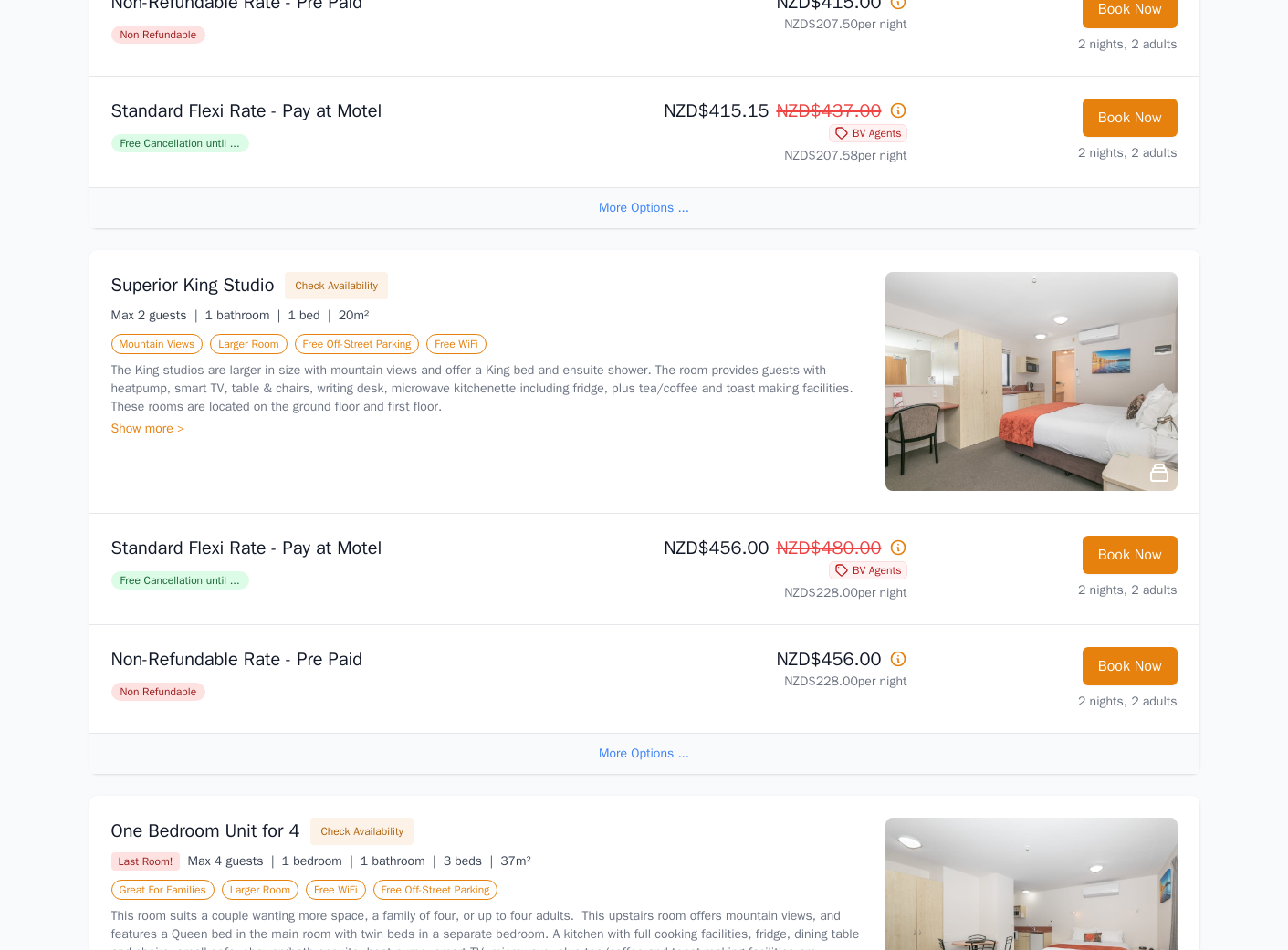 click on "Book Now 2 nights, 2 adults" at bounding box center (1050, 679) 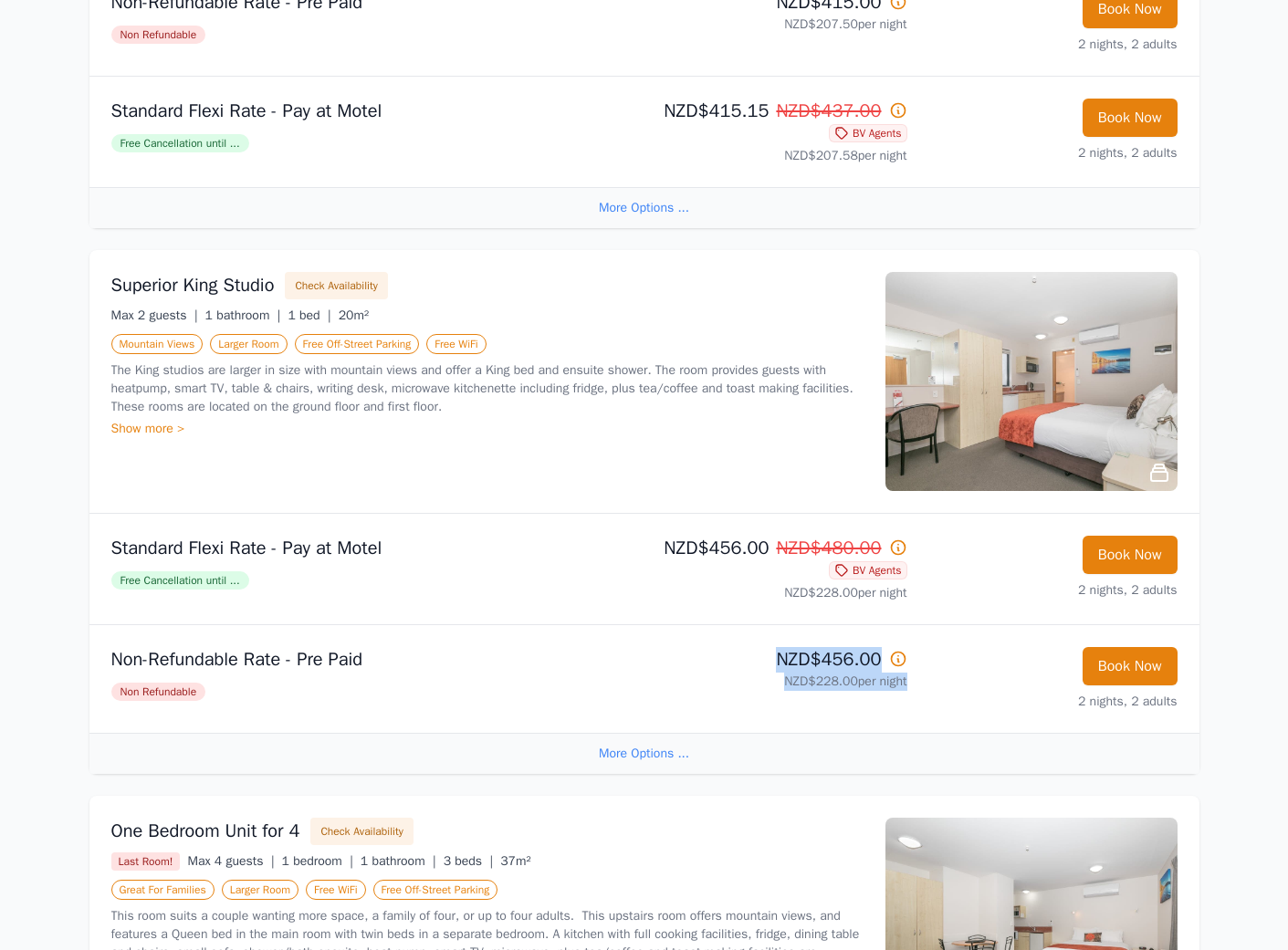 drag, startPoint x: 802, startPoint y: 658, endPoint x: 931, endPoint y: 679, distance: 130.69813 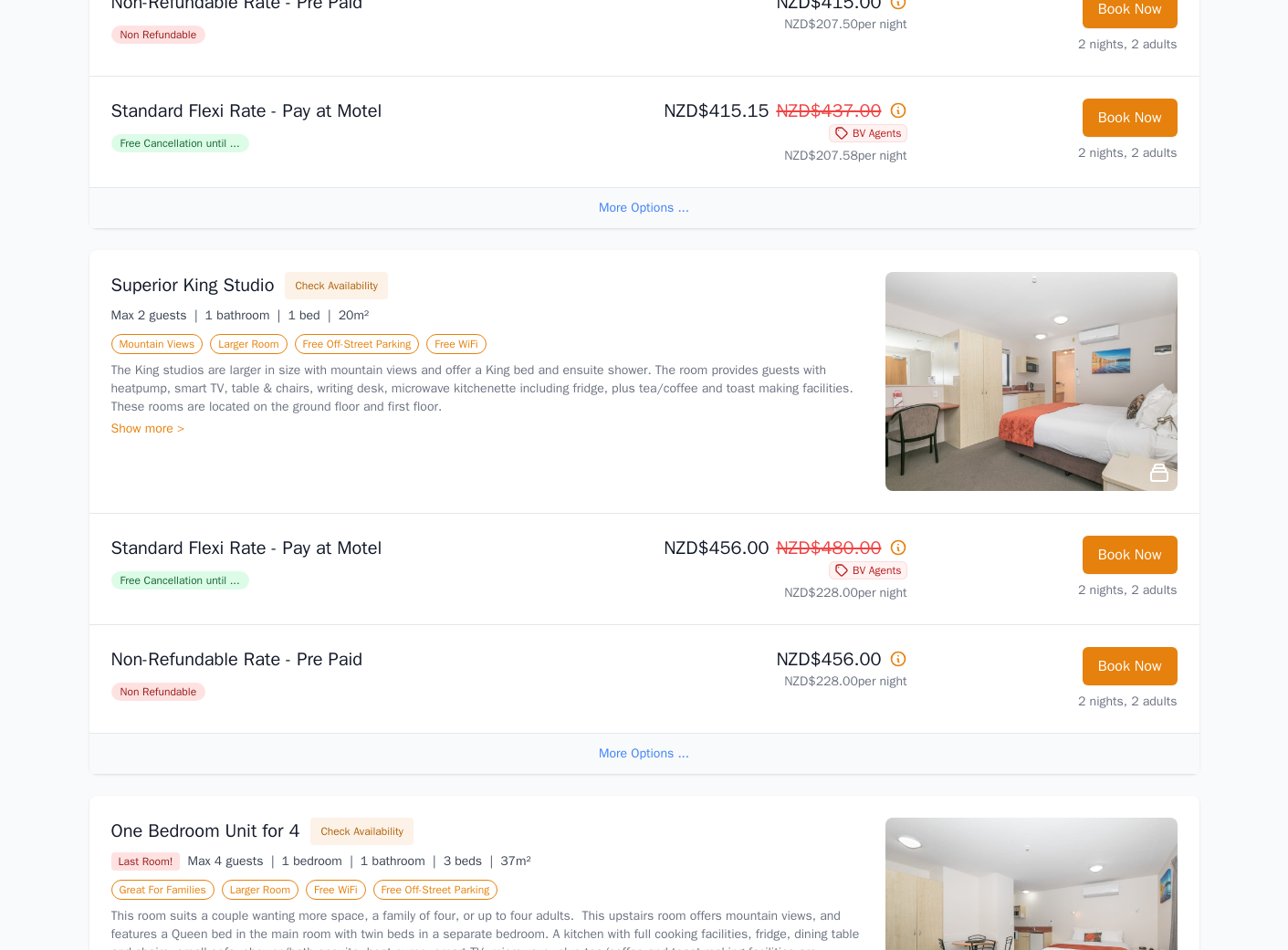 click on "Book Now 2 nights, 2 adults" at bounding box center (1050, 679) 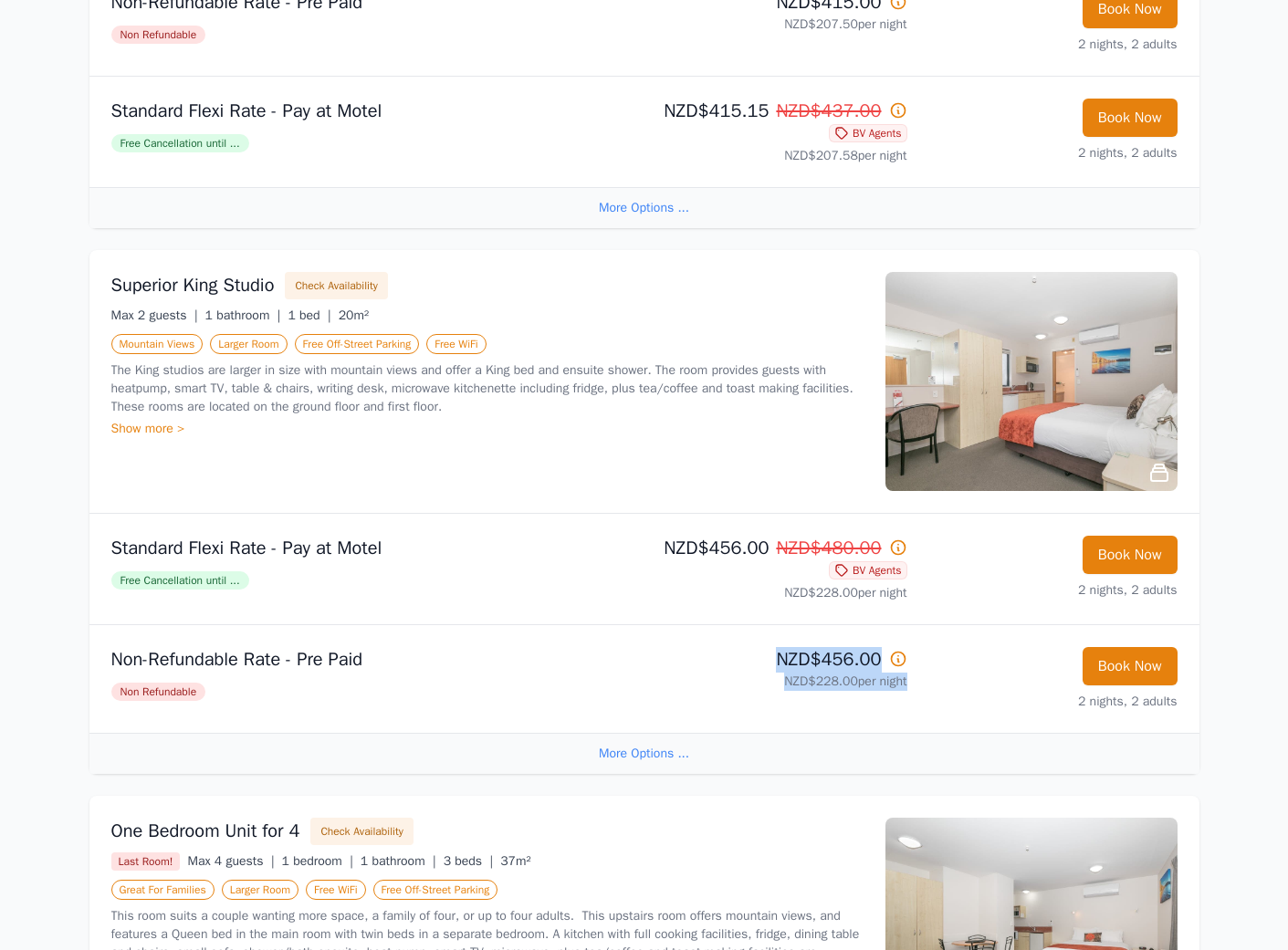 drag, startPoint x: 924, startPoint y: 683, endPoint x: 780, endPoint y: 660, distance: 145.82524 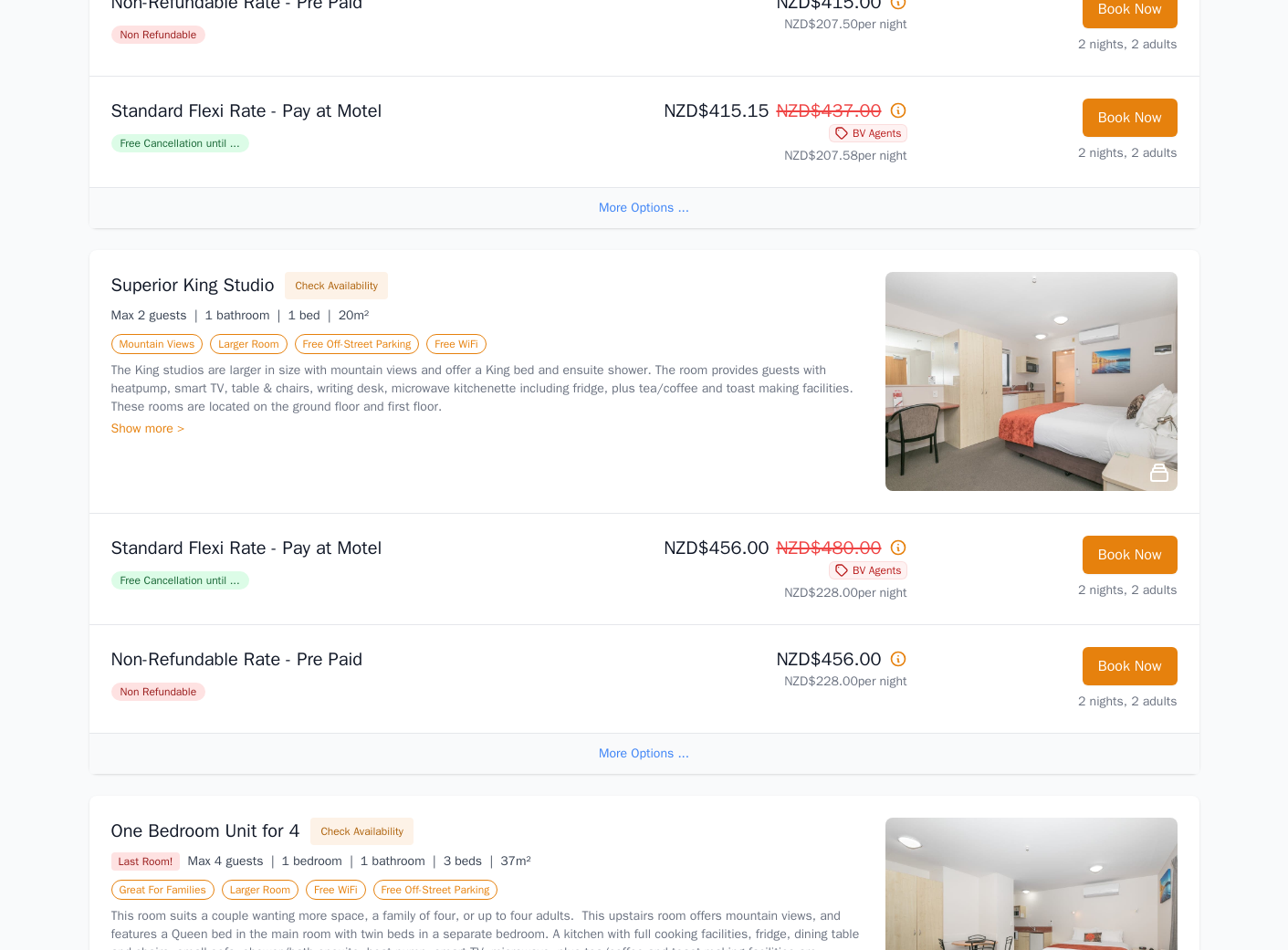 click on "Book Now 2 nights, 2 adults" at bounding box center (1050, 679) 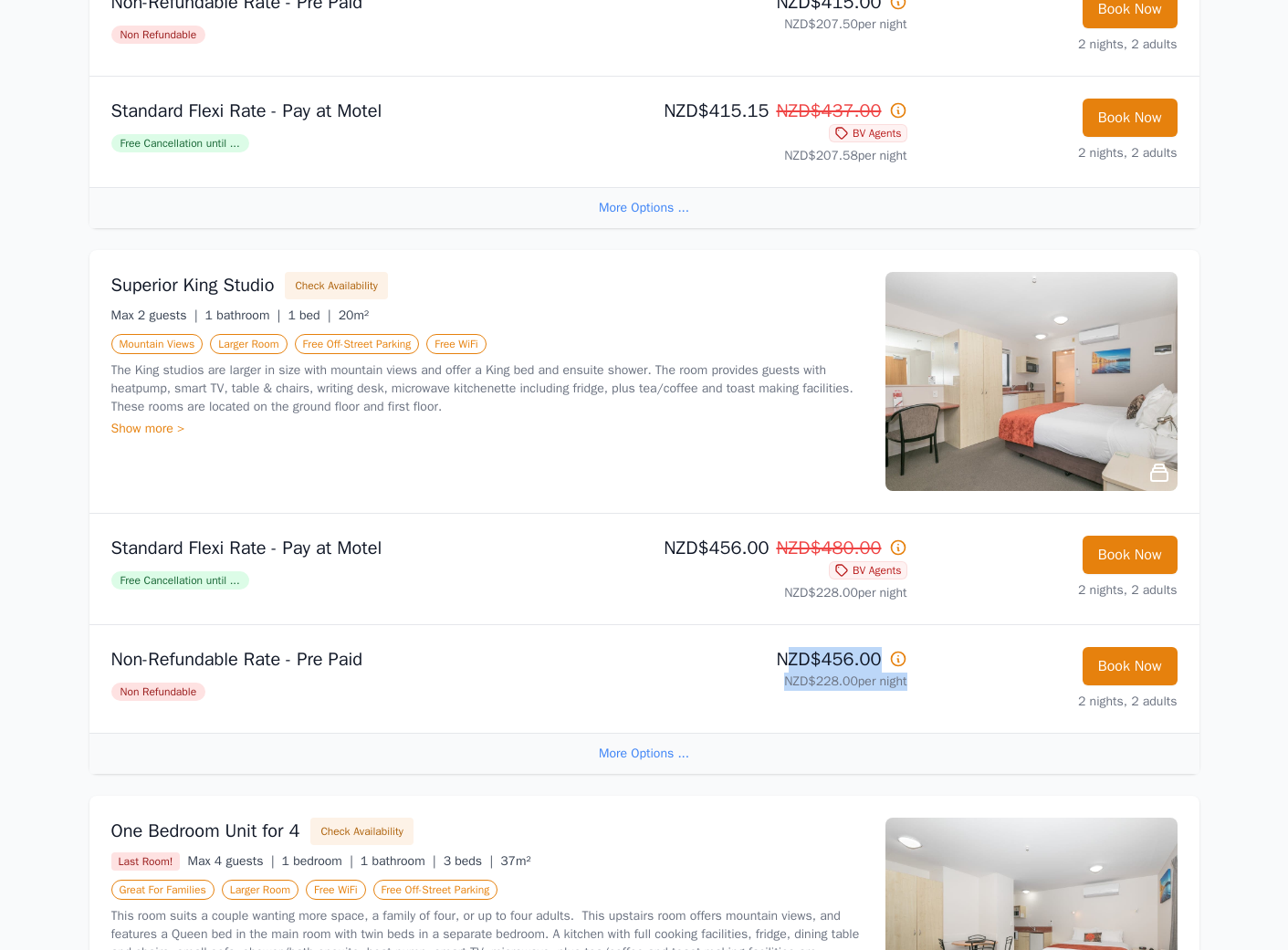 drag, startPoint x: 844, startPoint y: 663, endPoint x: 932, endPoint y: 681, distance: 89.822046 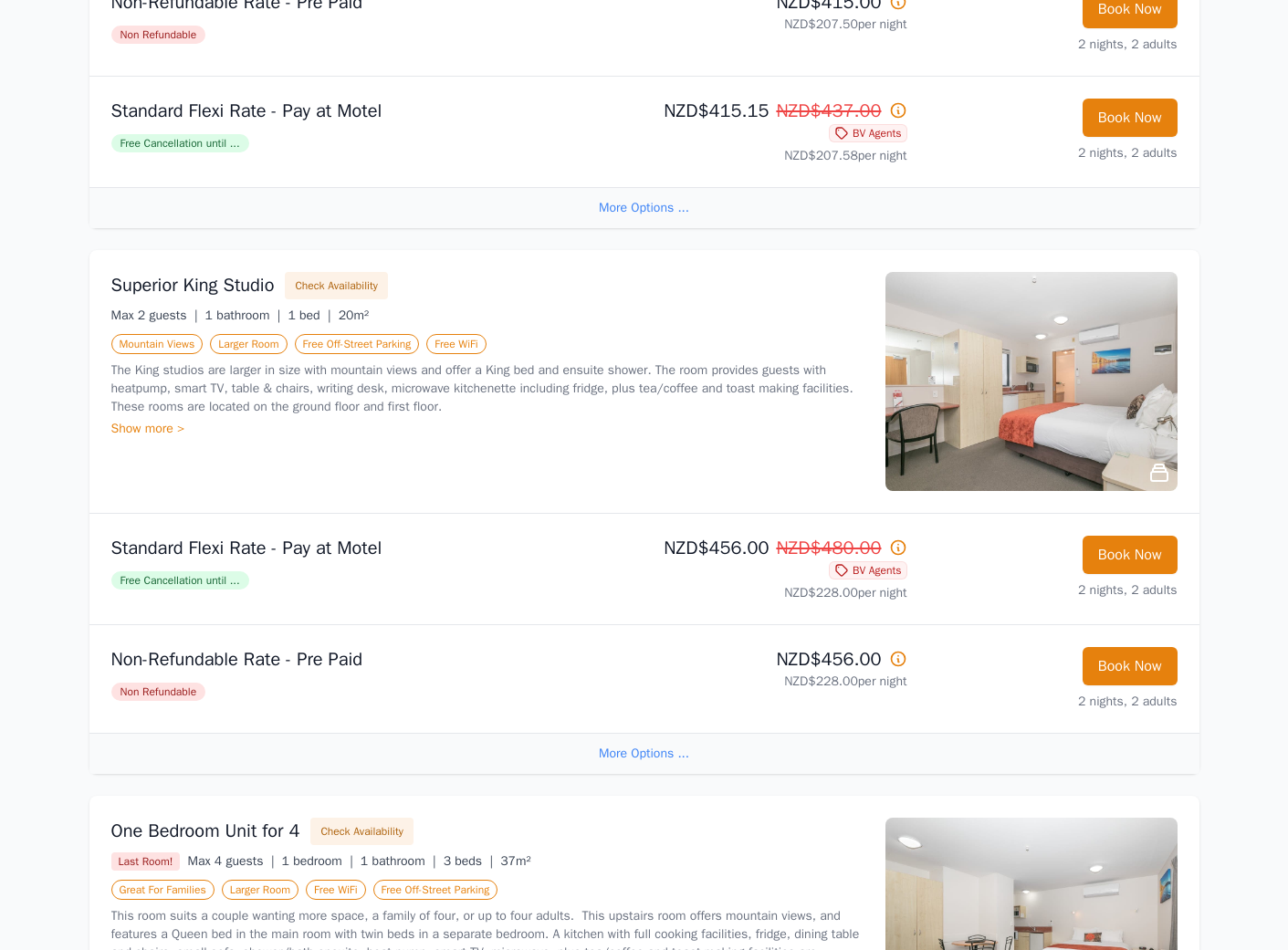 click on "Book Now 2 nights, 2 adults" at bounding box center [1050, 679] 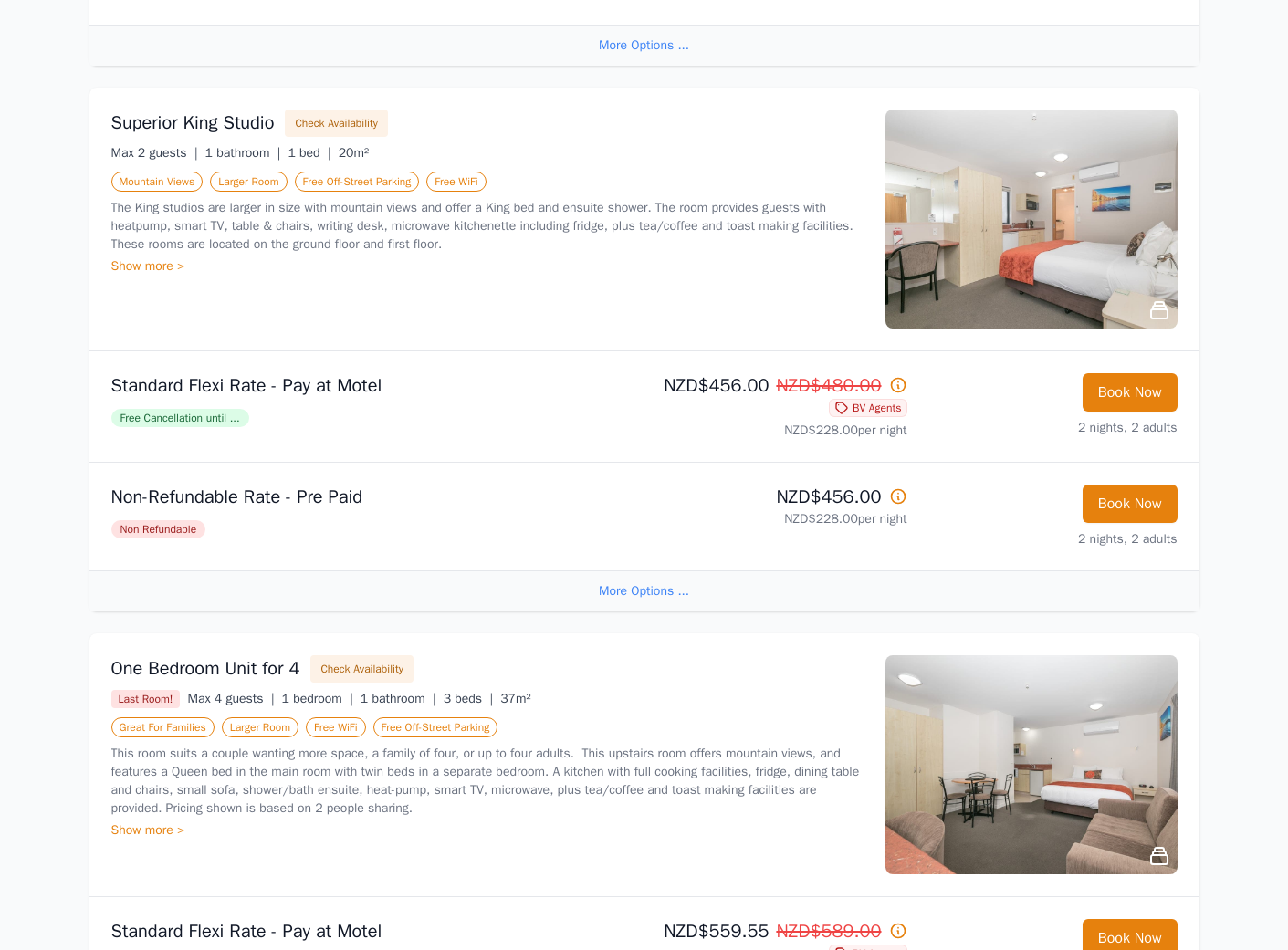 scroll, scrollTop: 978, scrollLeft: 0, axis: vertical 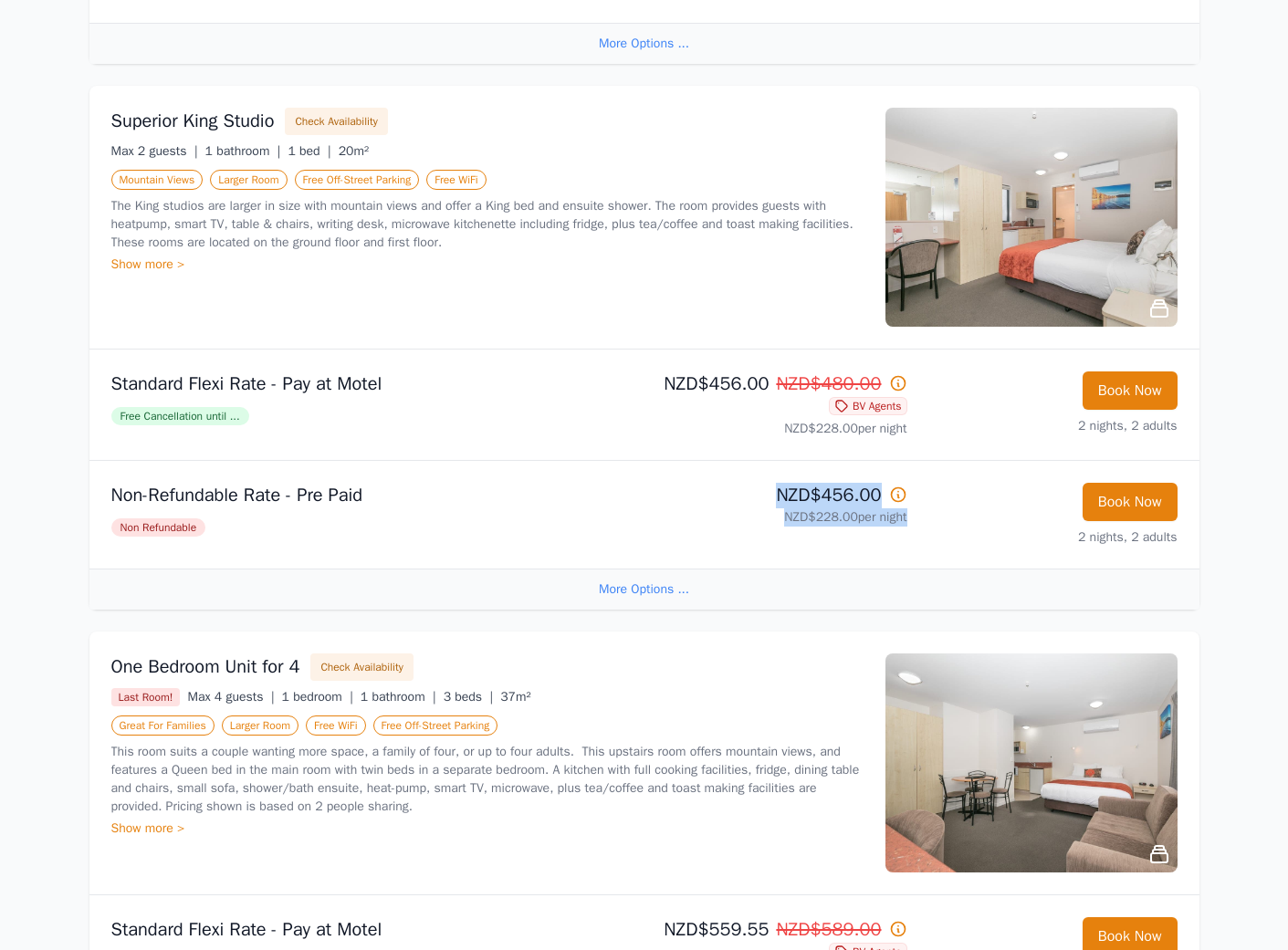 drag, startPoint x: 772, startPoint y: 486, endPoint x: 906, endPoint y: 513, distance: 136.69309 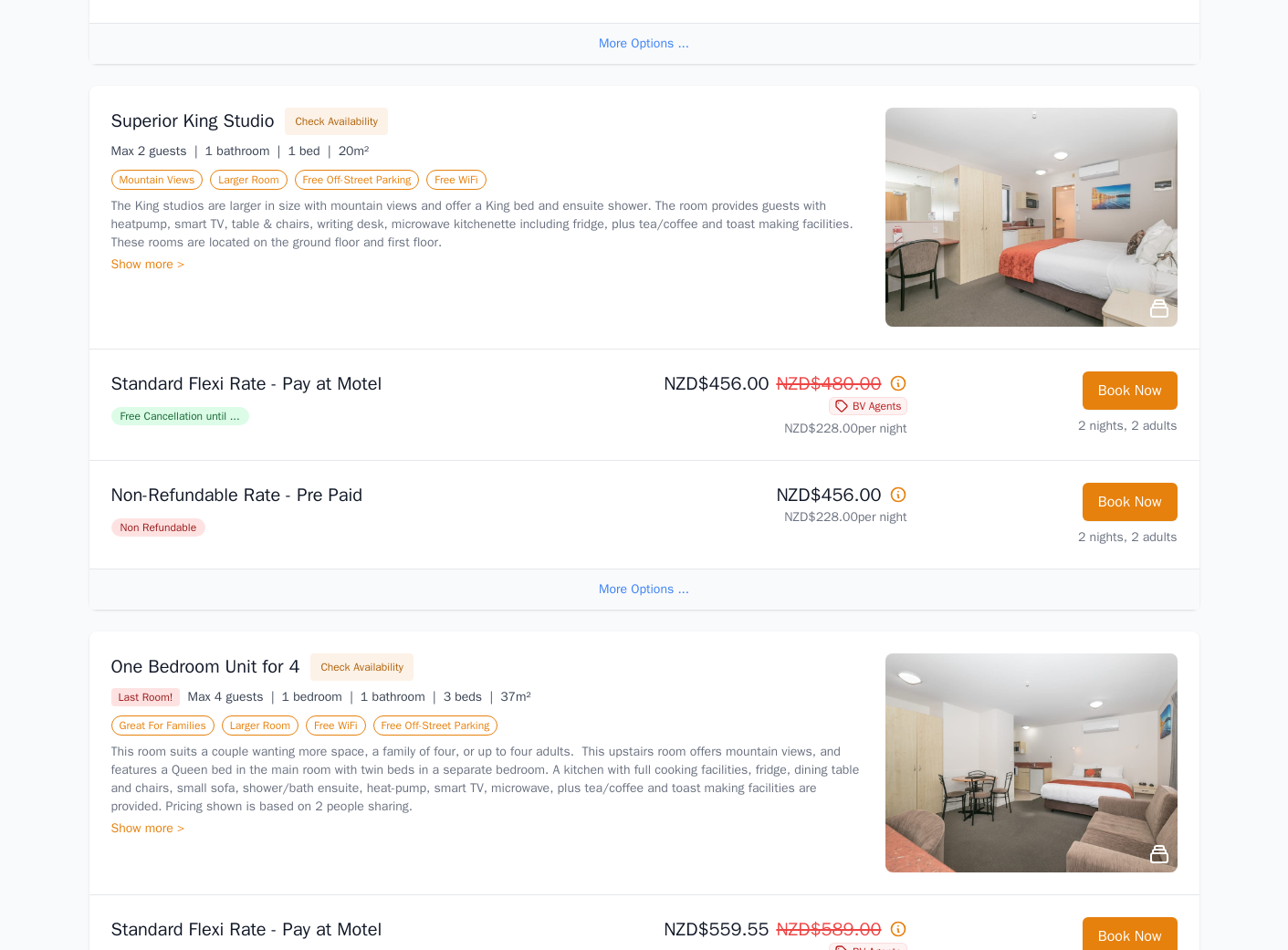 click on "NZD$228.00  per night" at bounding box center [780, 517] 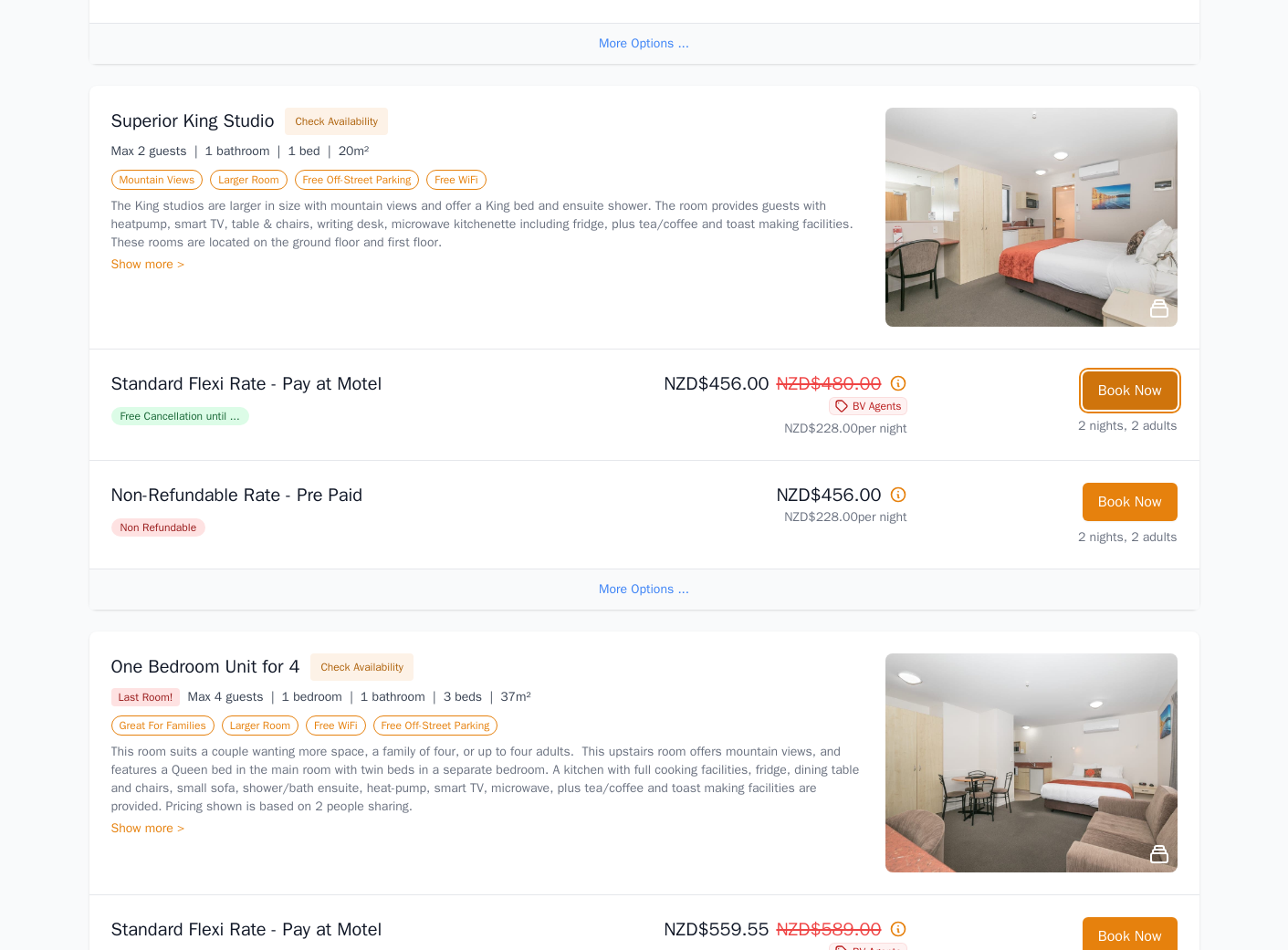 click on "Book Now" at bounding box center [1130, 391] 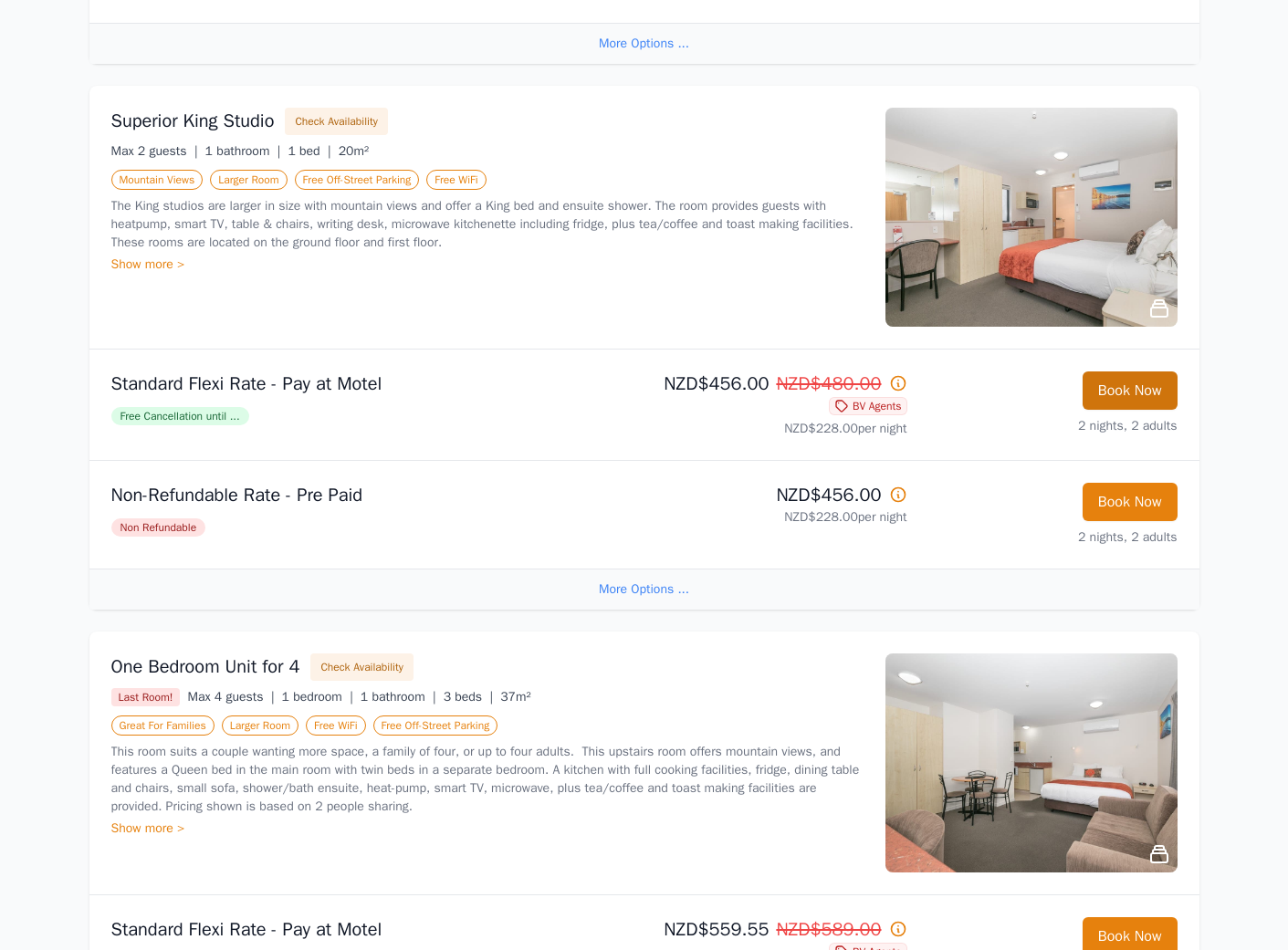 scroll, scrollTop: 88, scrollLeft: 0, axis: vertical 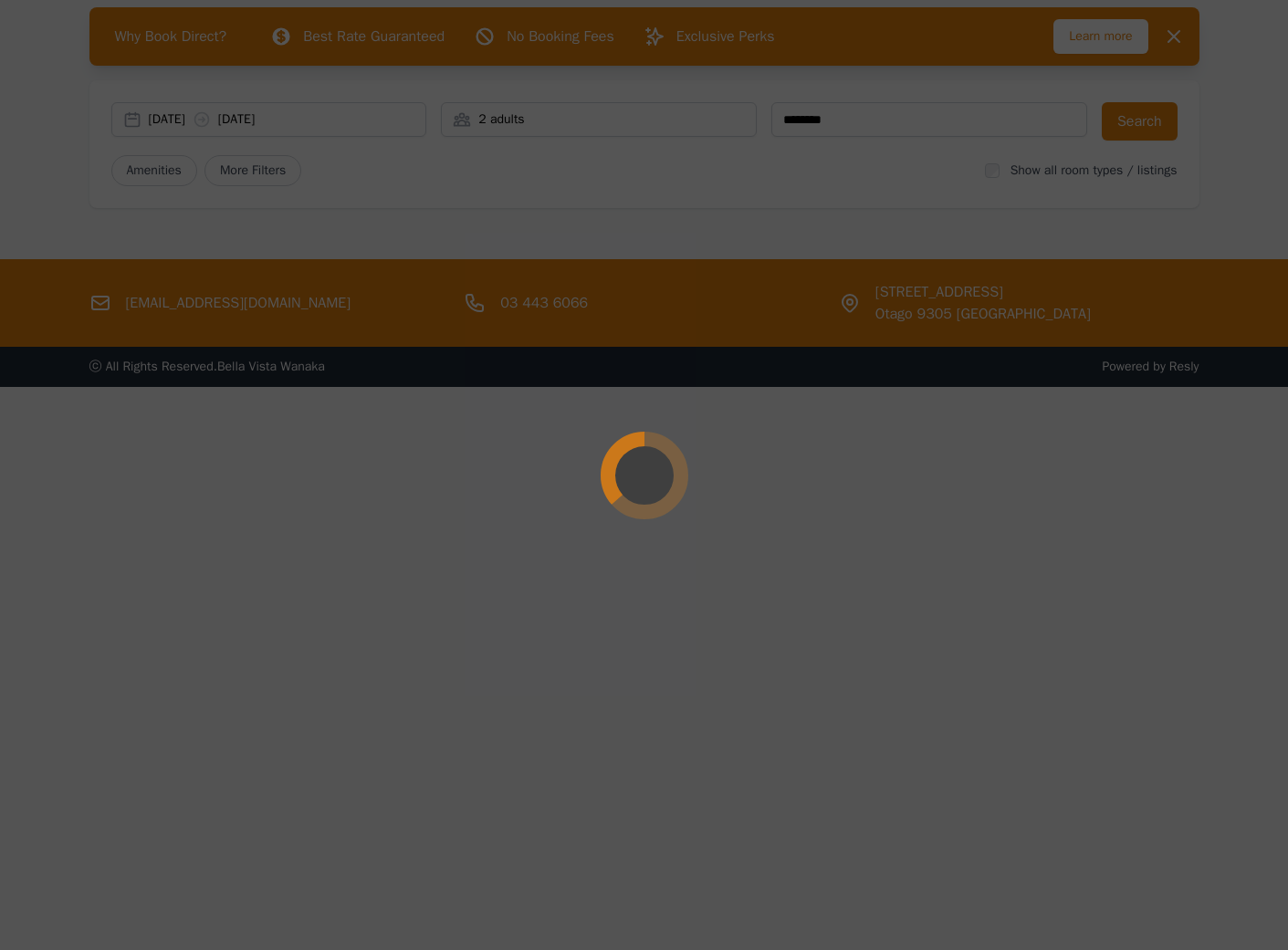 select on "**" 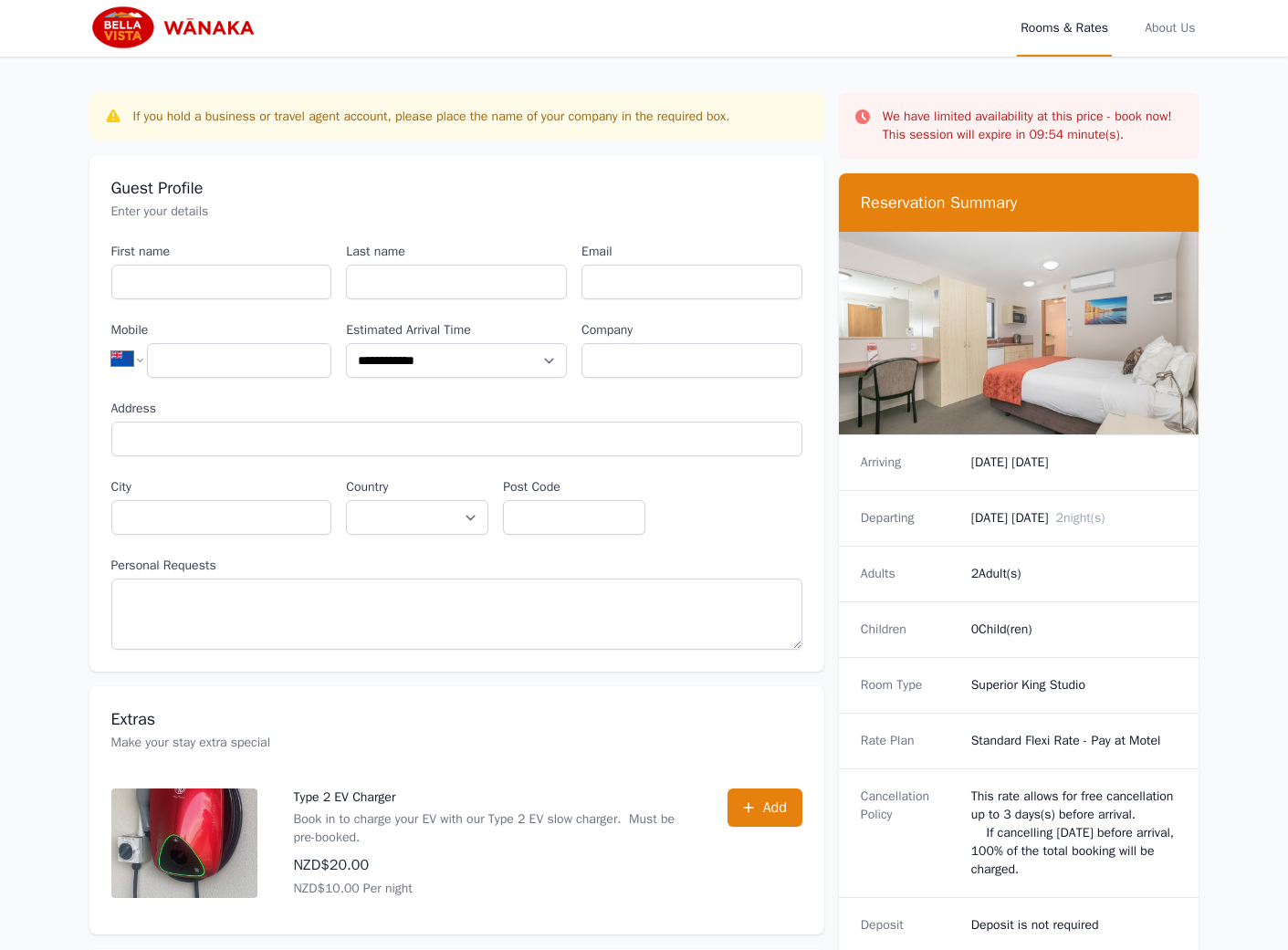 scroll, scrollTop: 0, scrollLeft: 0, axis: both 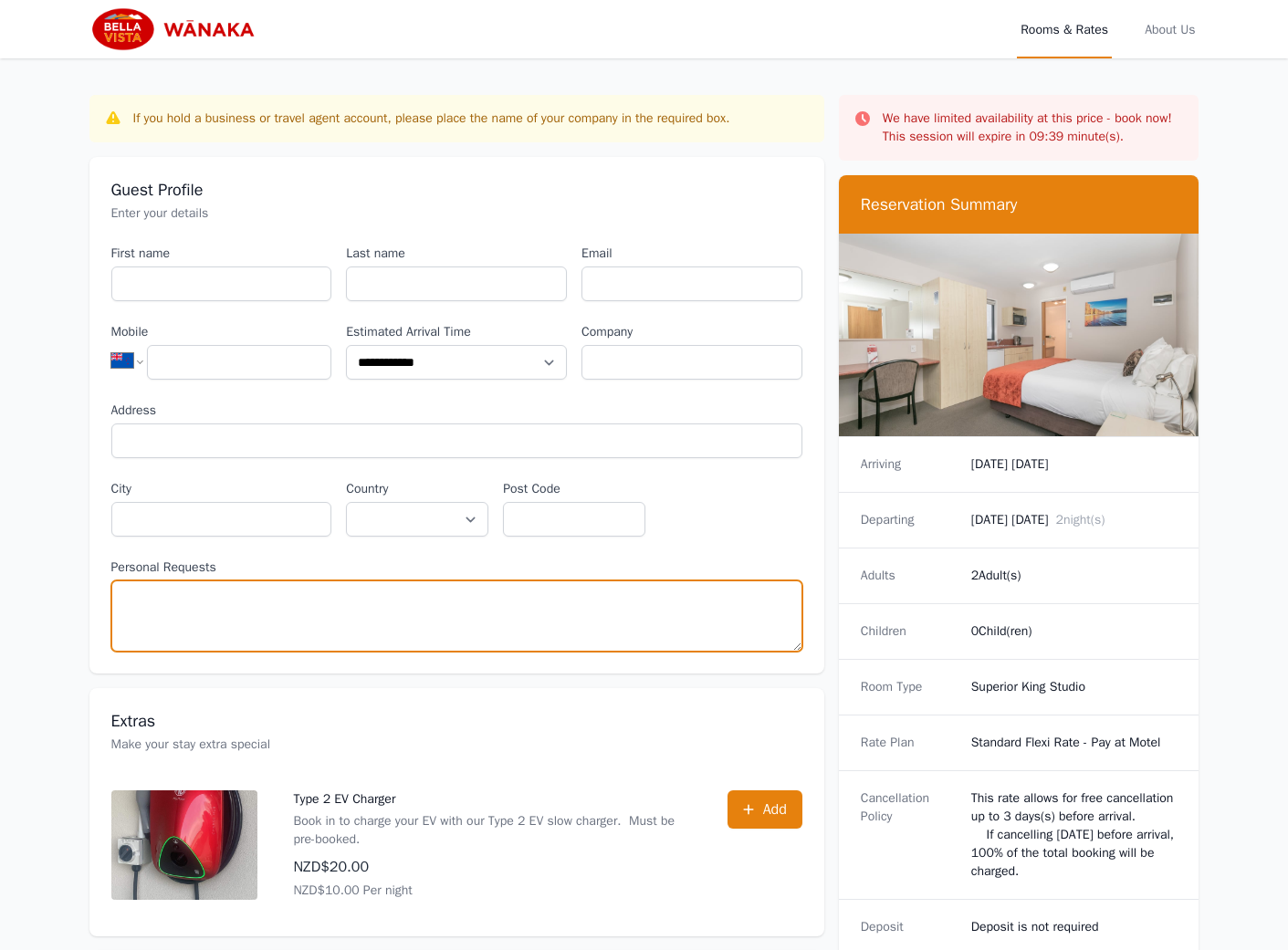 click on "Personal Requests" at bounding box center (456, 616) 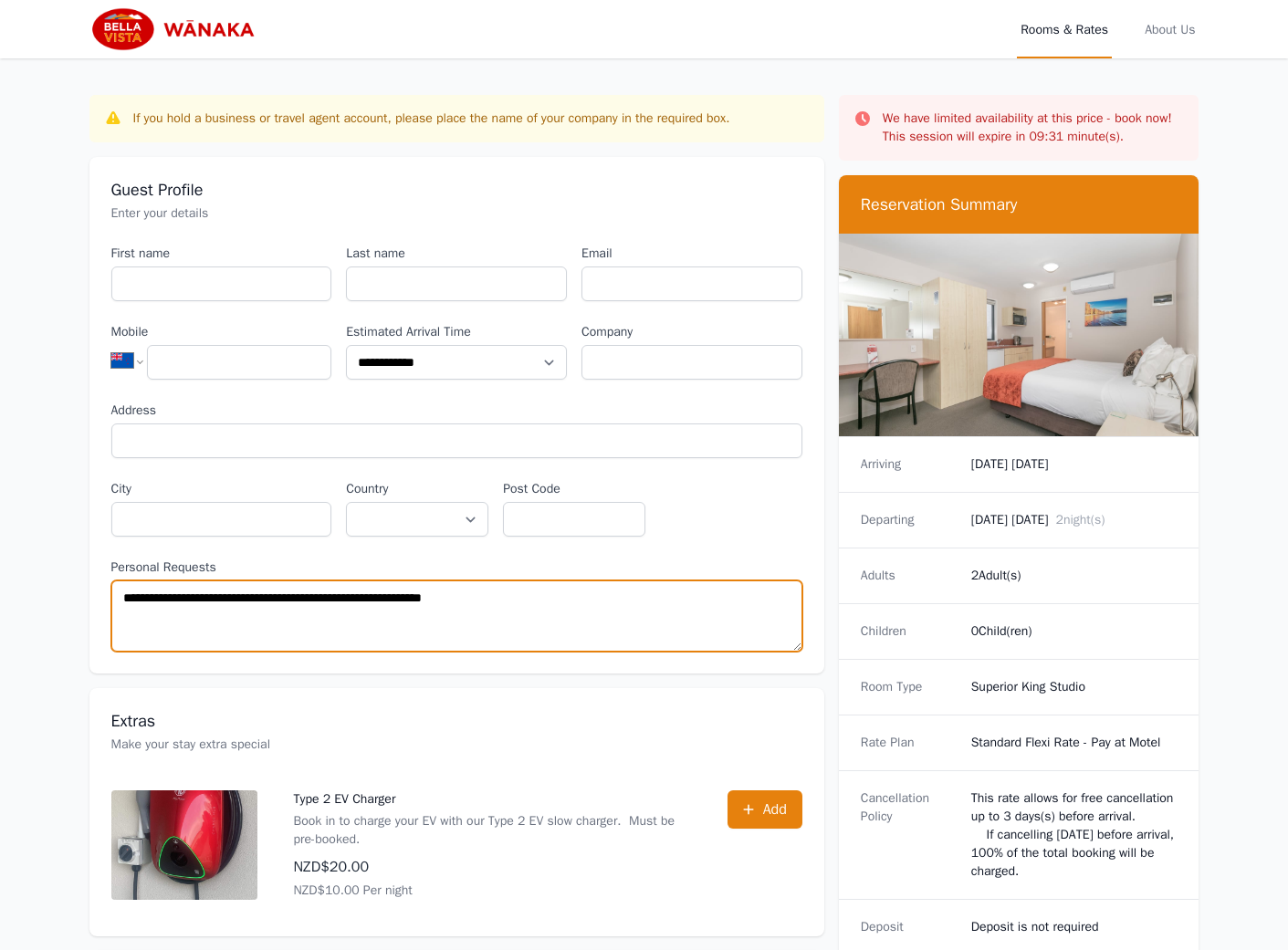 type on "**********" 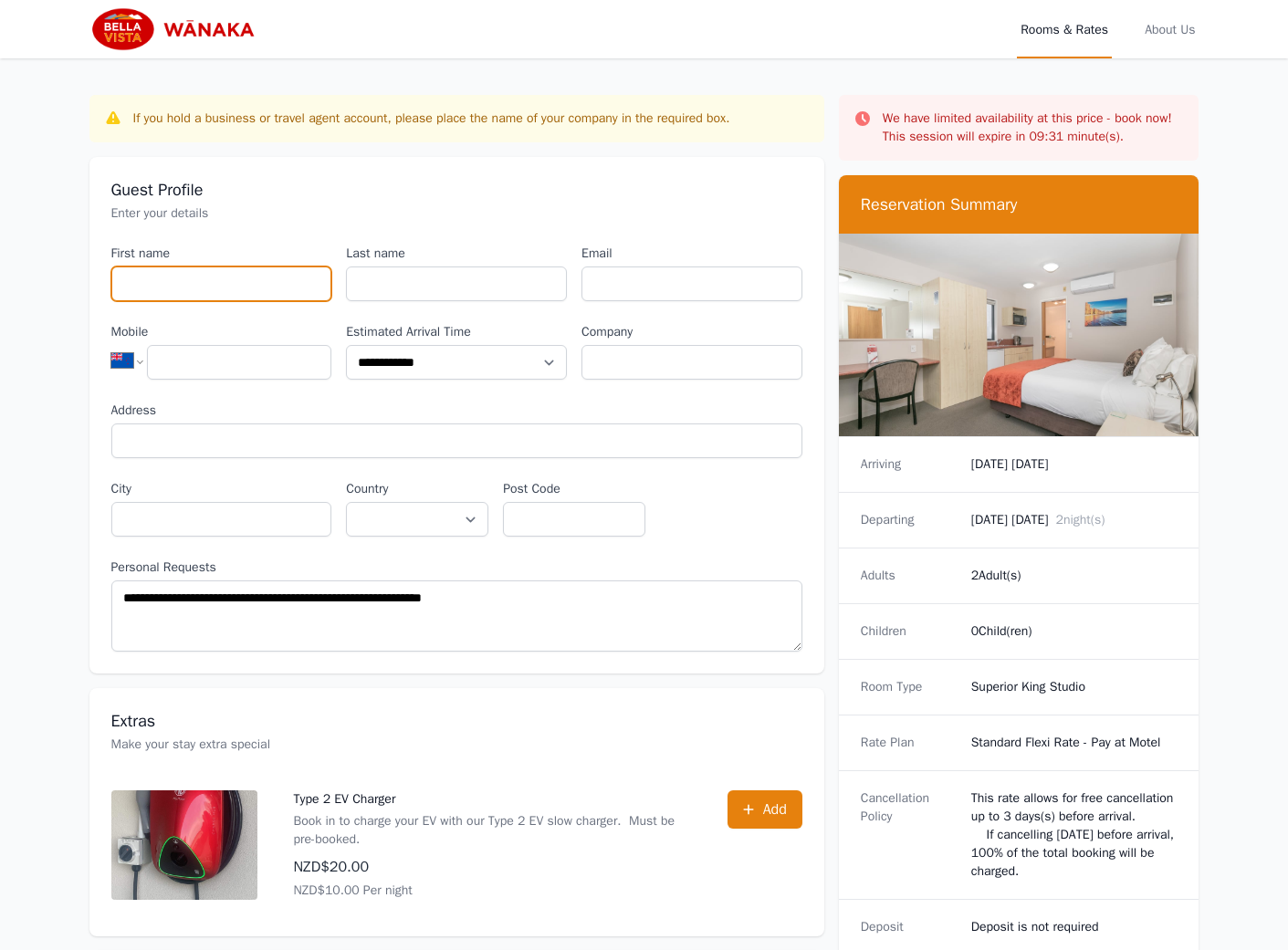 click on "First name" at bounding box center [222, 284] 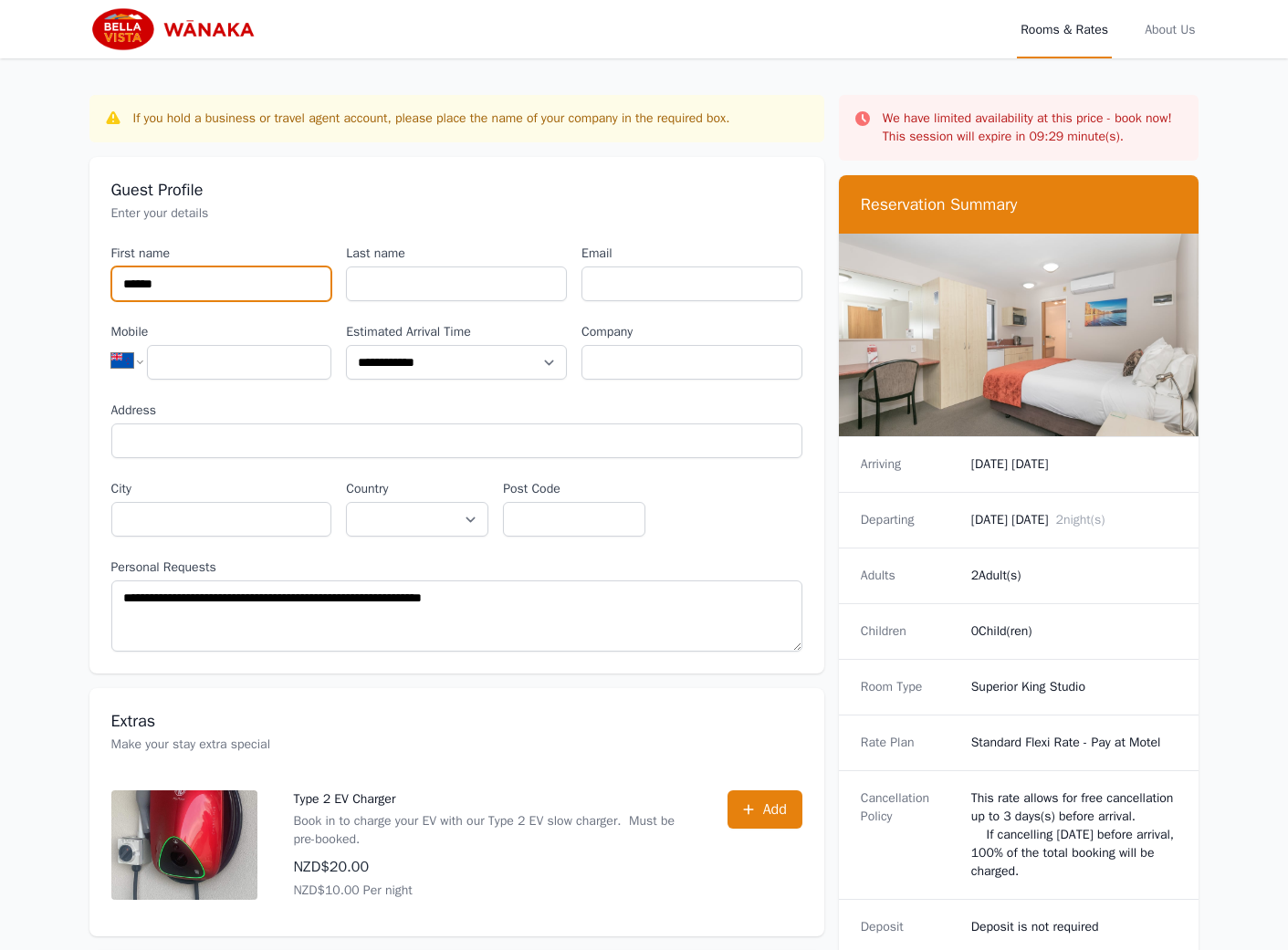 type on "******" 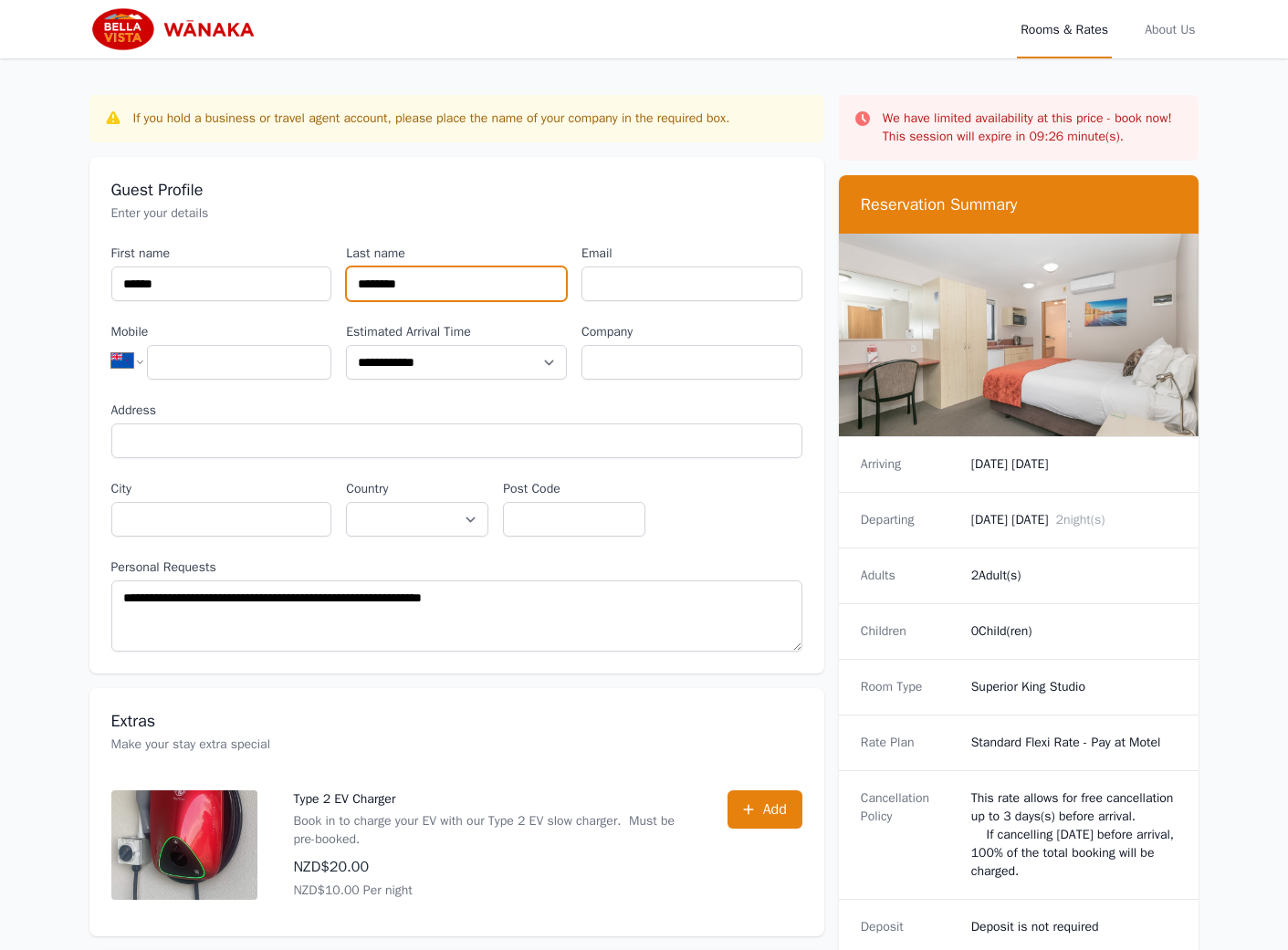 type on "********" 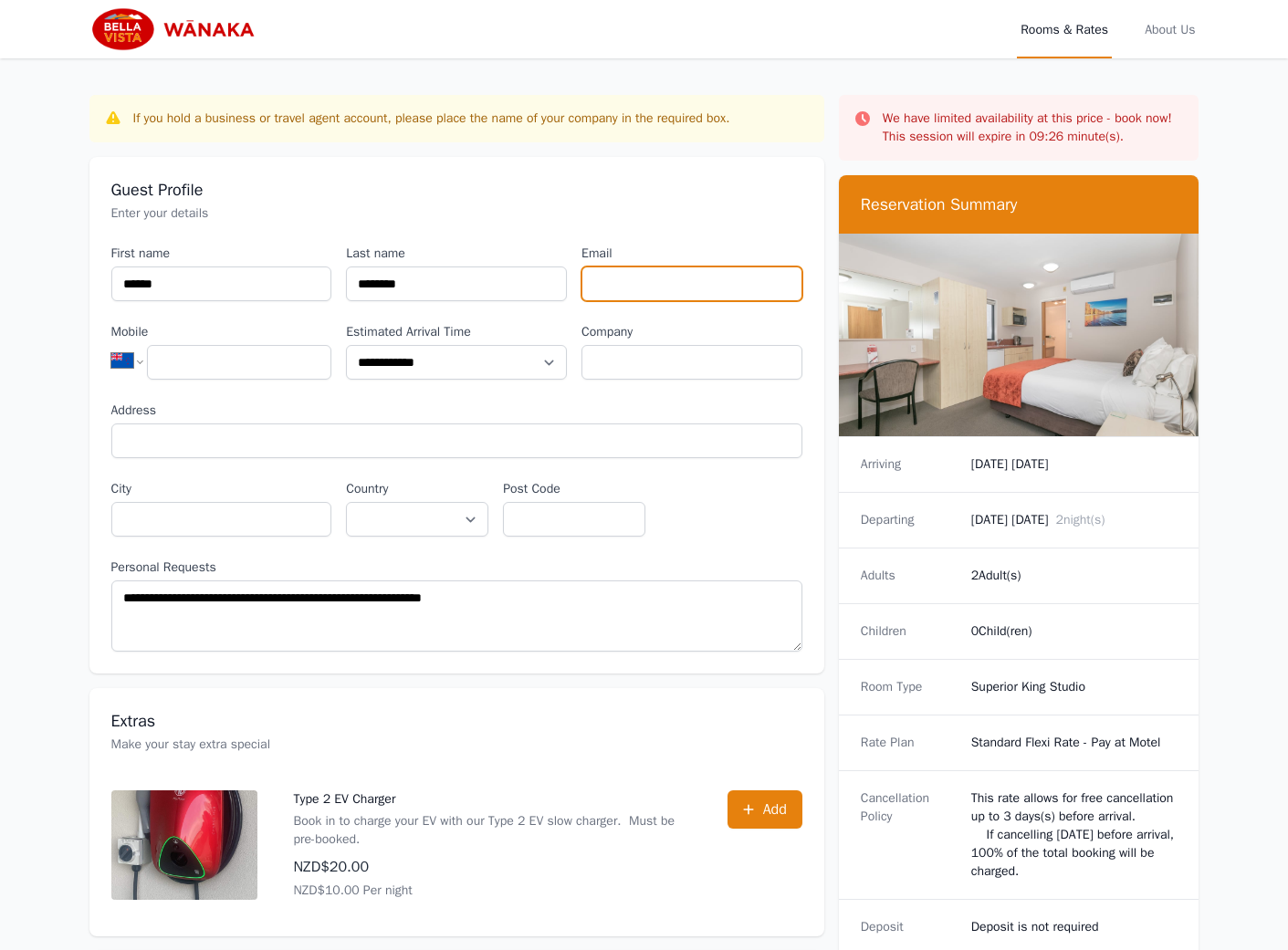 click on "Email" at bounding box center [692, 284] 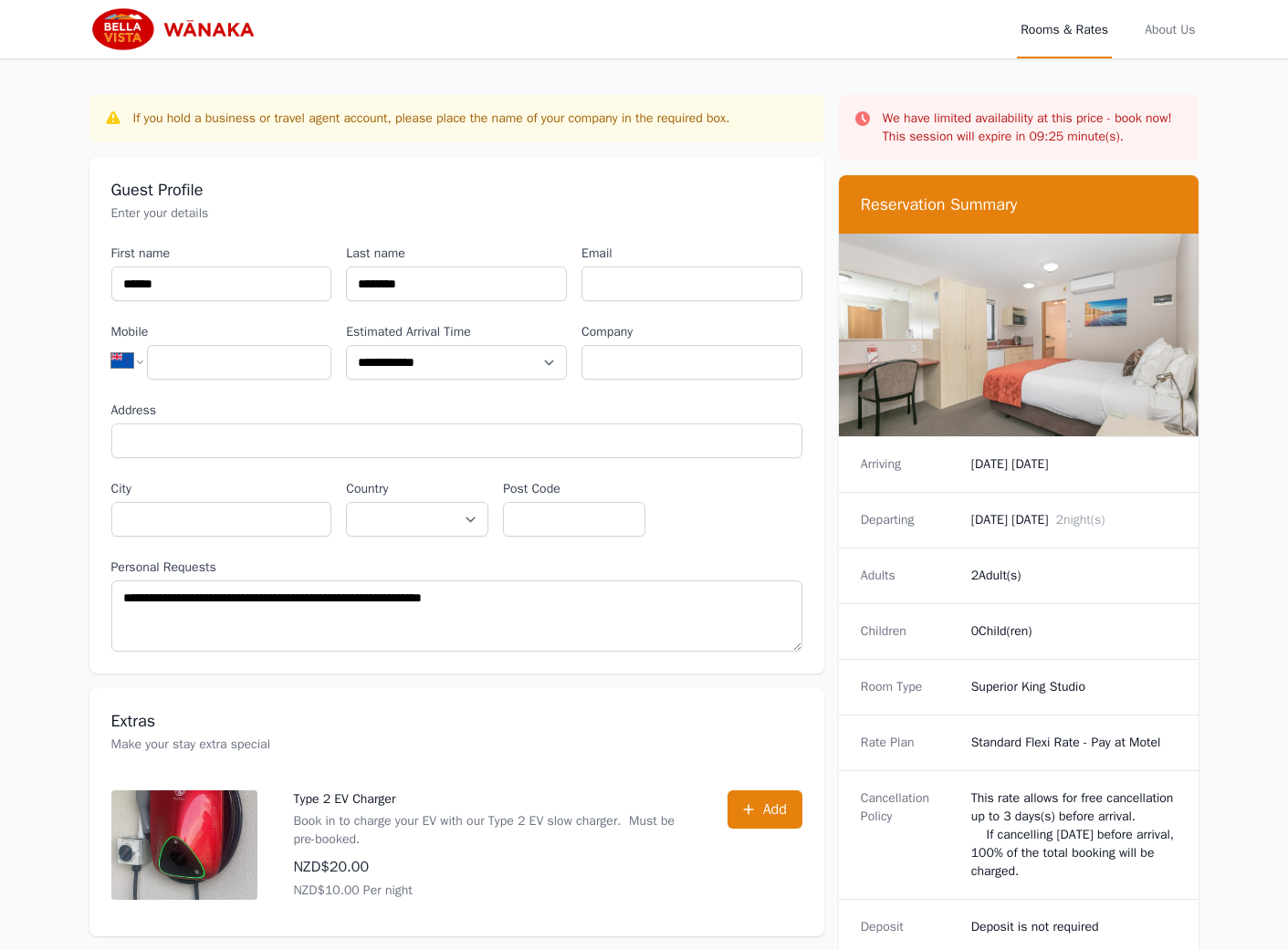 click on "**********" at bounding box center [456, 415] 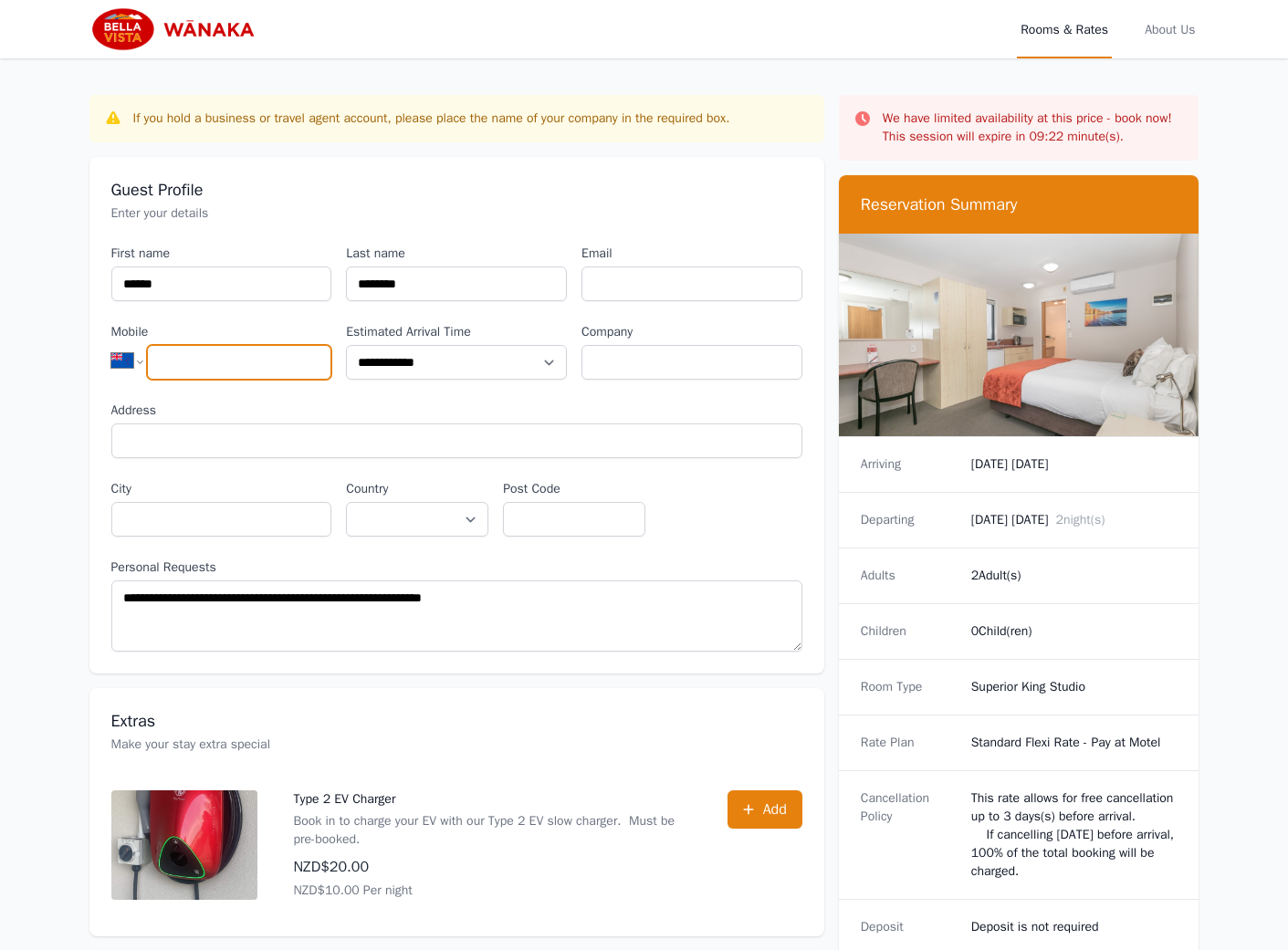 click on "Mobile" at bounding box center [239, 362] 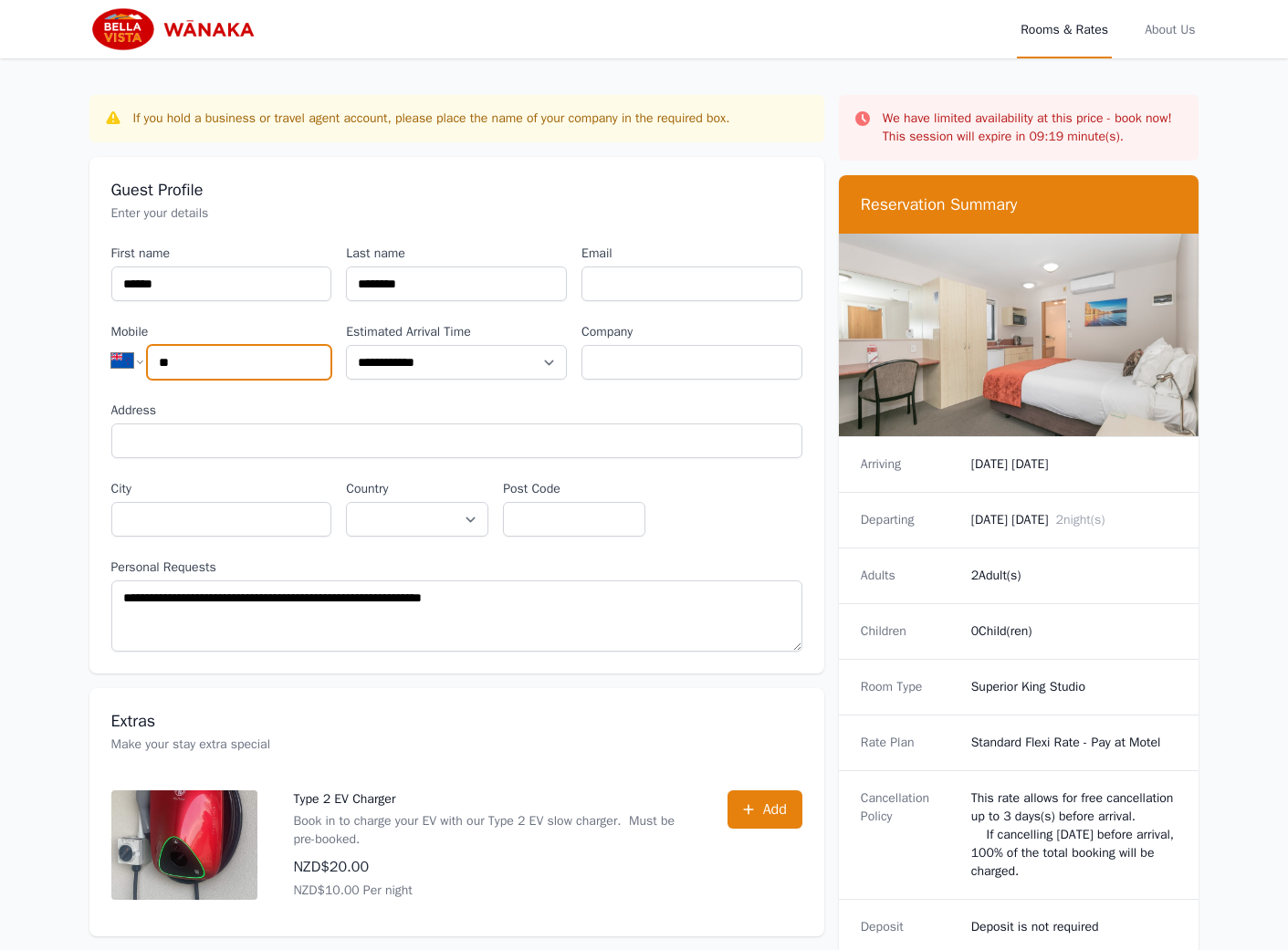 type on "*" 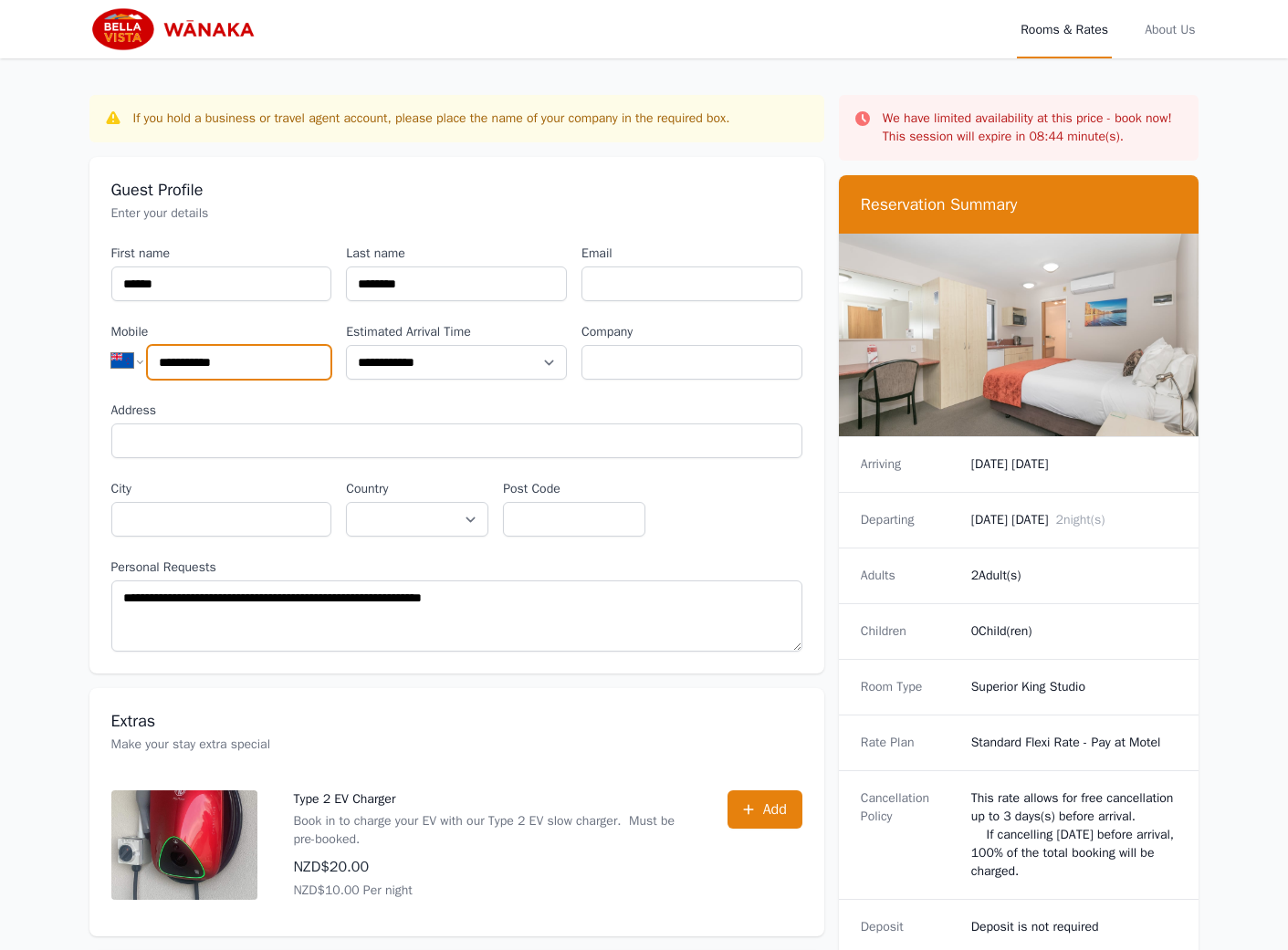 type on "**********" 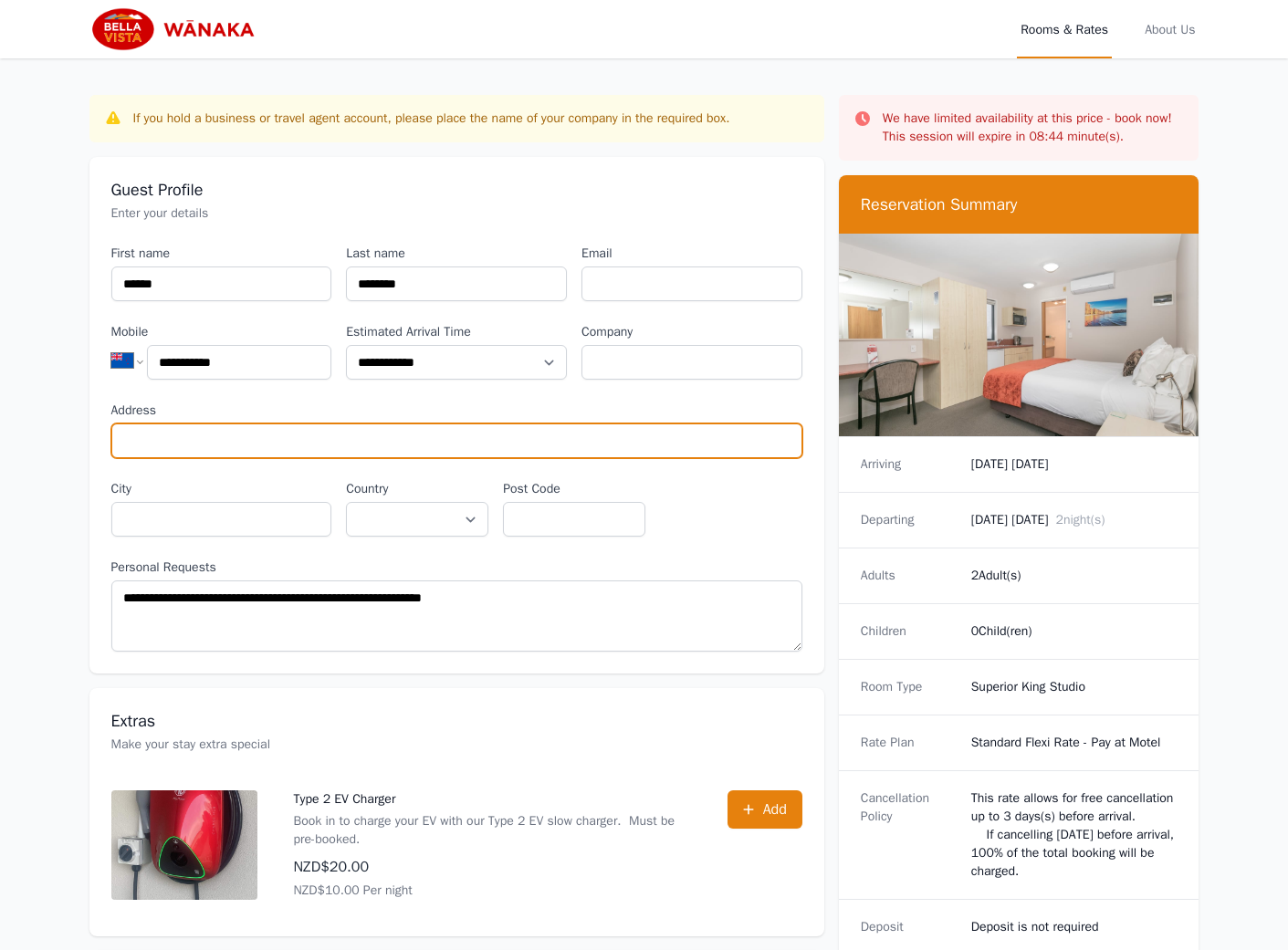 click on "Address" at bounding box center [456, 441] 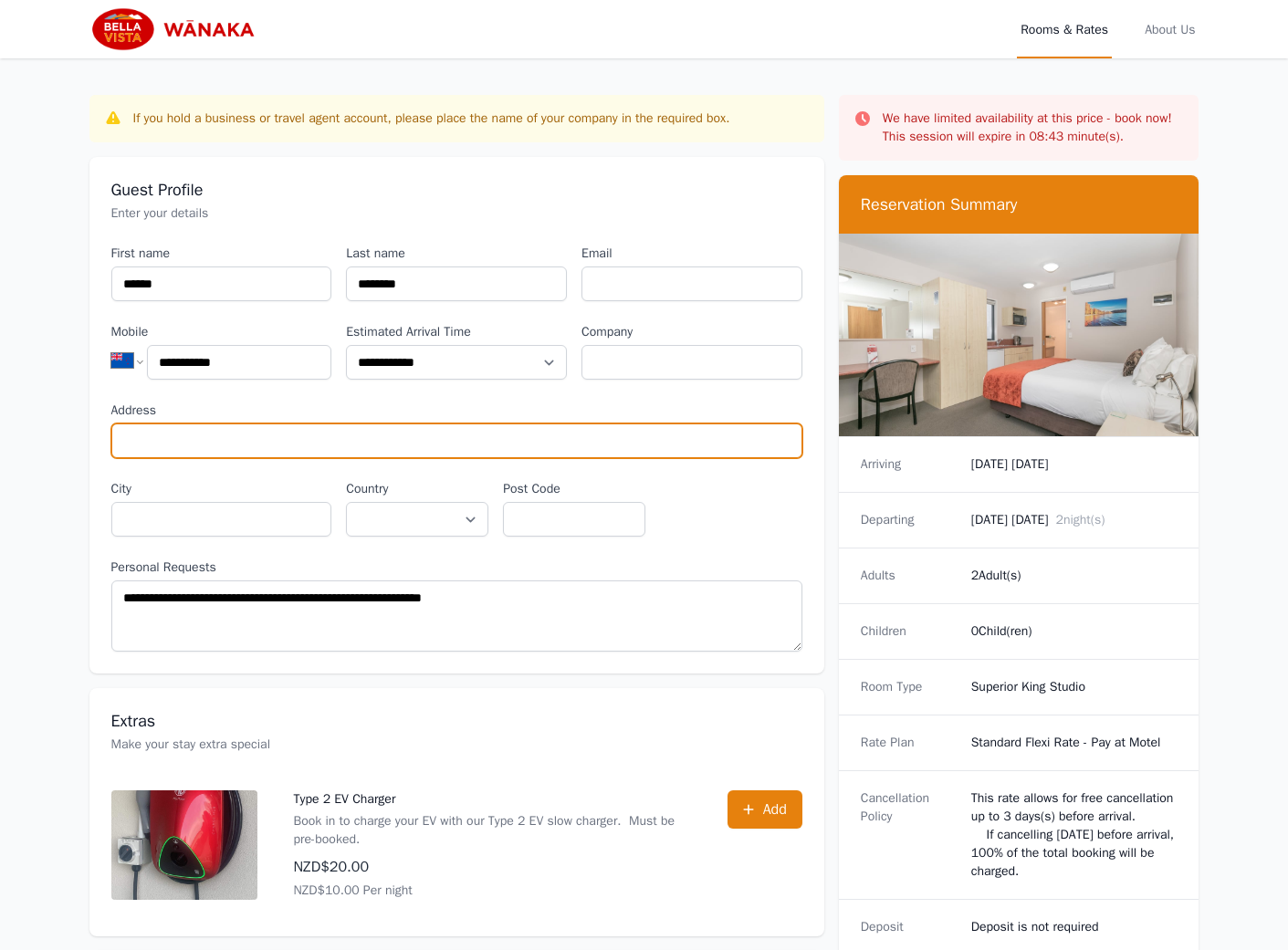 type on "**********" 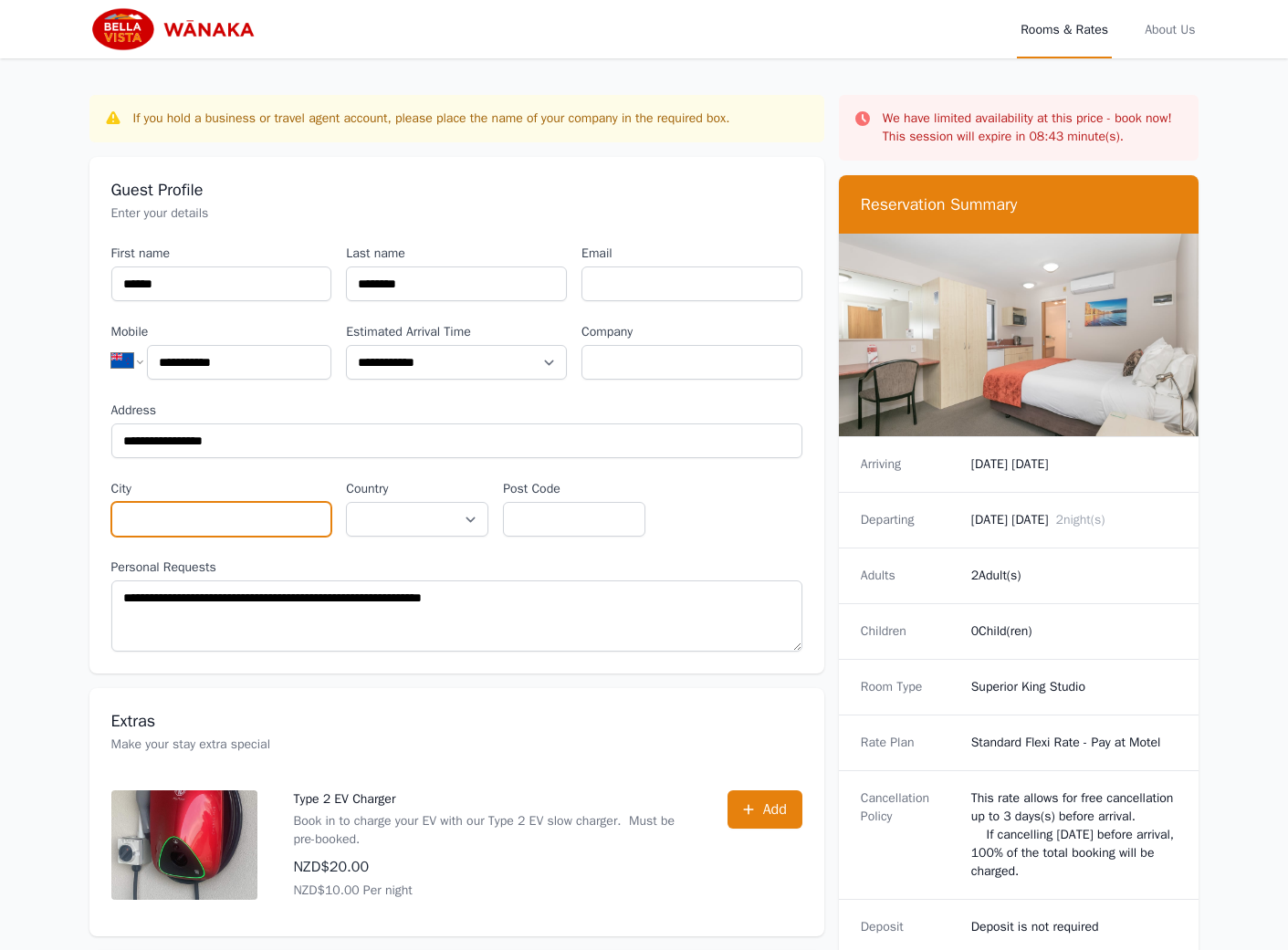 click on "City" at bounding box center [222, 519] 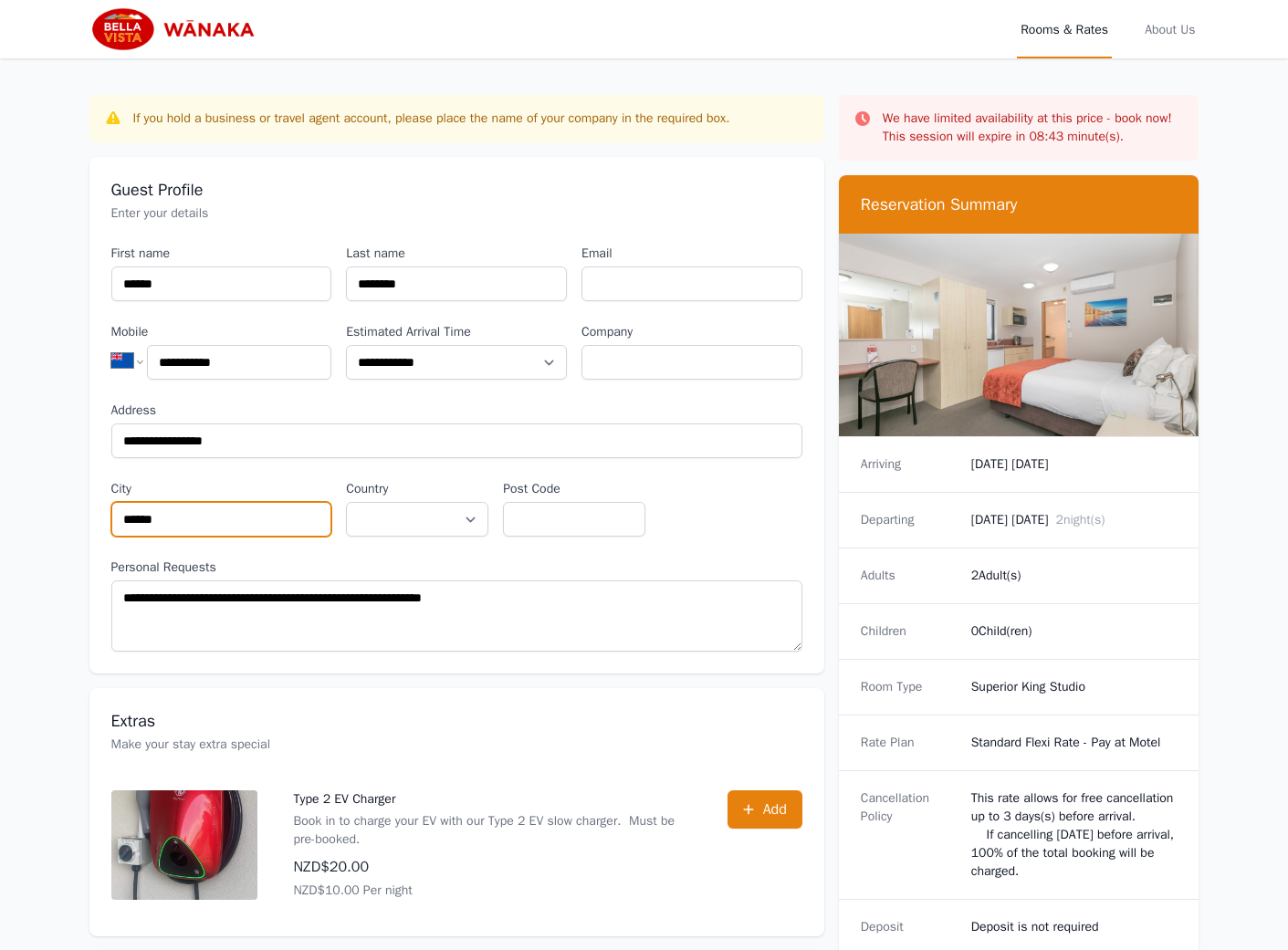 type on "******" 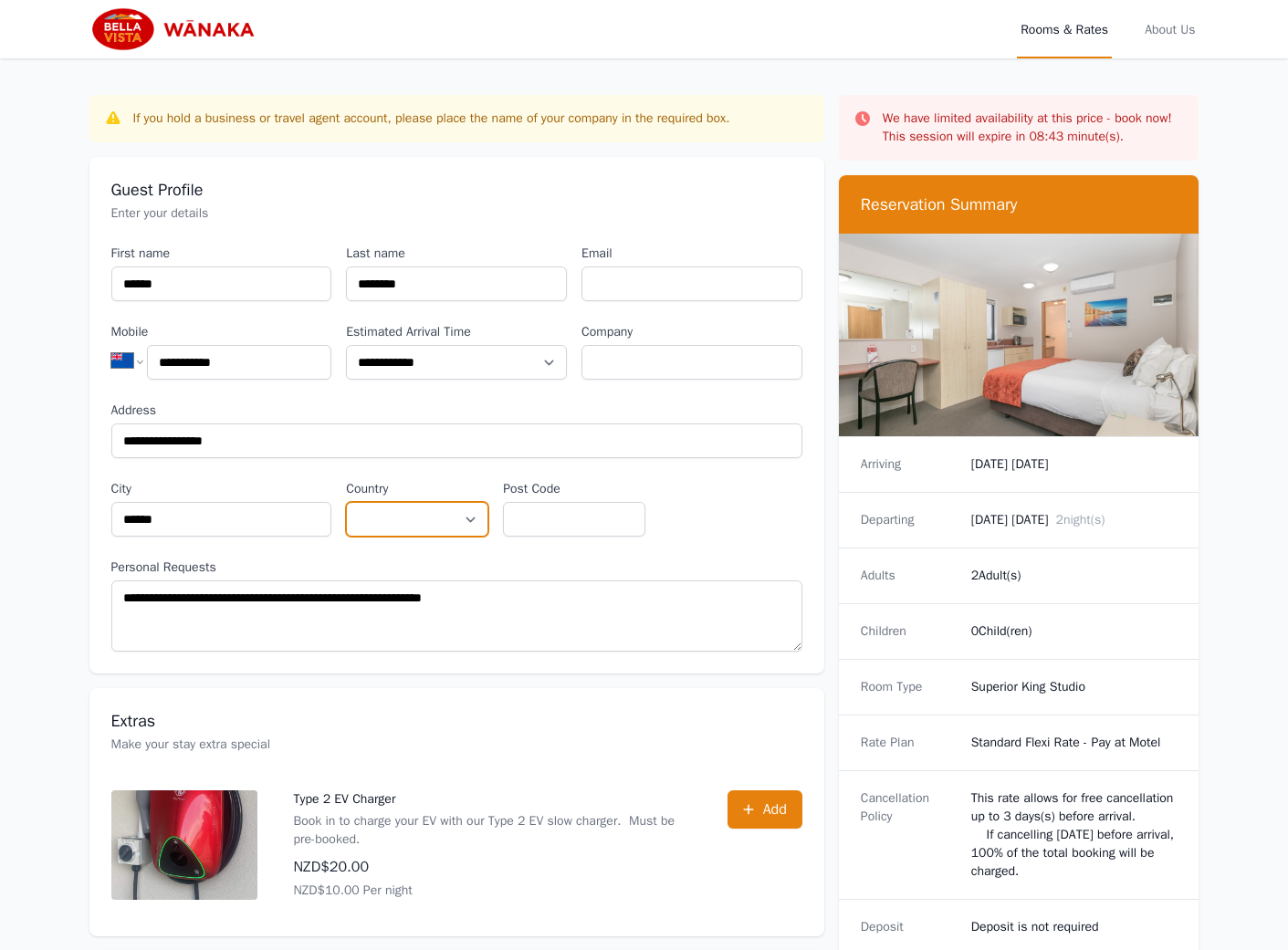 click on "**********" at bounding box center (417, 519) 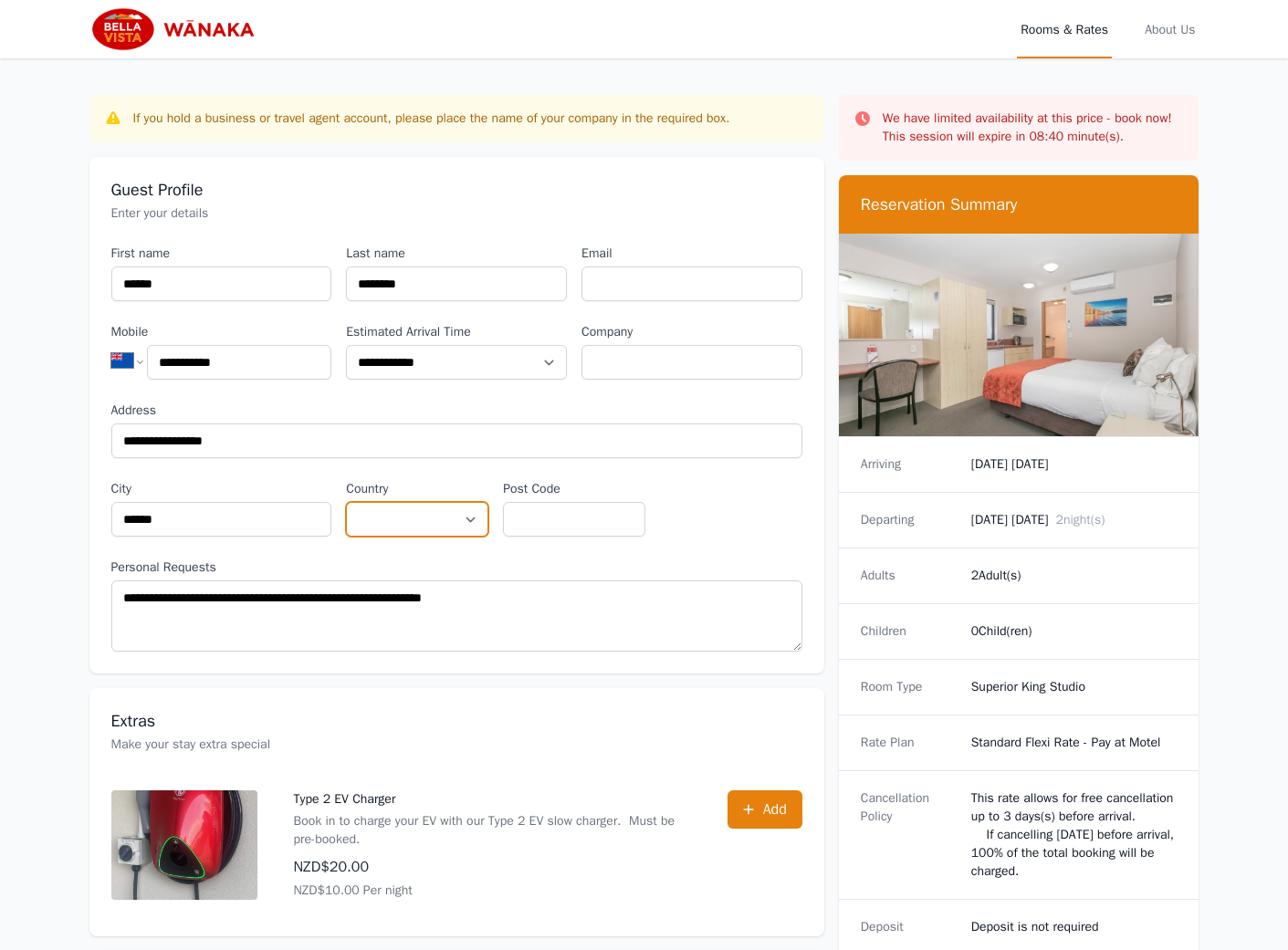 select on "**********" 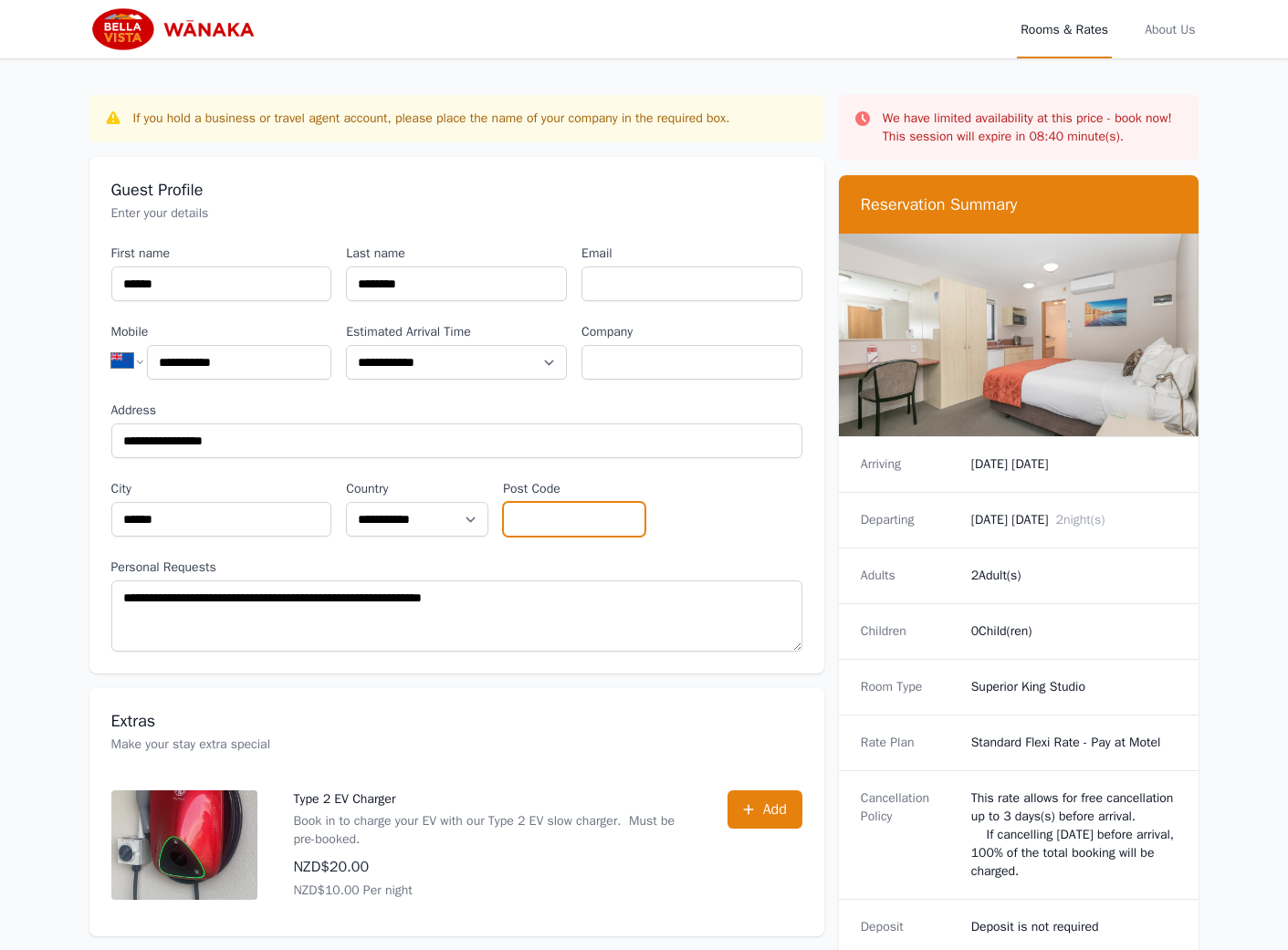 click on "Post Code" at bounding box center (574, 519) 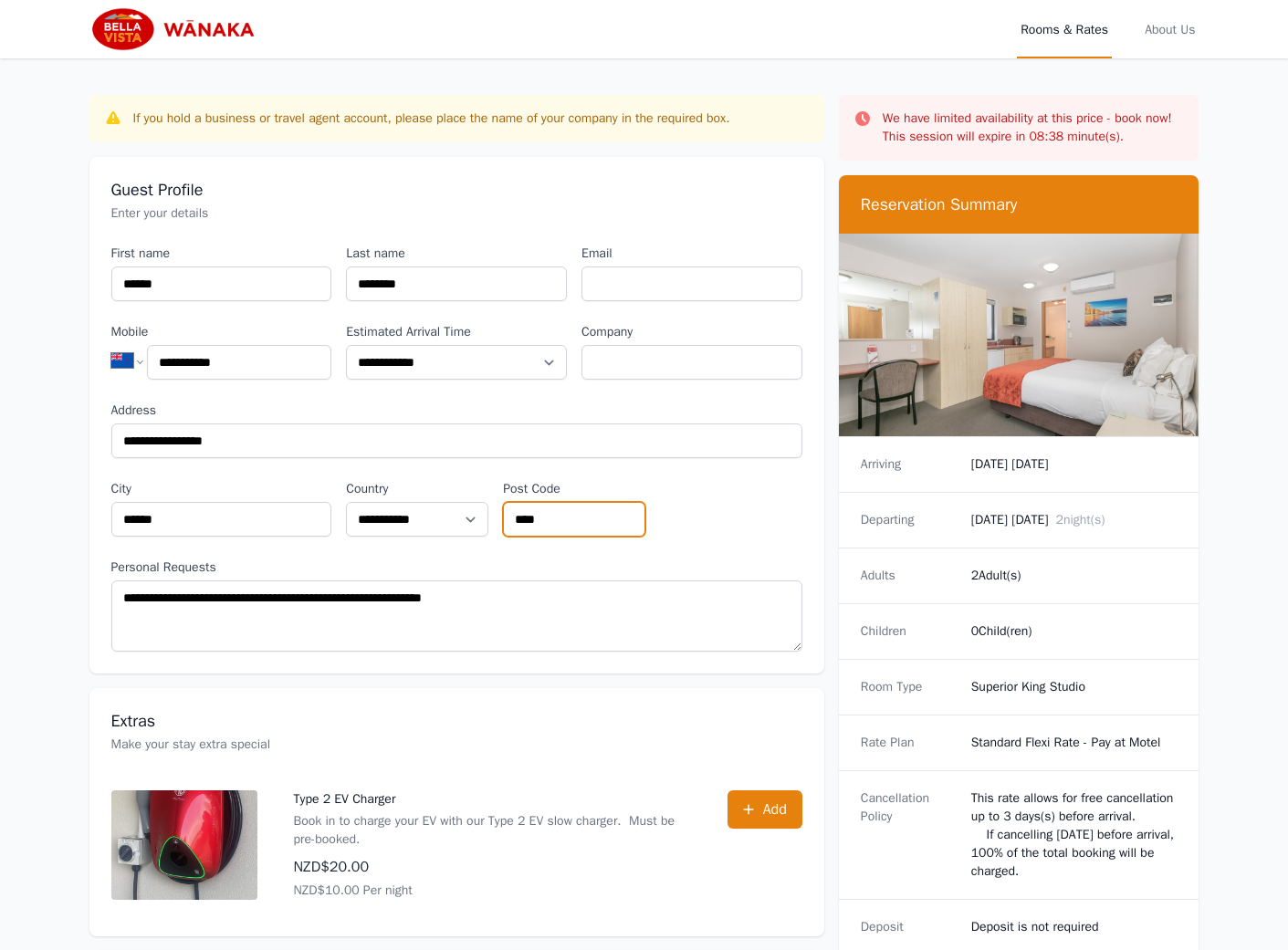 type on "****" 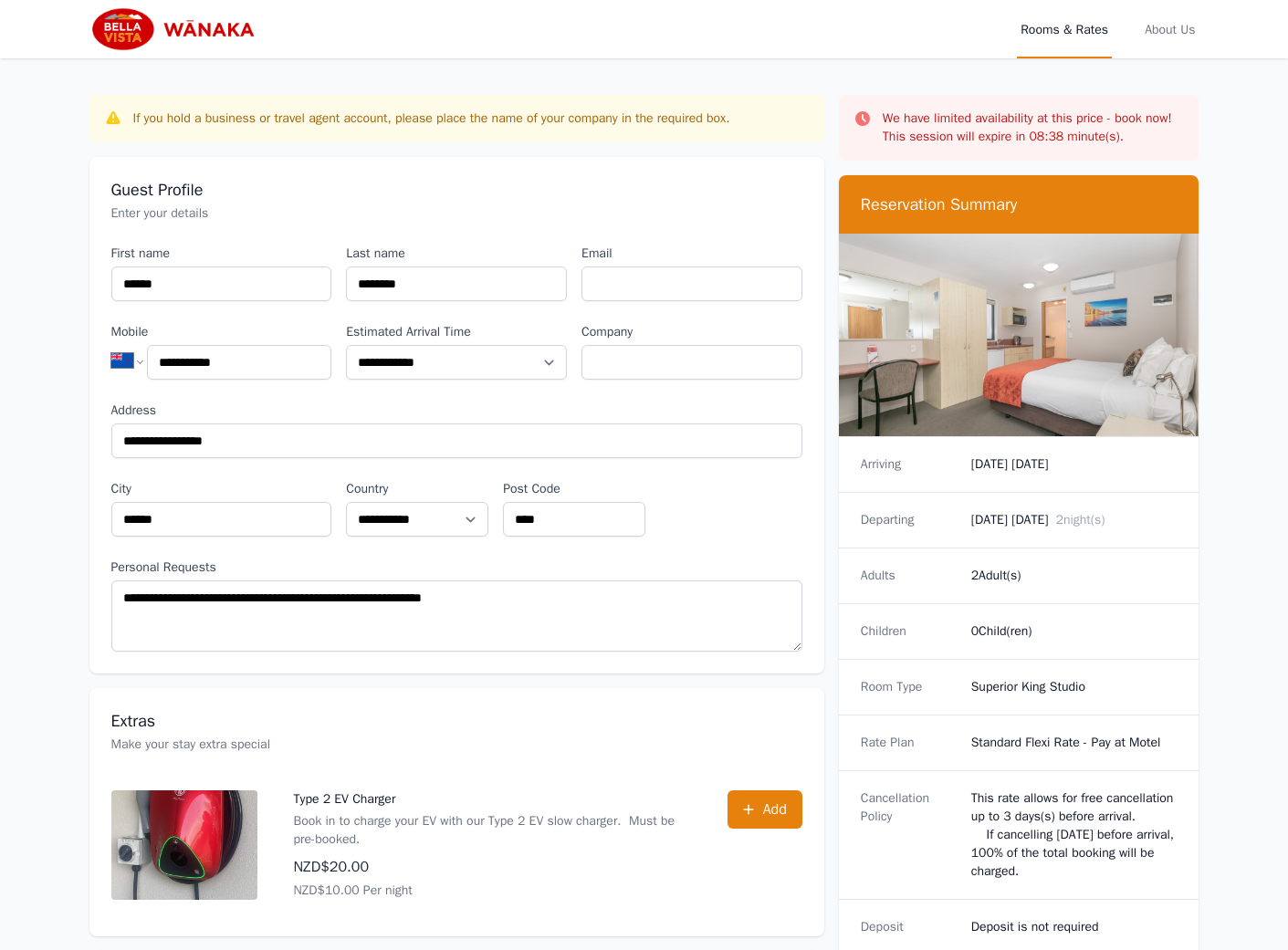 click on "**********" at bounding box center [456, 448] 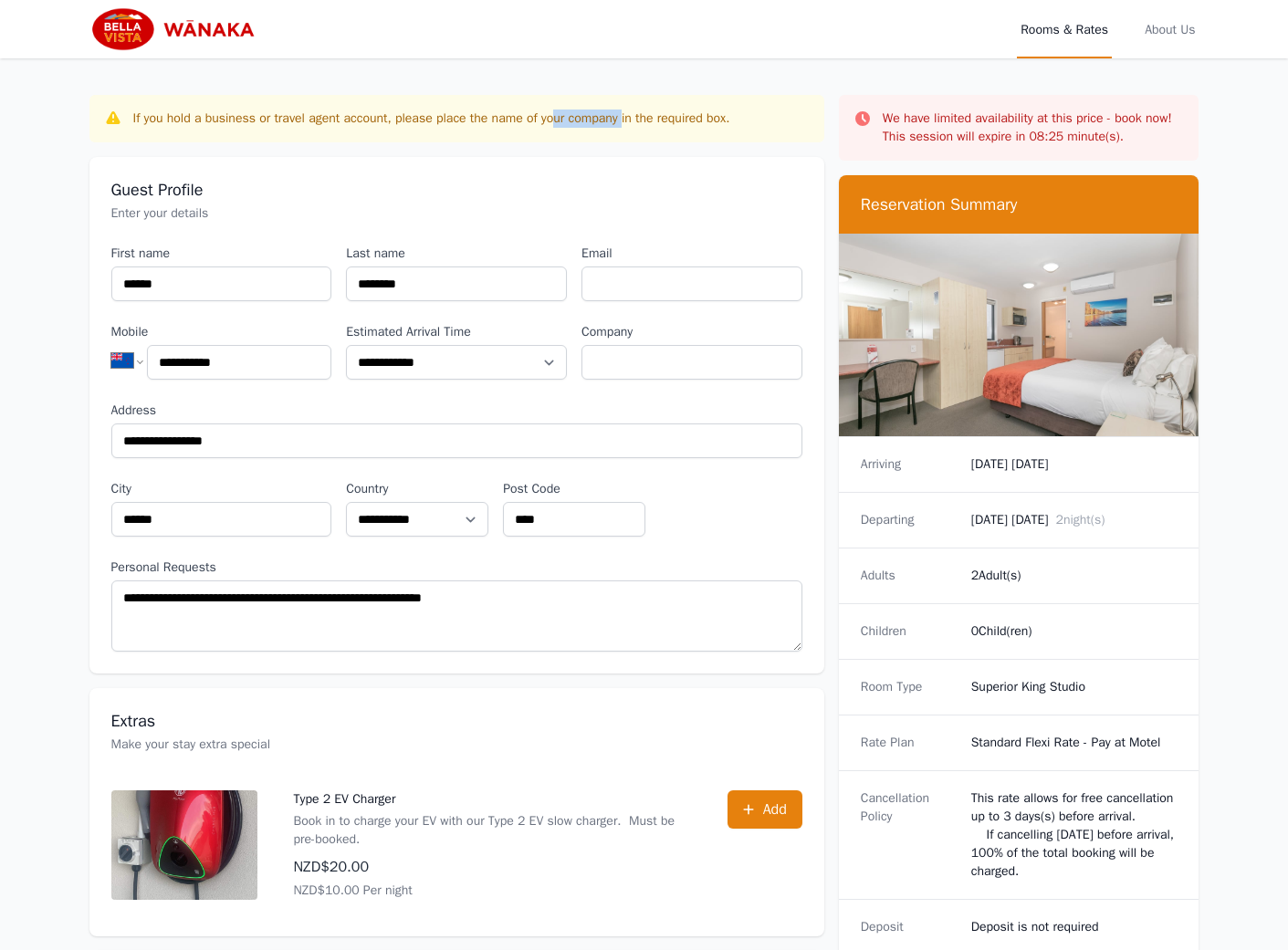 drag, startPoint x: 613, startPoint y: 111, endPoint x: 581, endPoint y: 228, distance: 121.29716 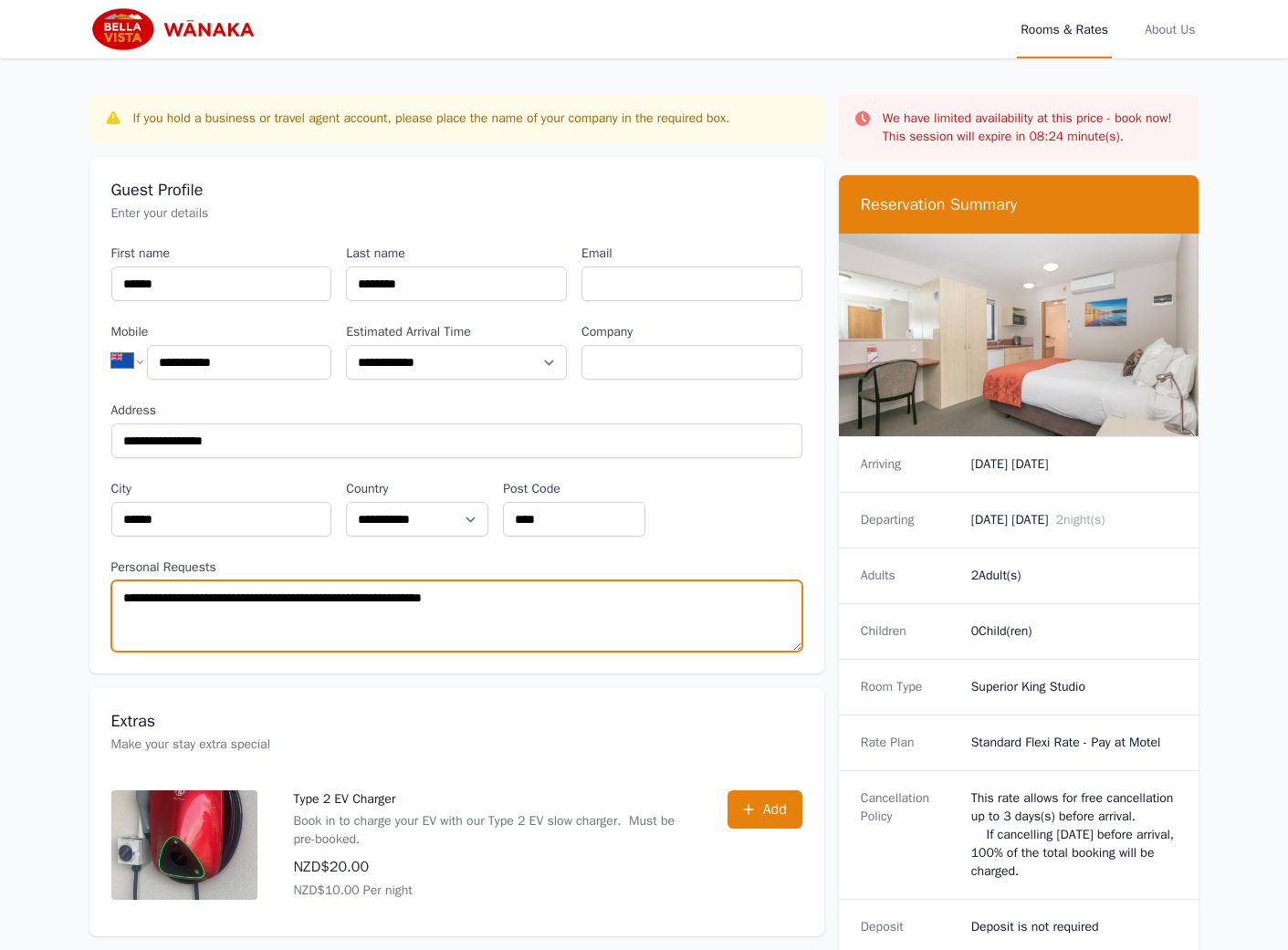 drag, startPoint x: 317, startPoint y: 609, endPoint x: 302, endPoint y: 604, distance: 15.811388 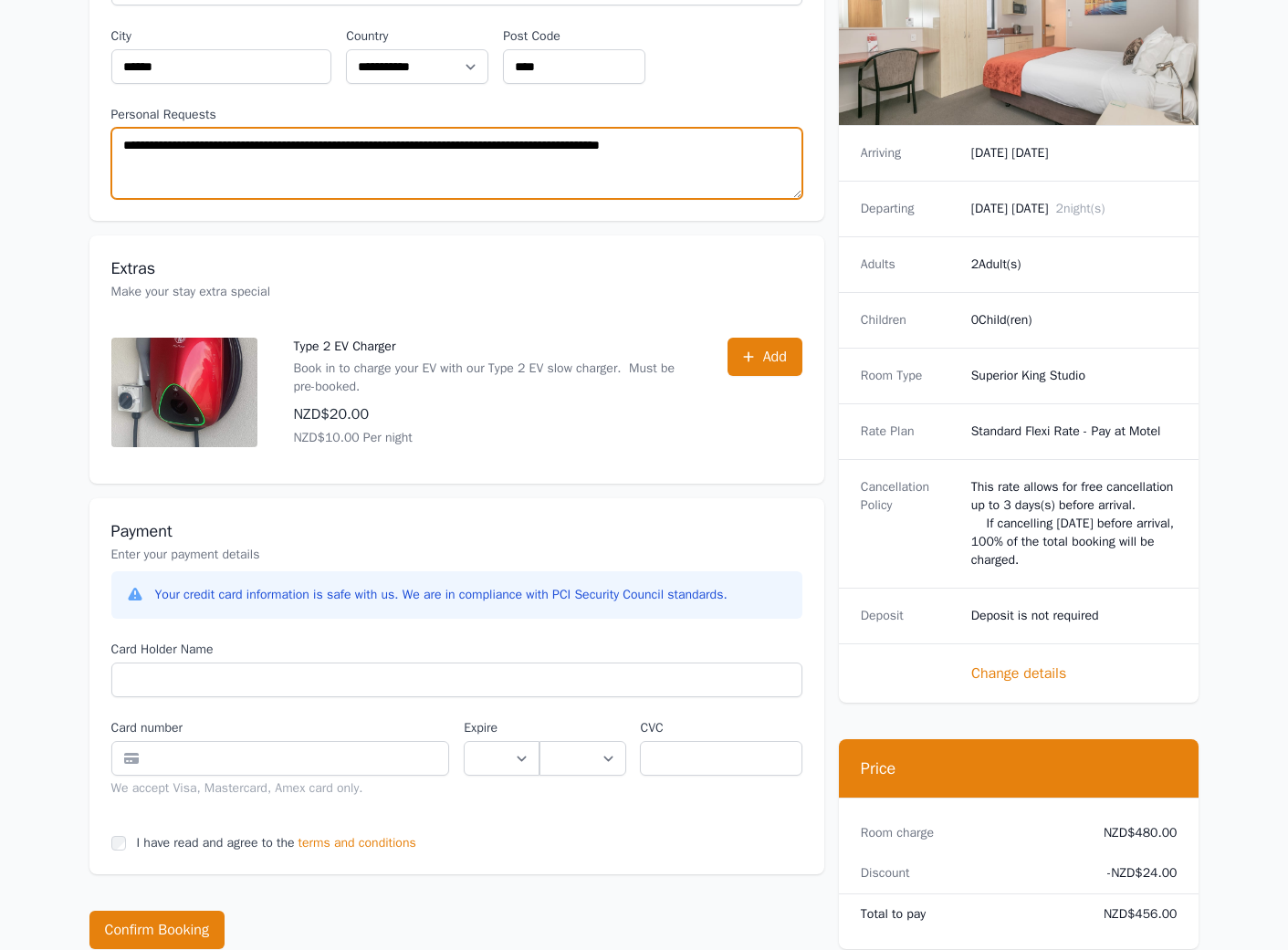 scroll, scrollTop: 512, scrollLeft: 0, axis: vertical 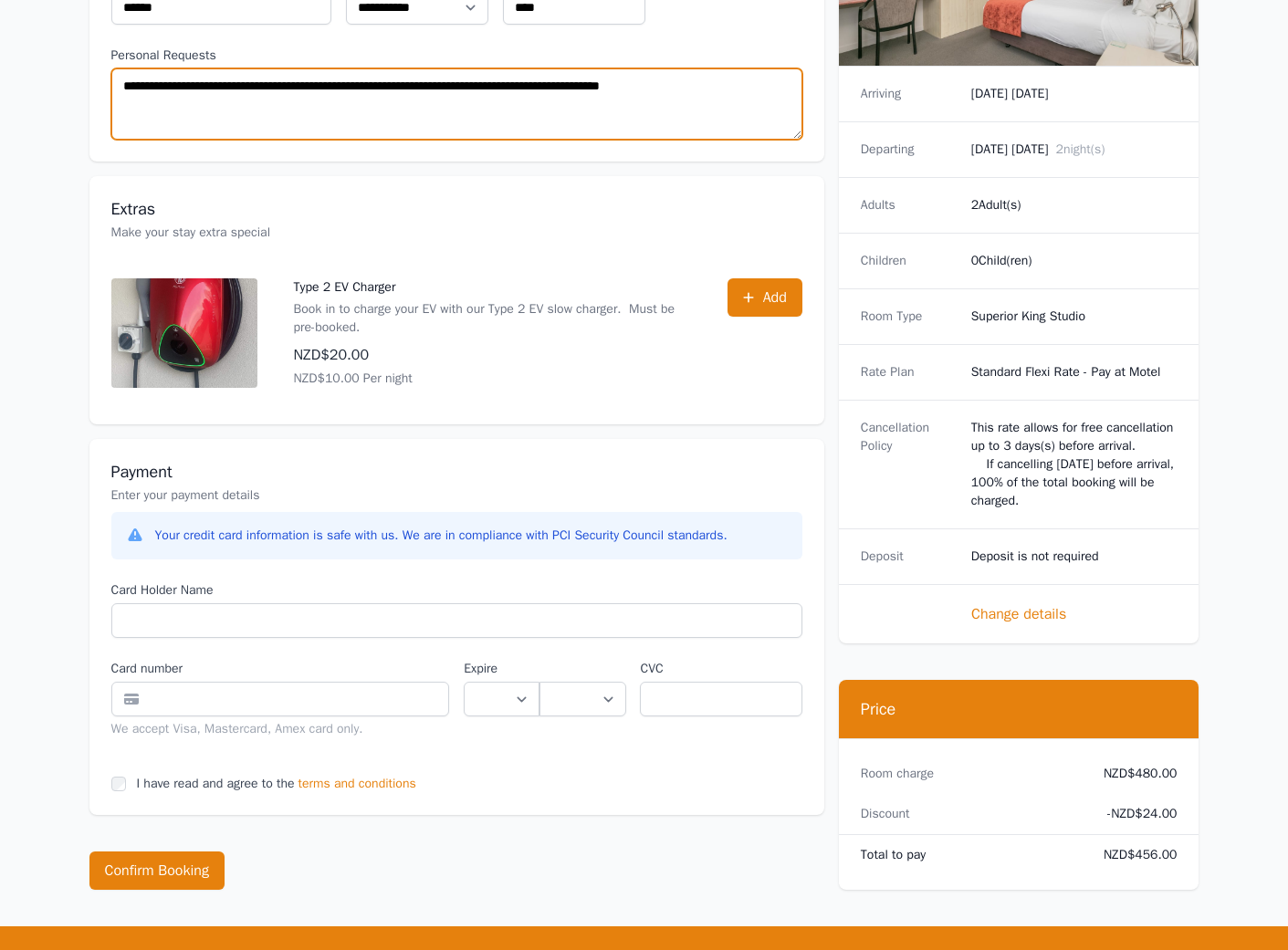type on "**********" 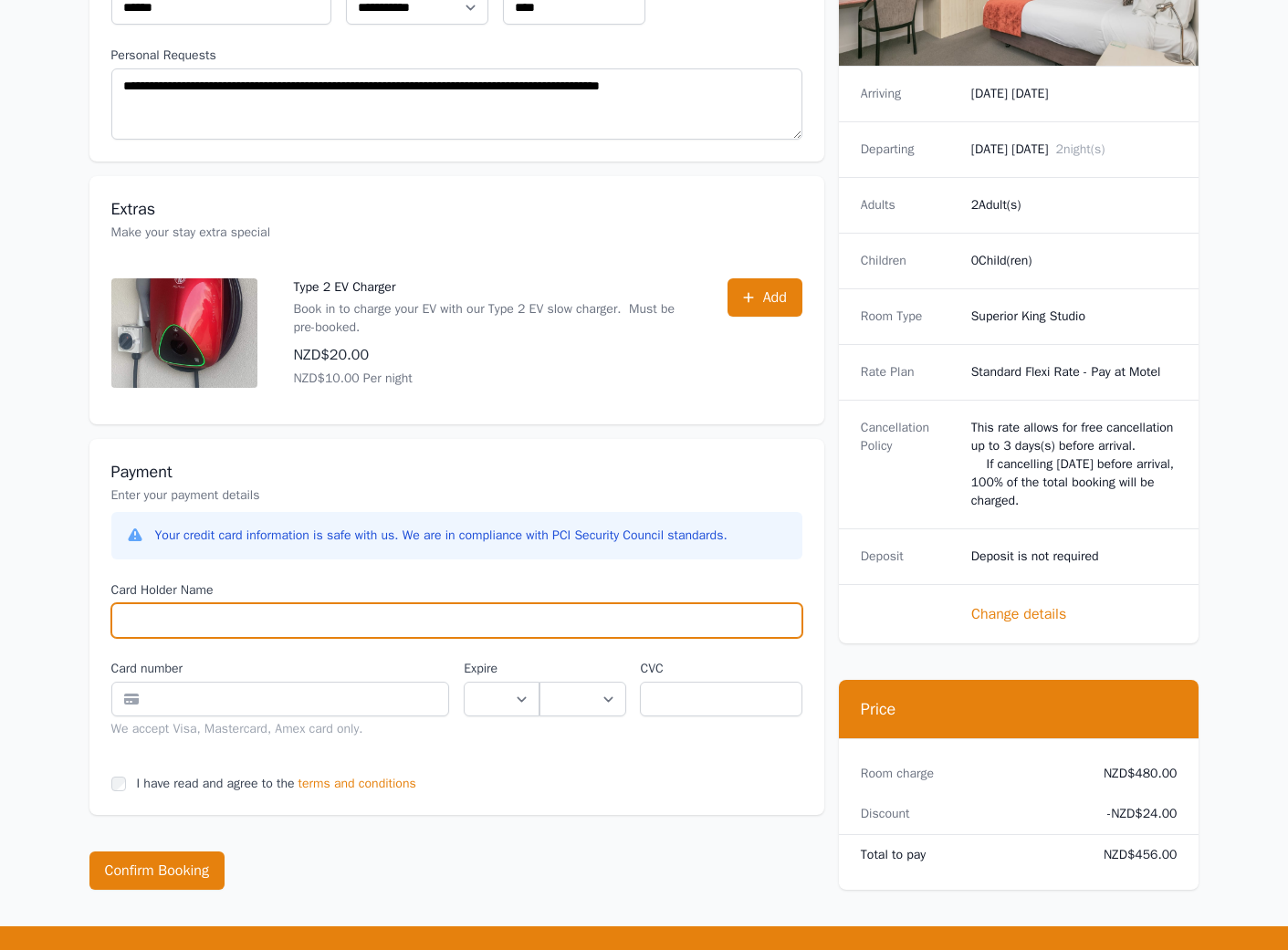 click on "Card Holder Name" at bounding box center (456, 621) 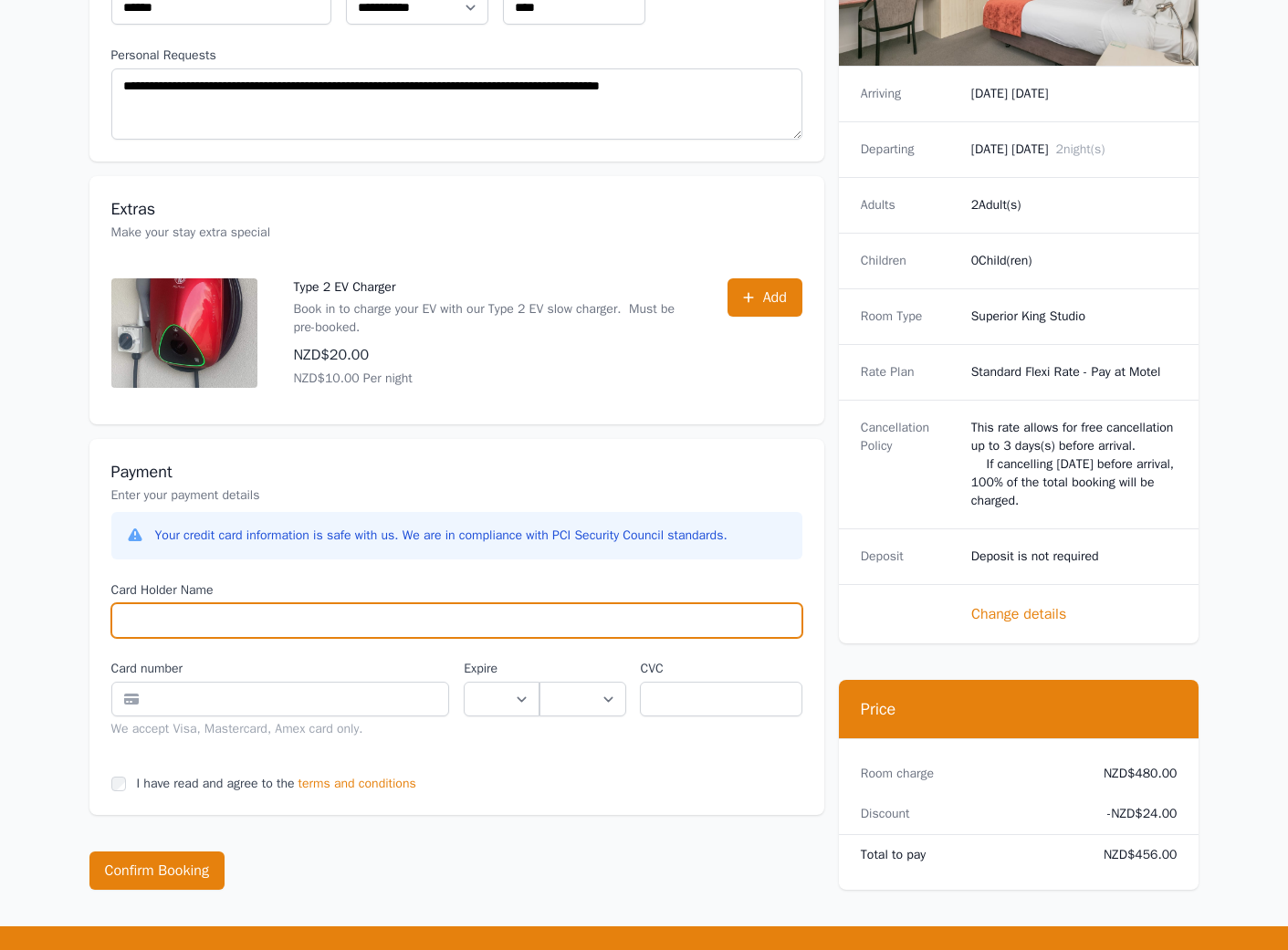 type on "**********" 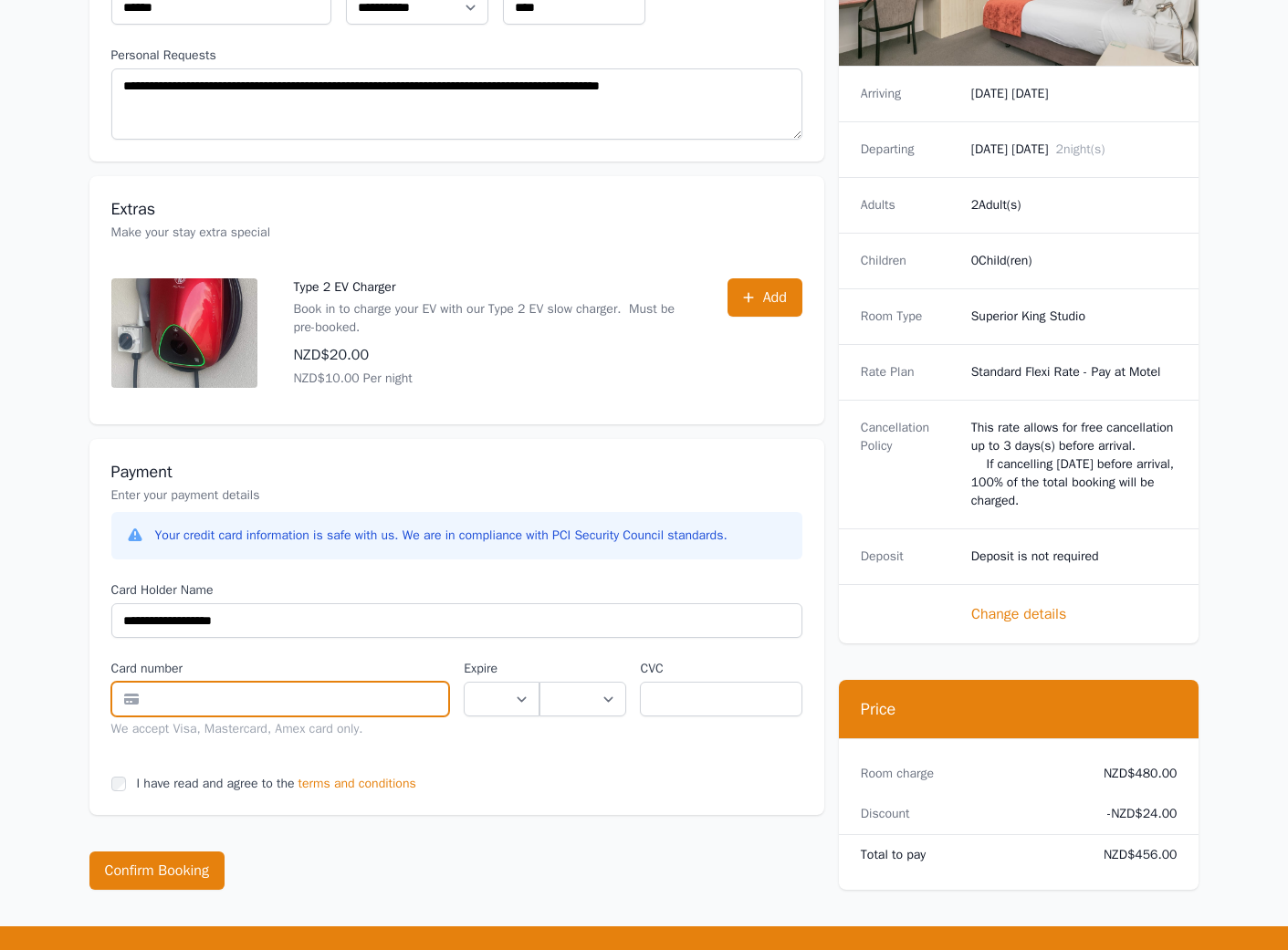 click at bounding box center [280, 699] 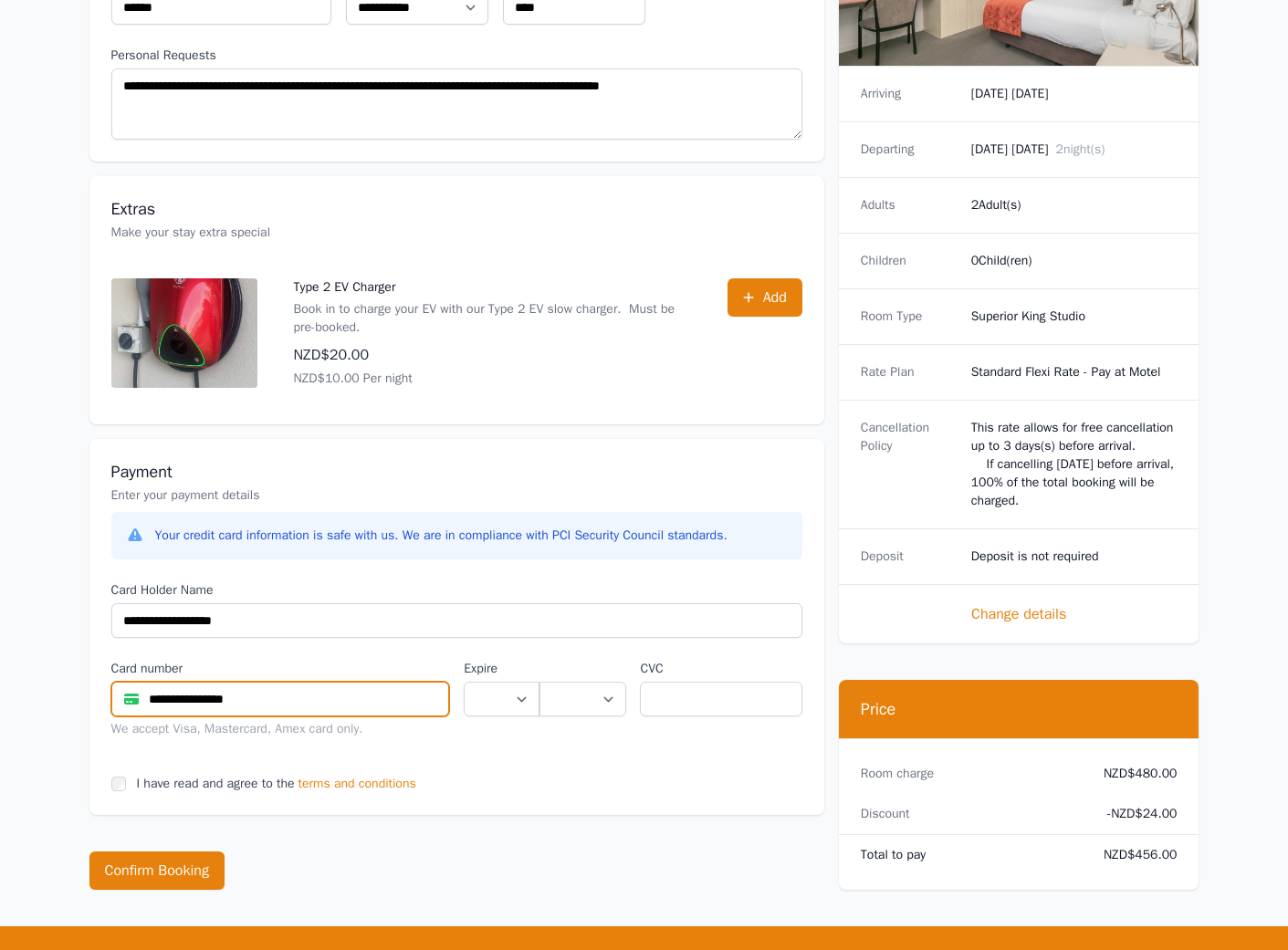 type on "**********" 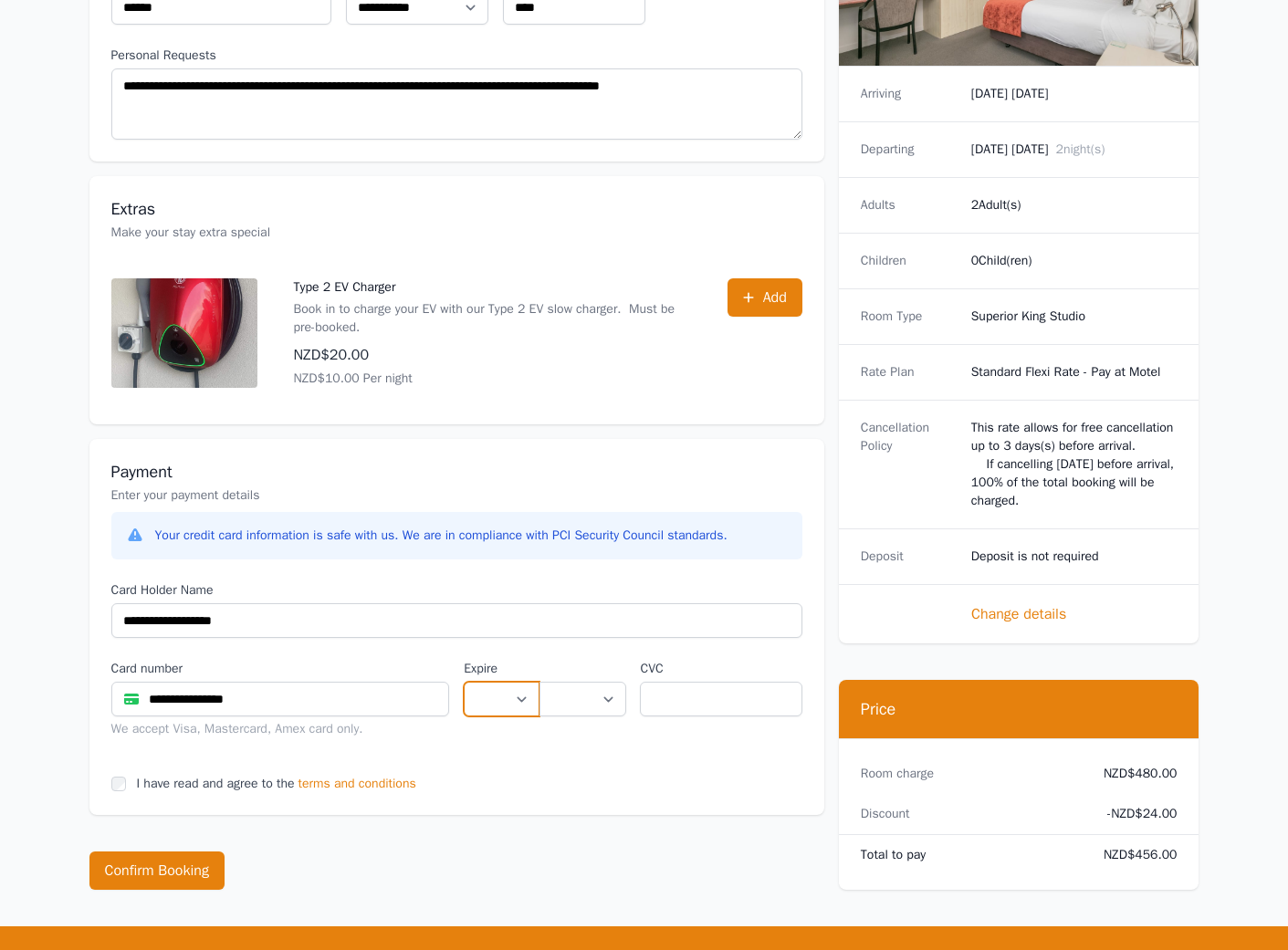 click on "** ** ** ** ** ** ** ** ** ** ** **" at bounding box center (501, 699) 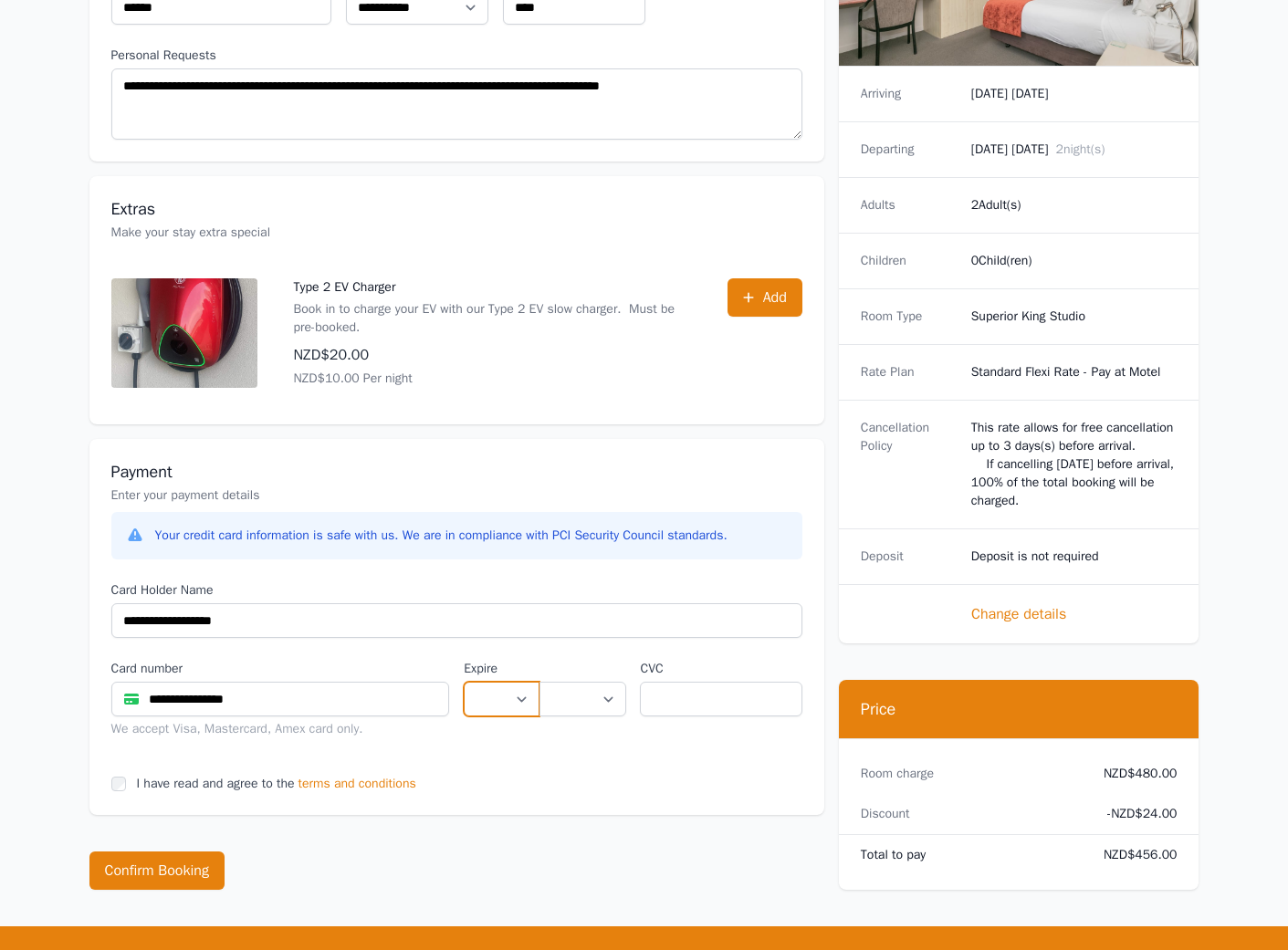 select on "**" 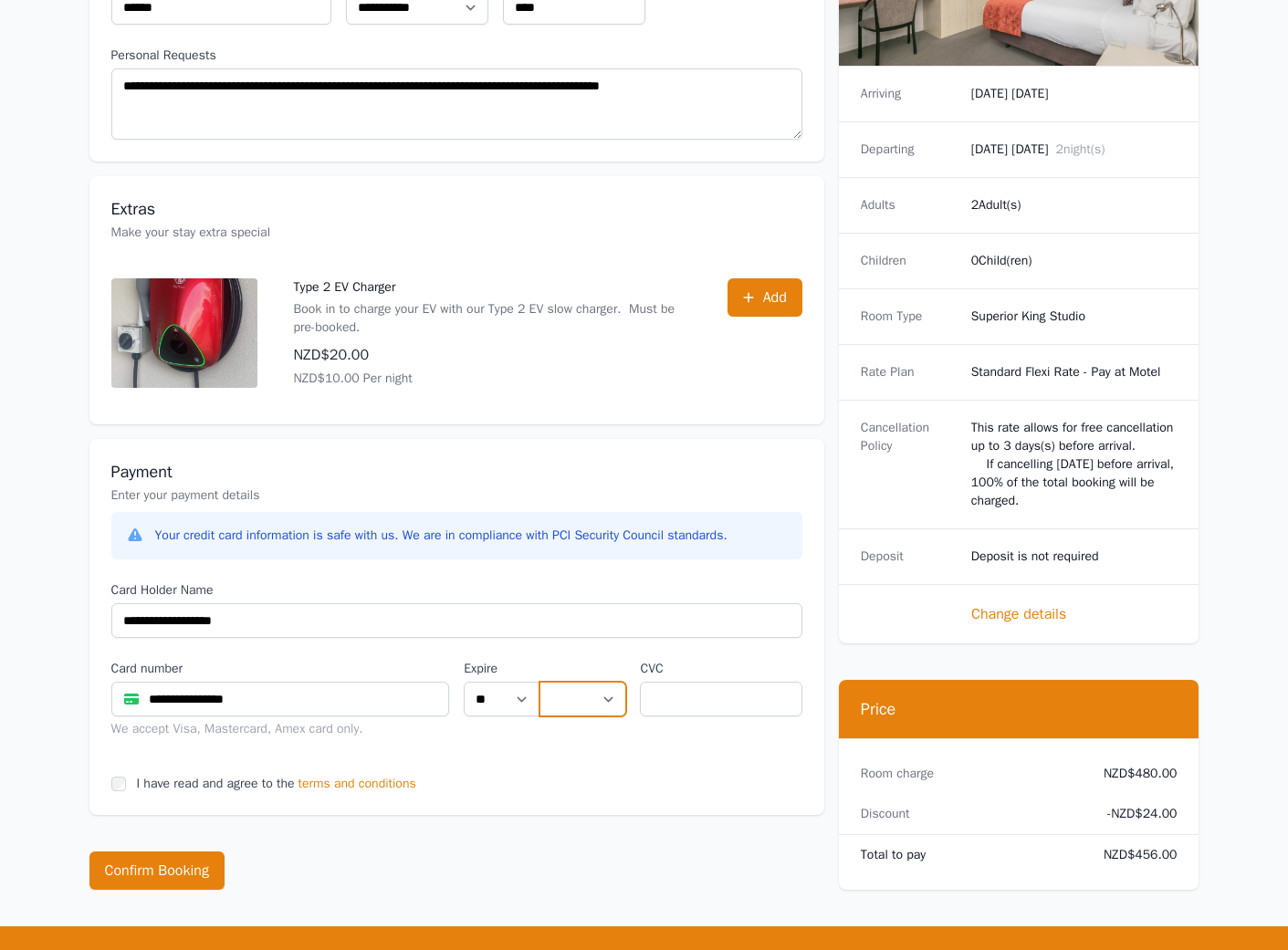 click on "**** **** **** **** **** **** **** **** ****" at bounding box center [582, 699] 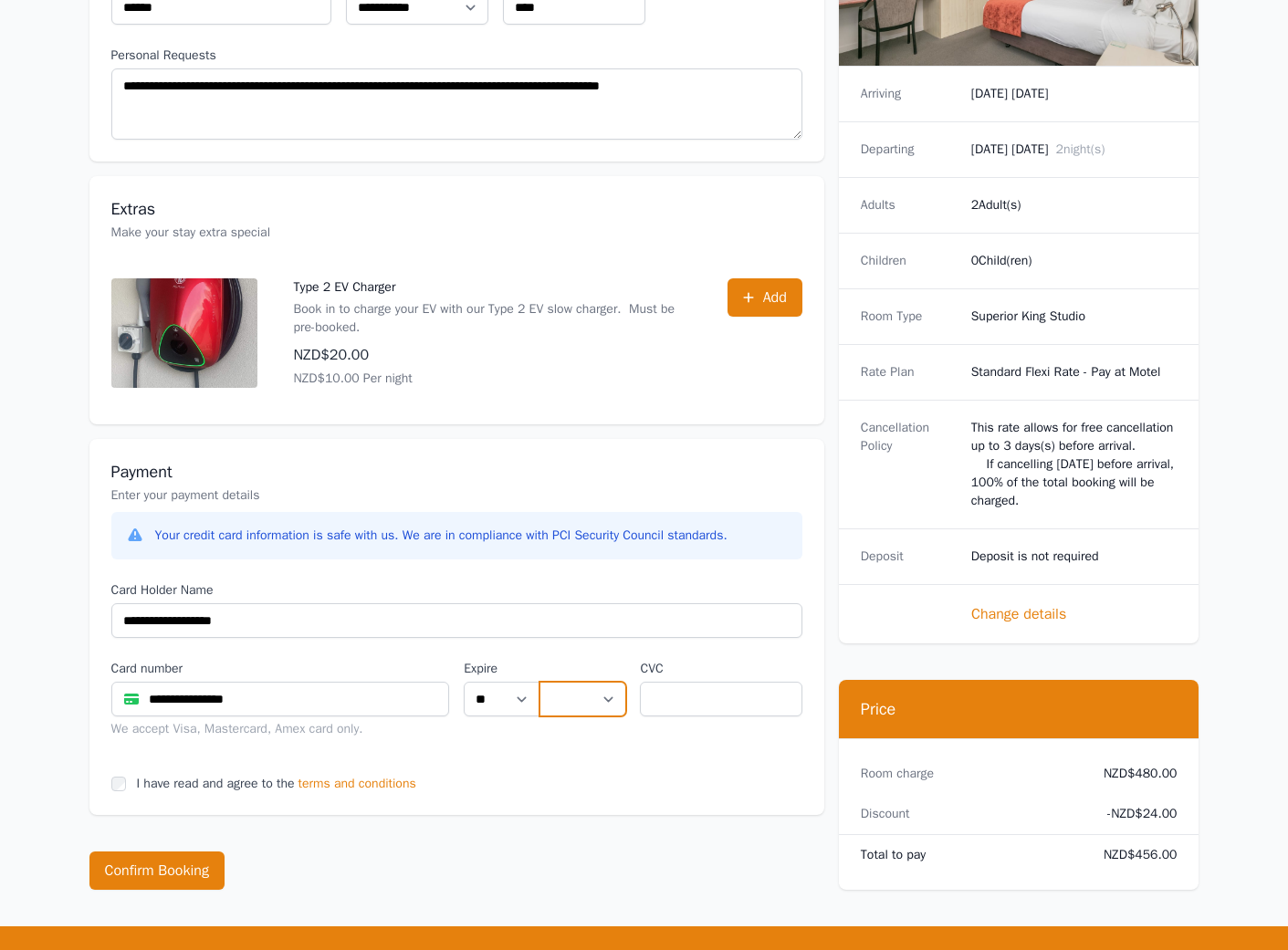 select on "**" 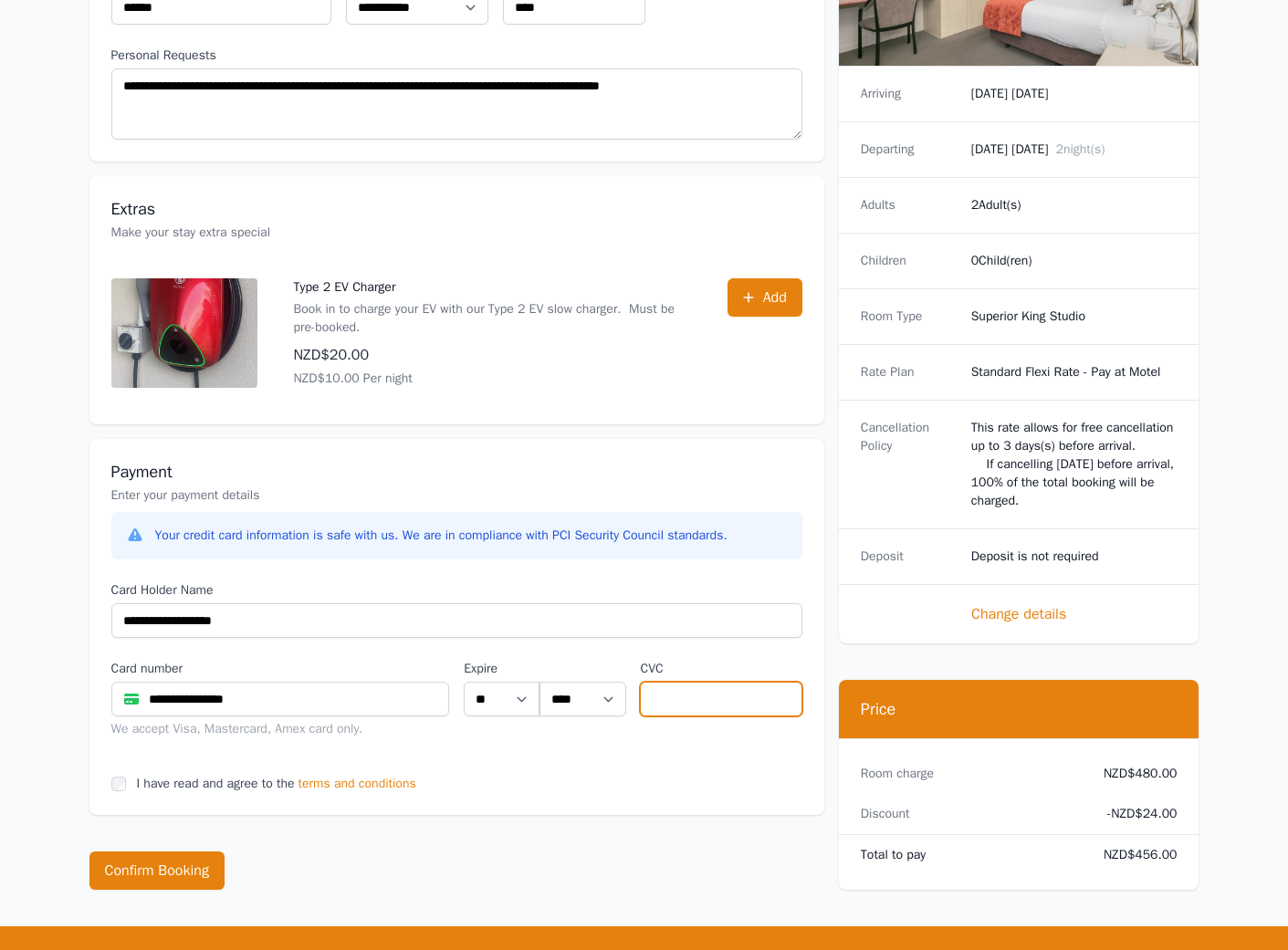click at bounding box center [720, 699] 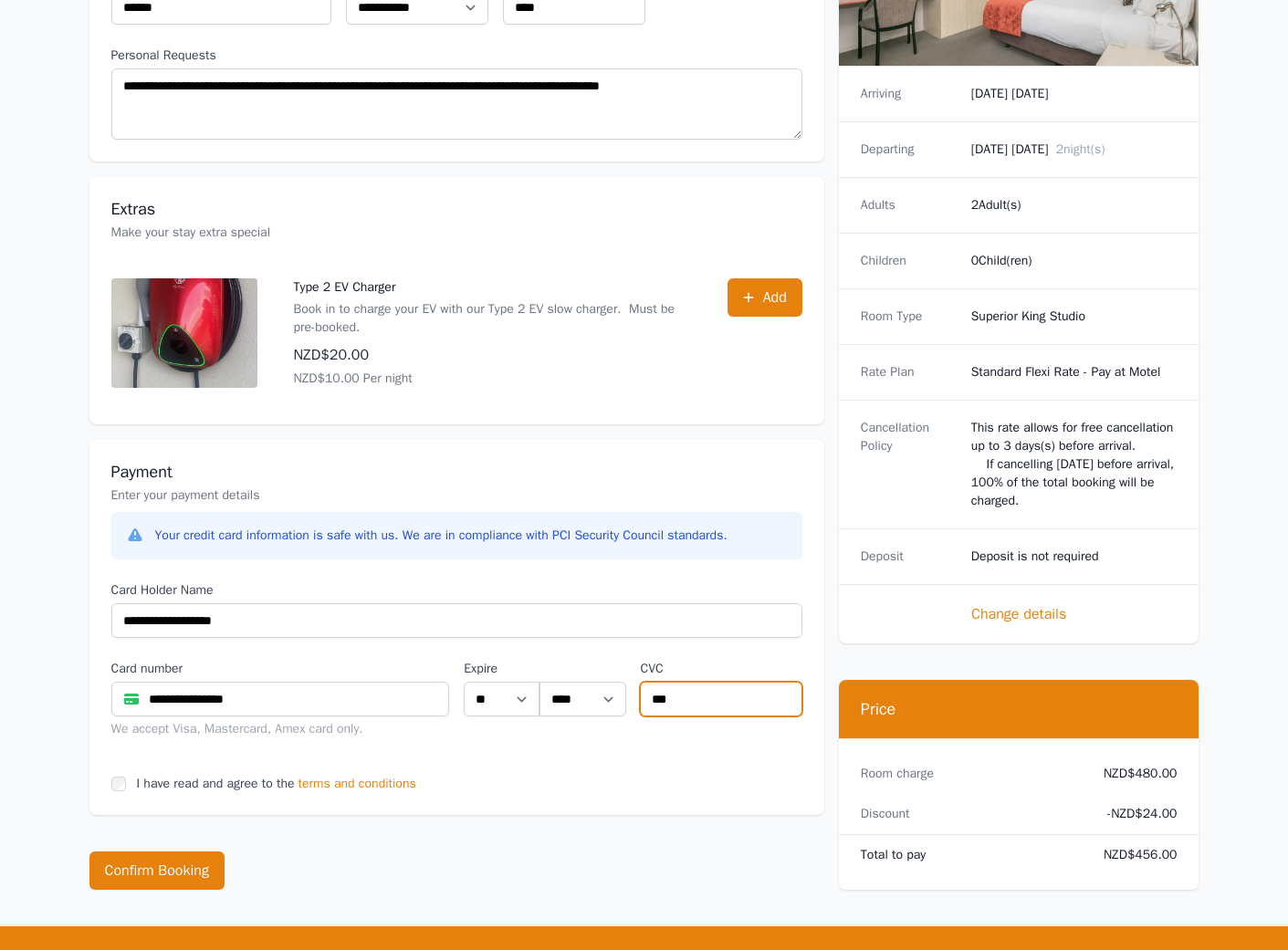 type on "***" 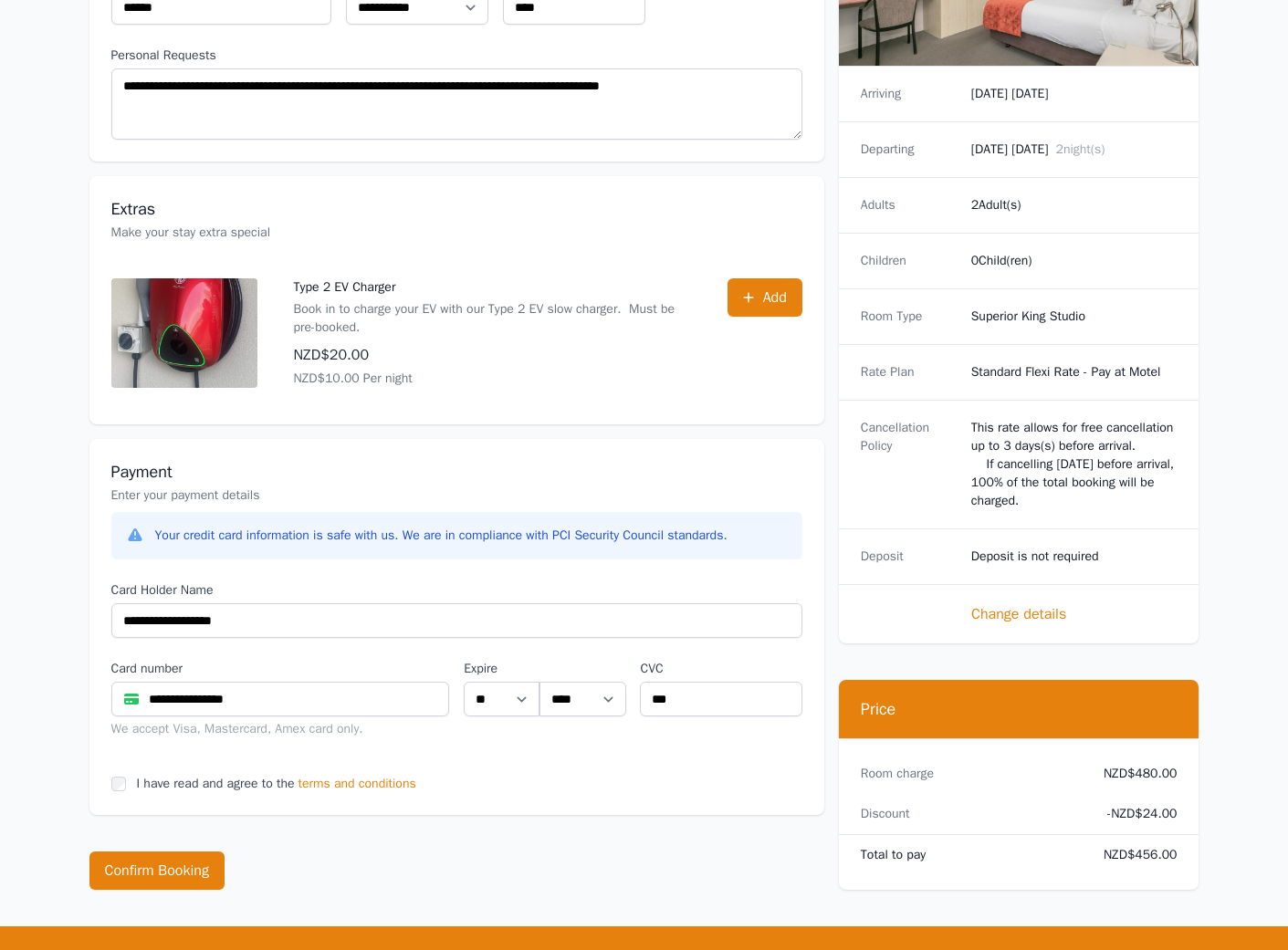 click on "I have read and agree to the" at bounding box center [203, 784] 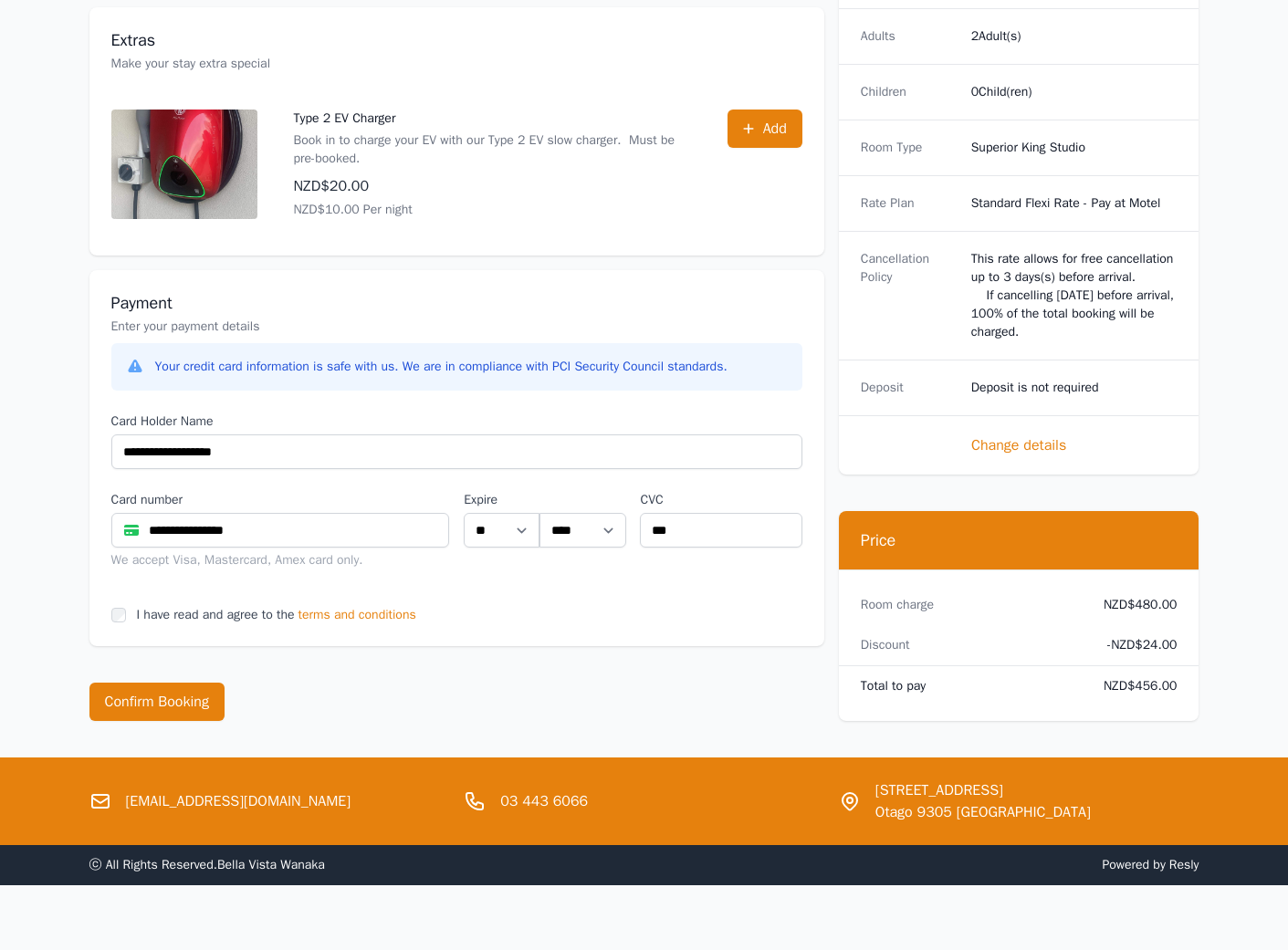 scroll, scrollTop: 704, scrollLeft: 0, axis: vertical 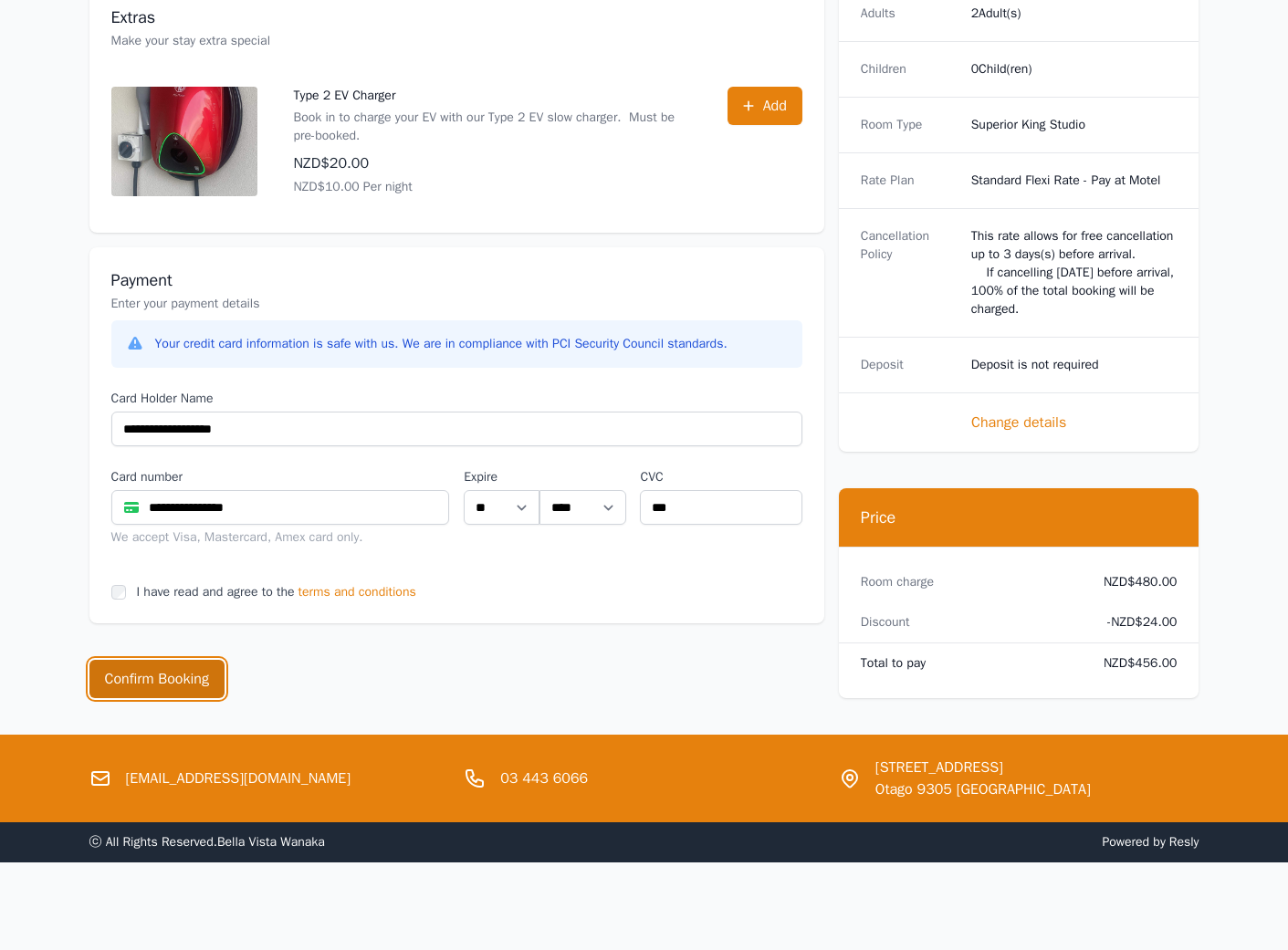 click on "Confirm Booking" at bounding box center (157, 679) 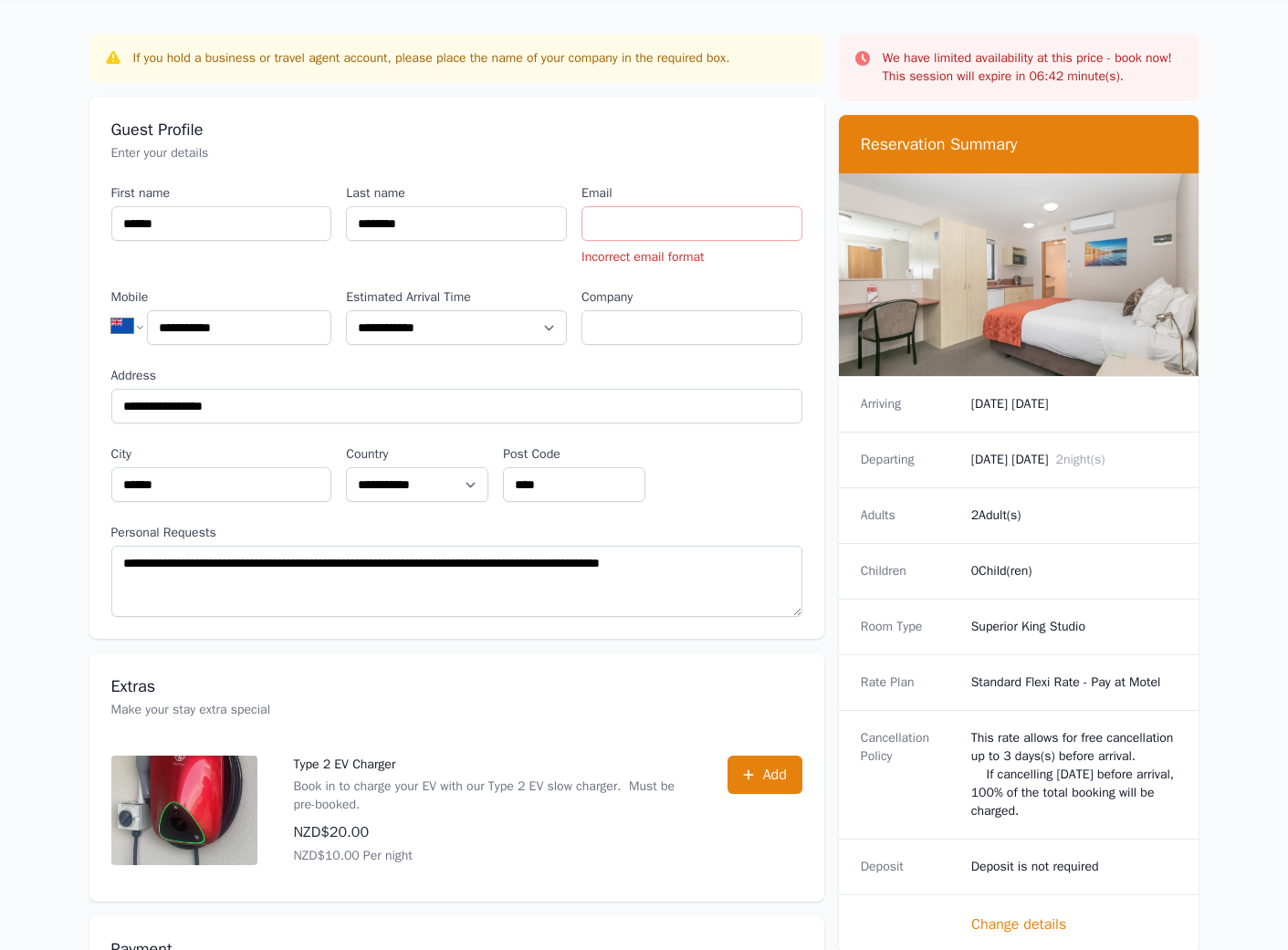 scroll, scrollTop: 0, scrollLeft: 0, axis: both 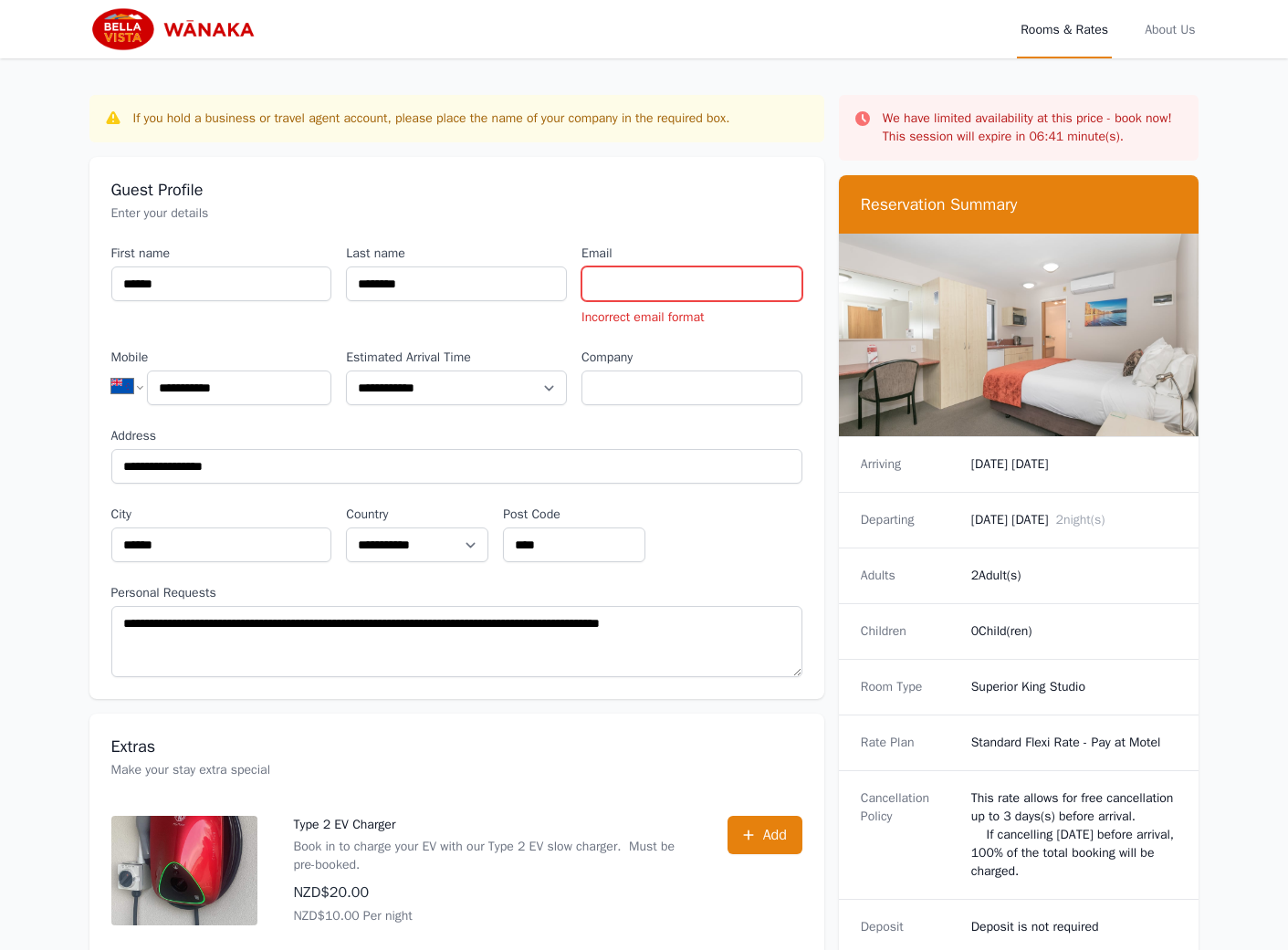 click on "Email" at bounding box center (692, 284) 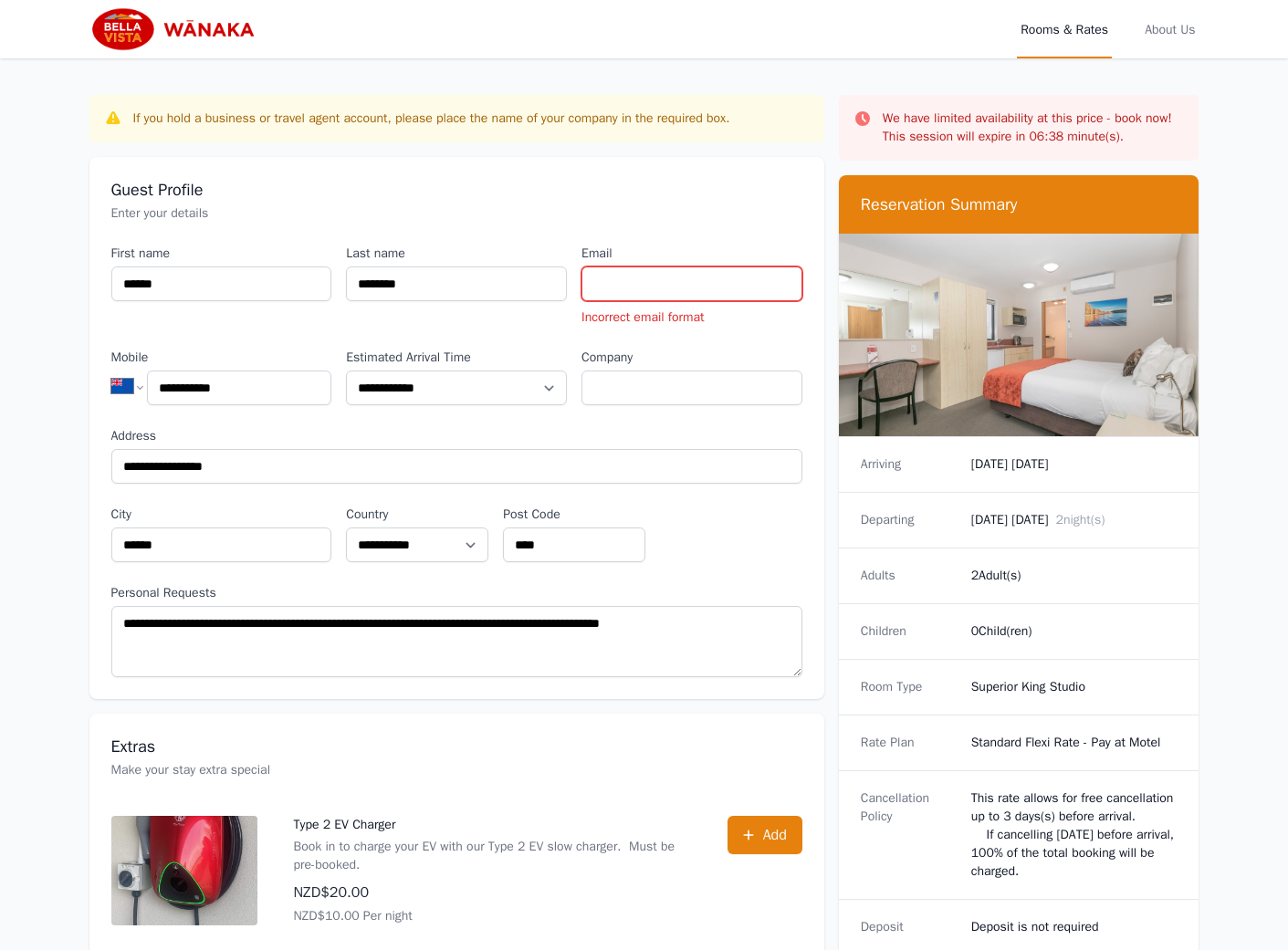 type on "**********" 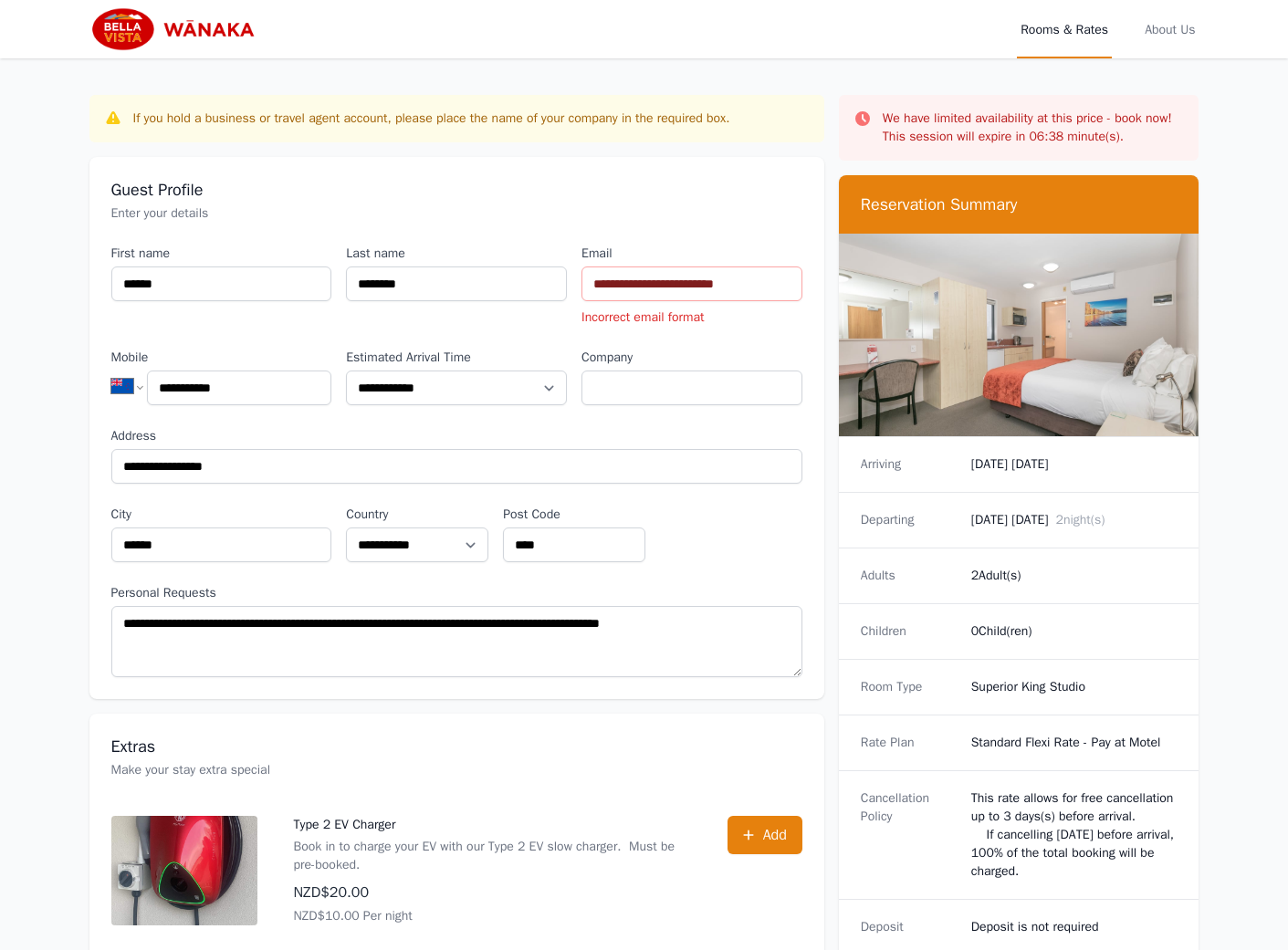 click on "Enter your details" at bounding box center (456, 214) 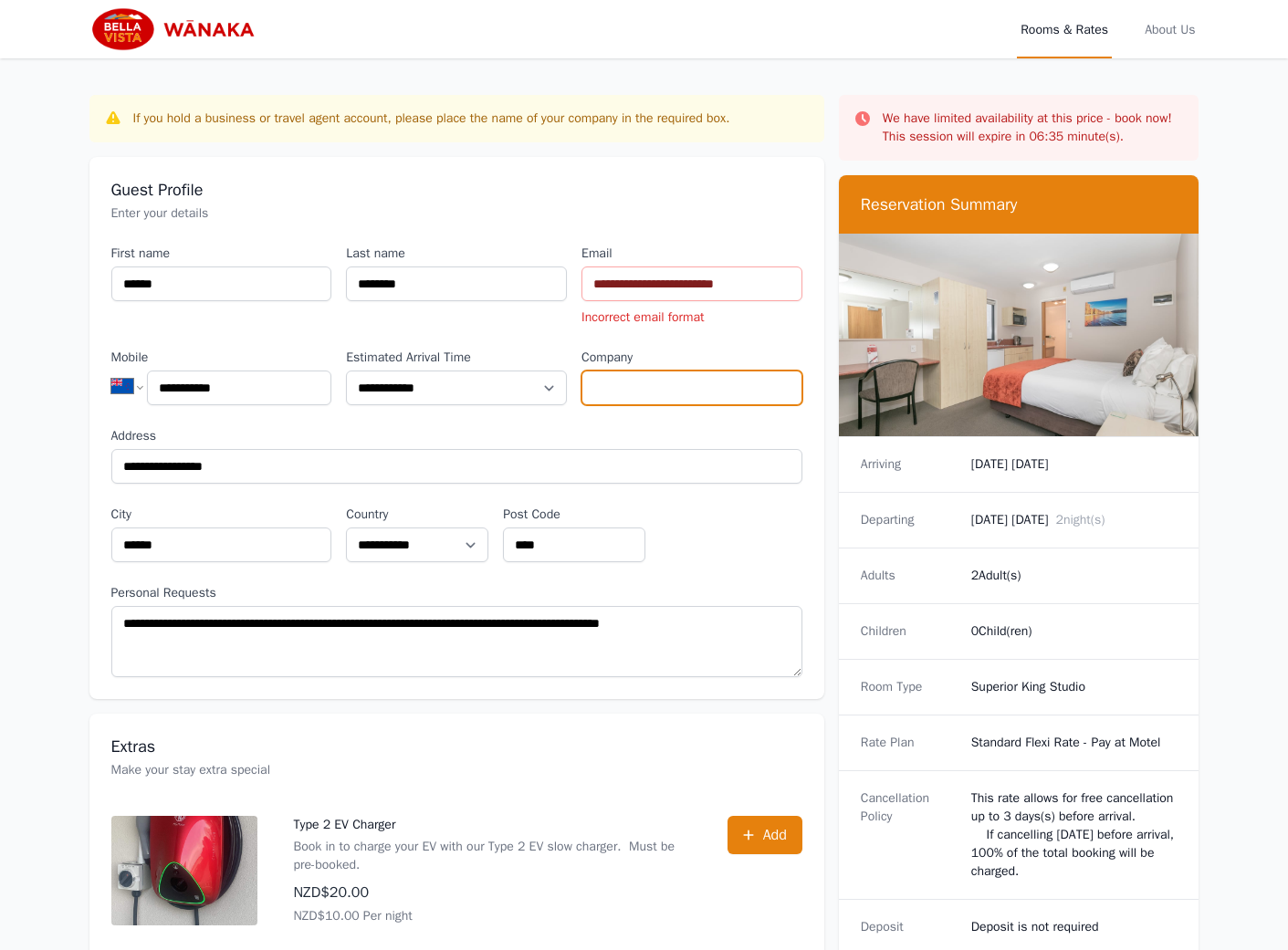 click on "Company" at bounding box center [692, 388] 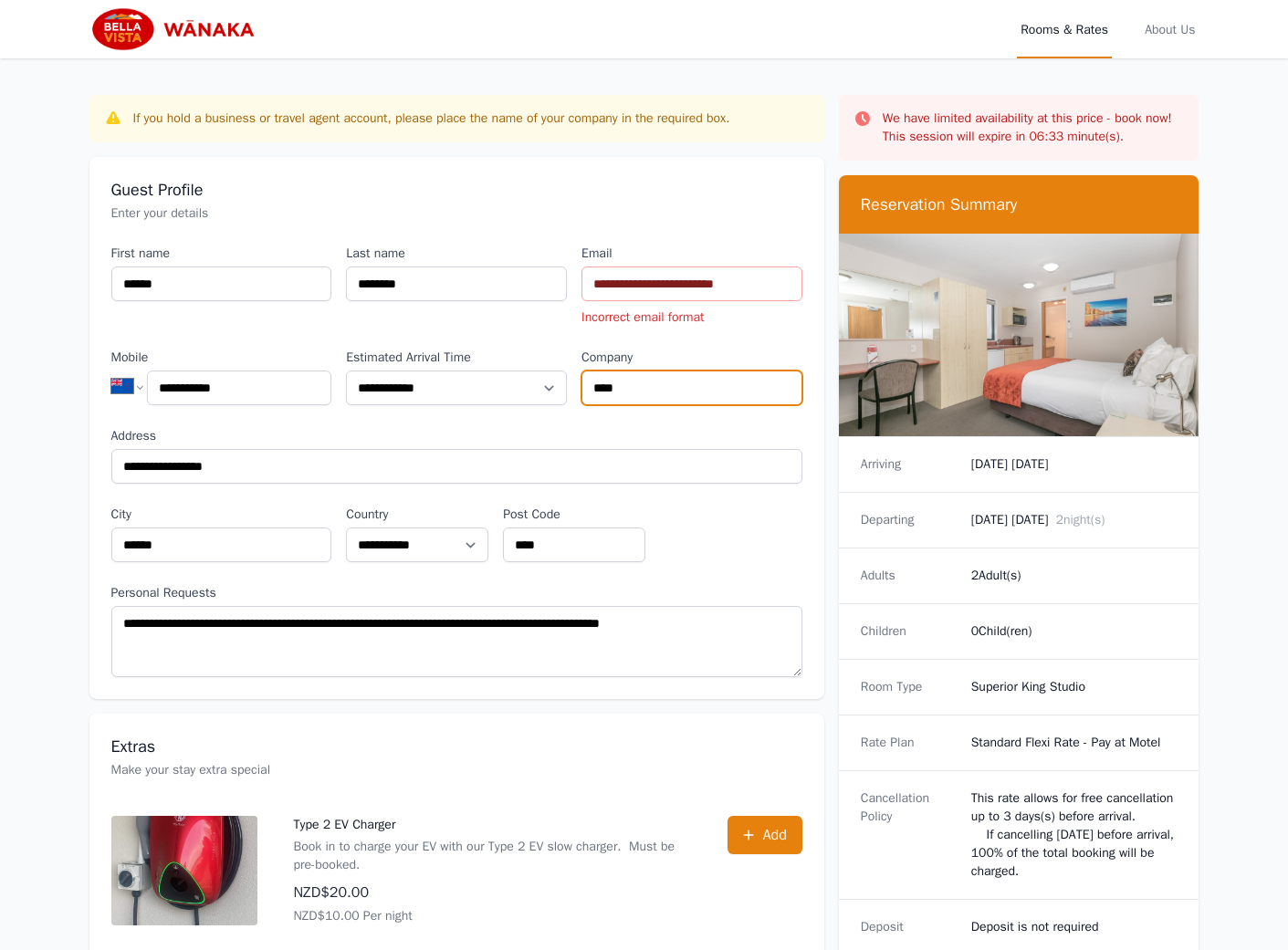 type on "**********" 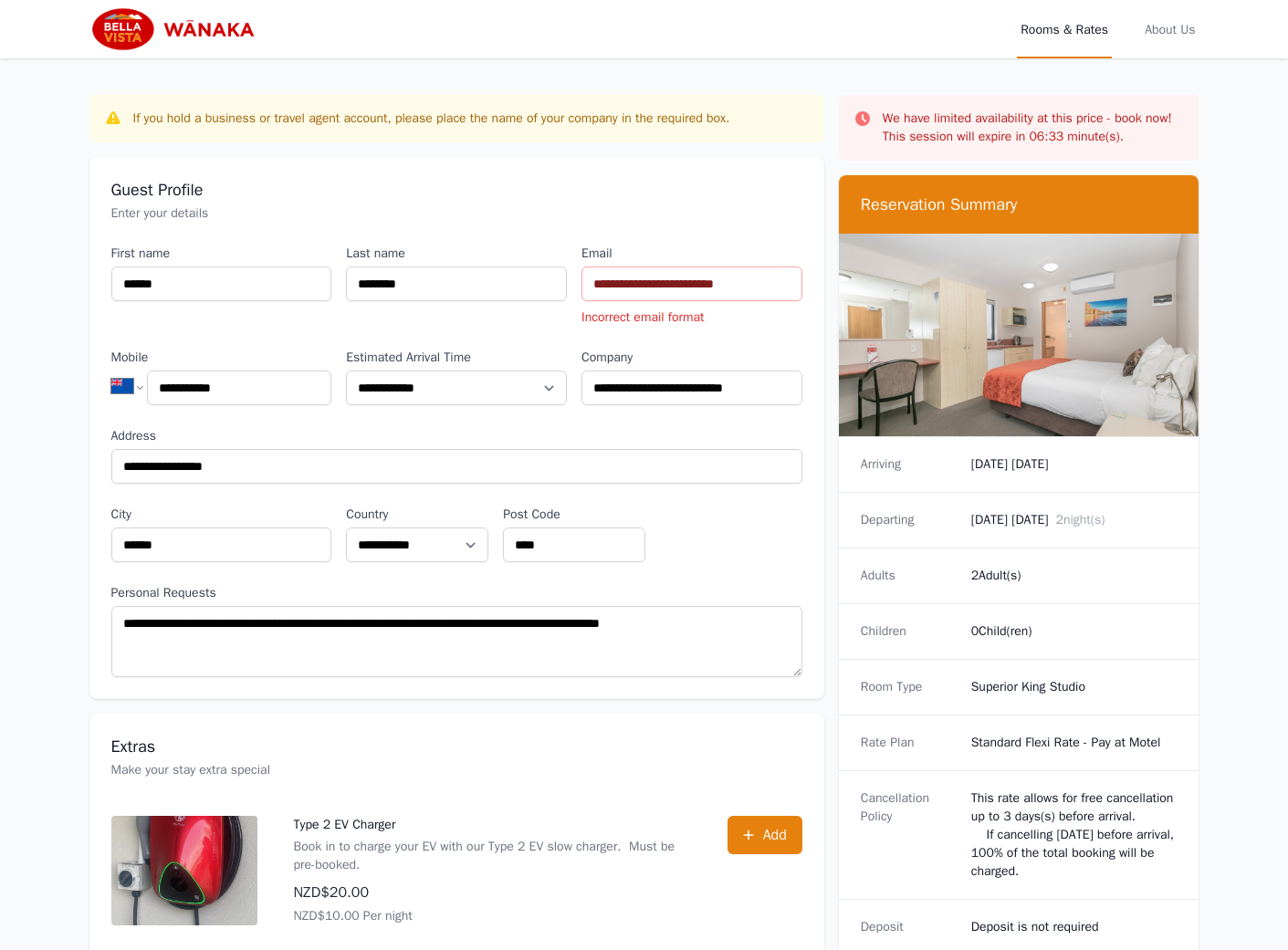 click on "**********" at bounding box center (456, 461) 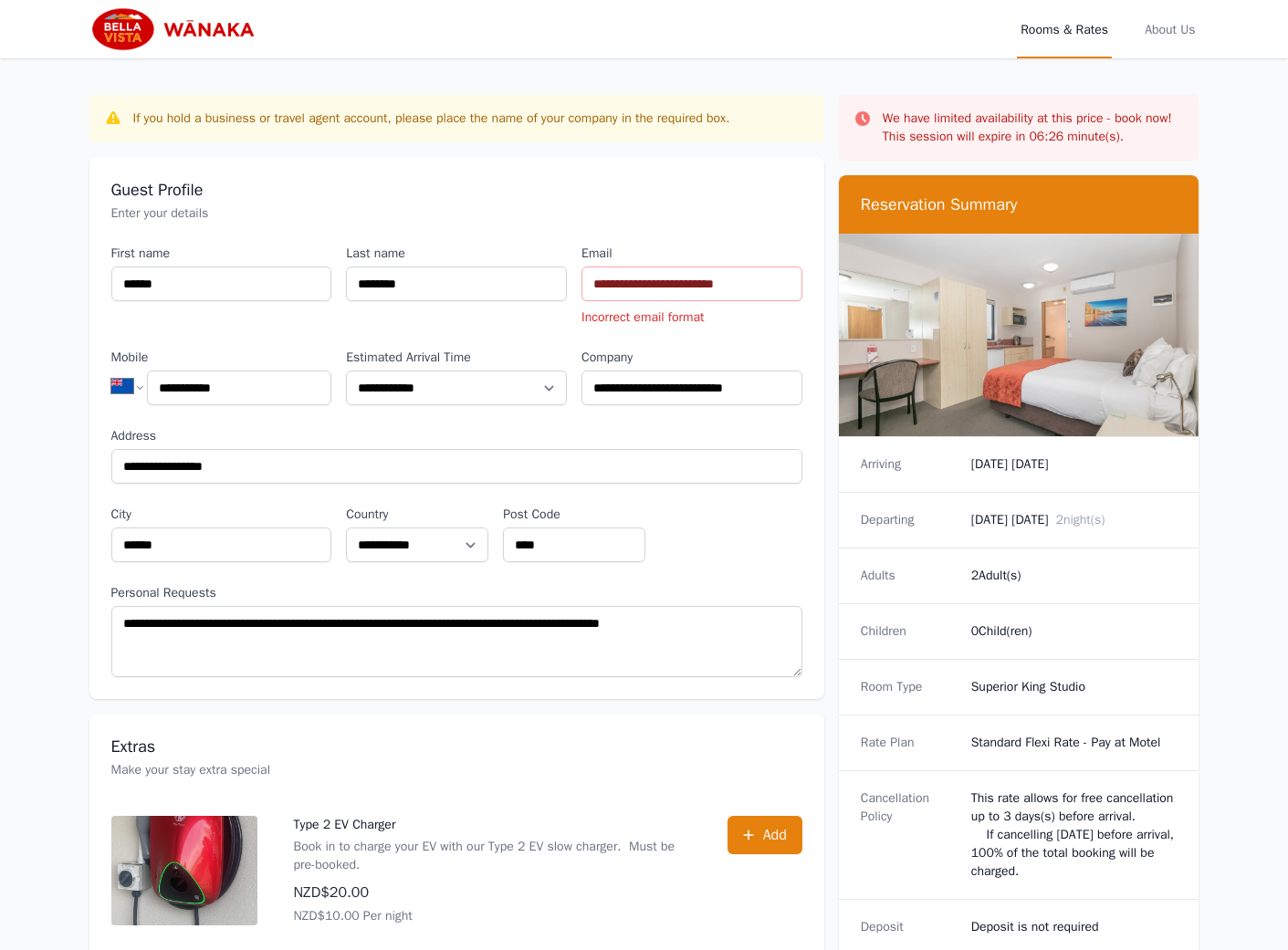 click on "**********" at bounding box center [456, 461] 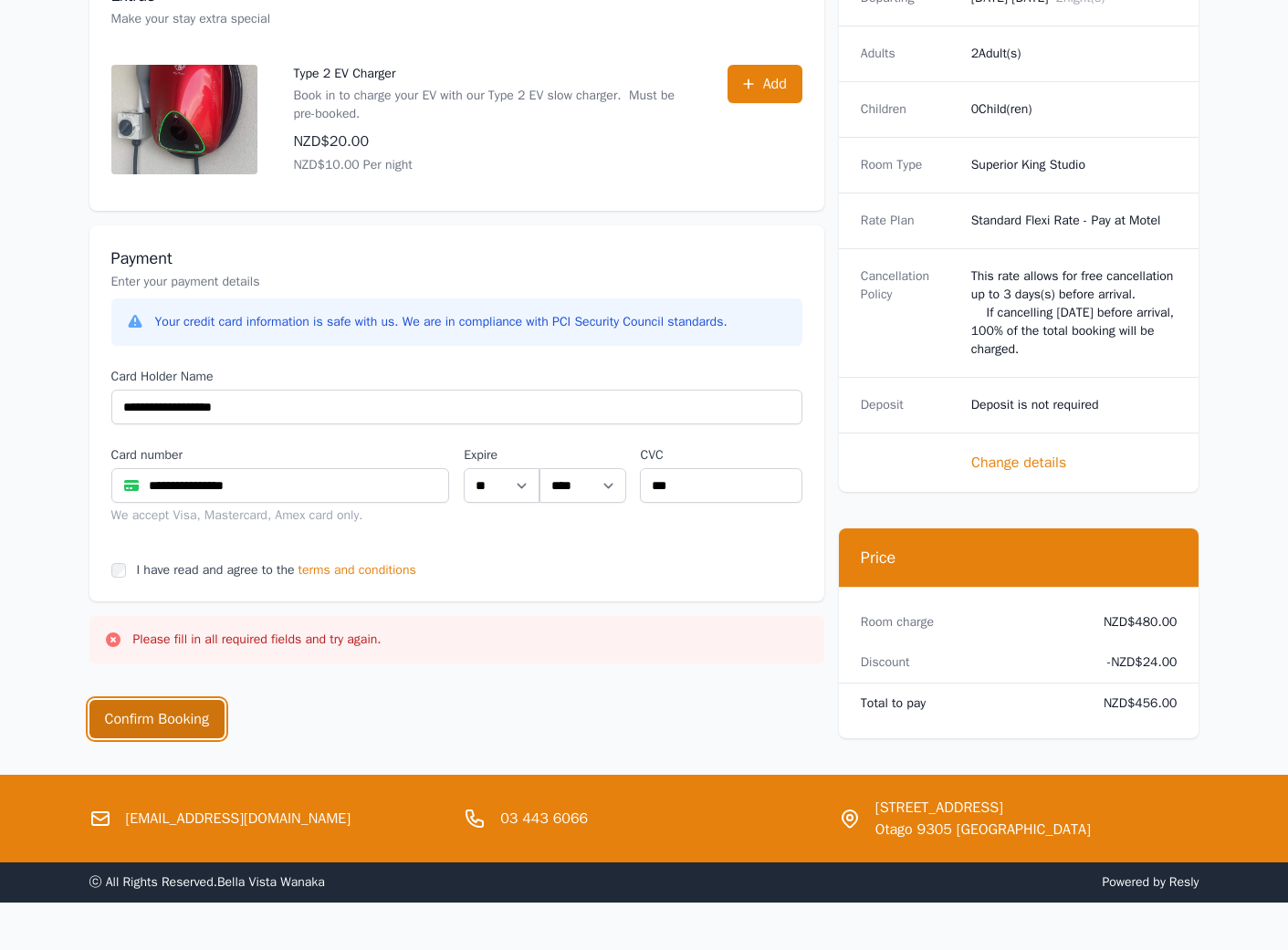 click on "Confirm Booking" at bounding box center [157, 719] 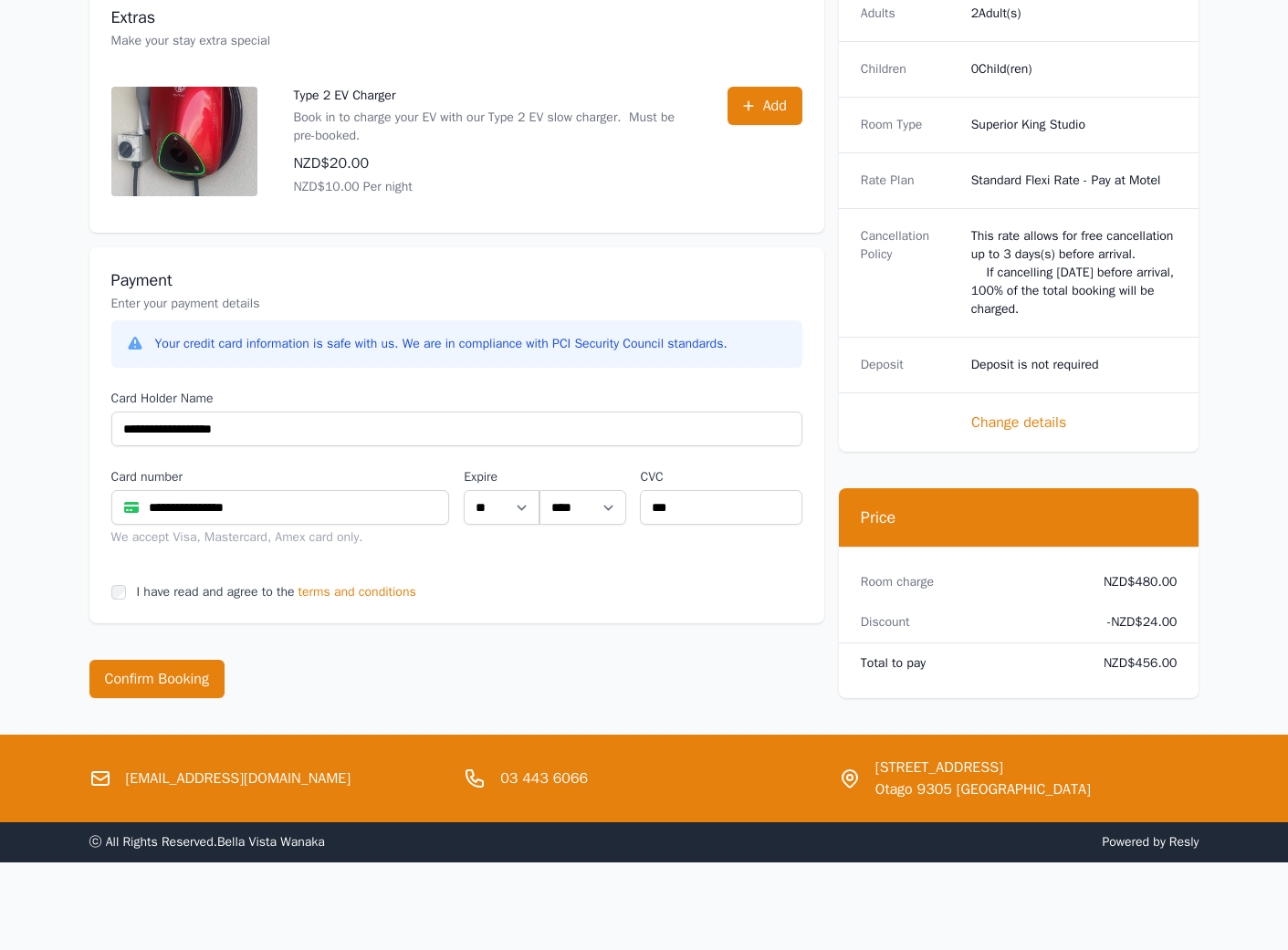 scroll, scrollTop: 0, scrollLeft: 0, axis: both 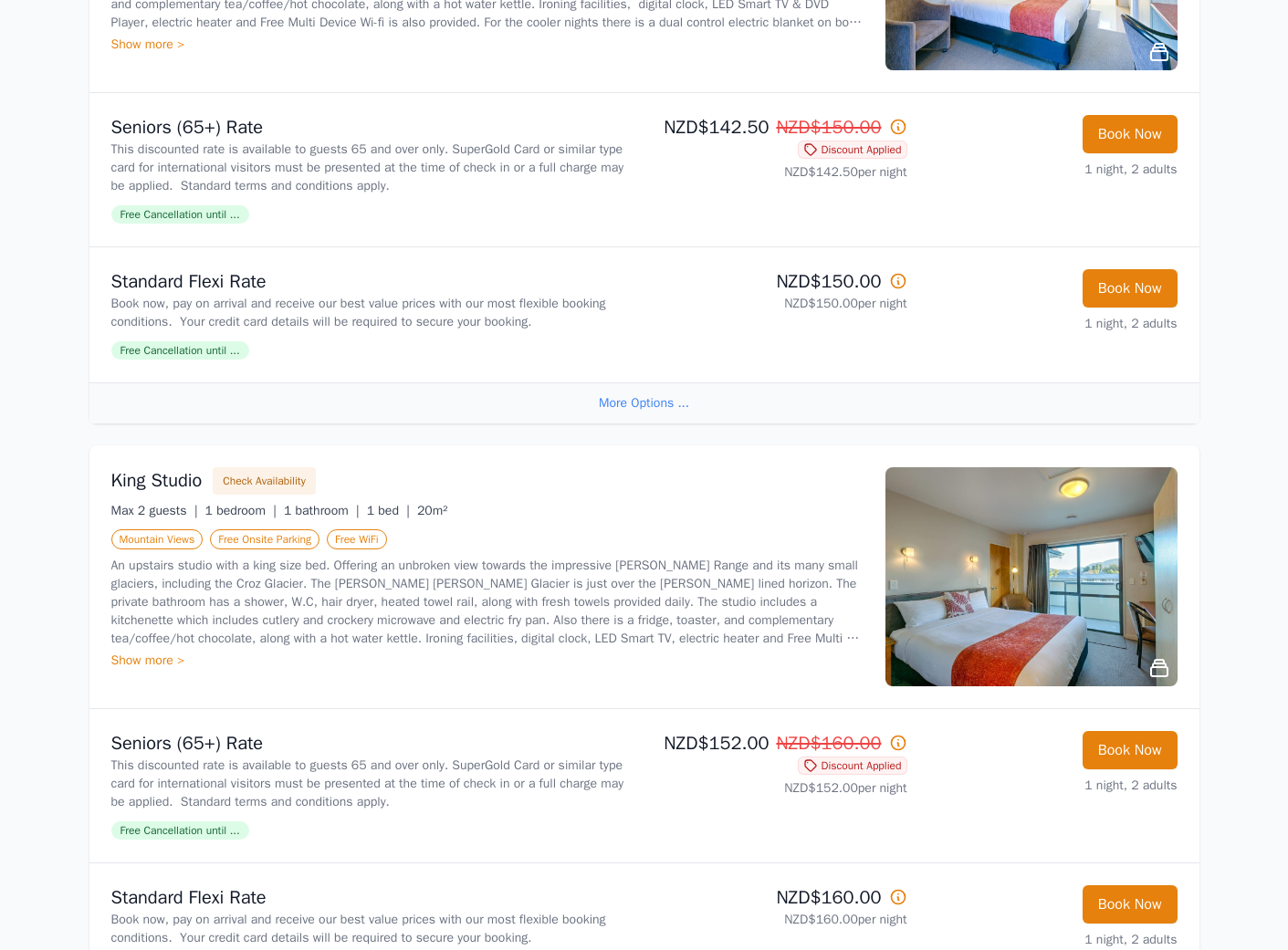 click at bounding box center [1031, 577] 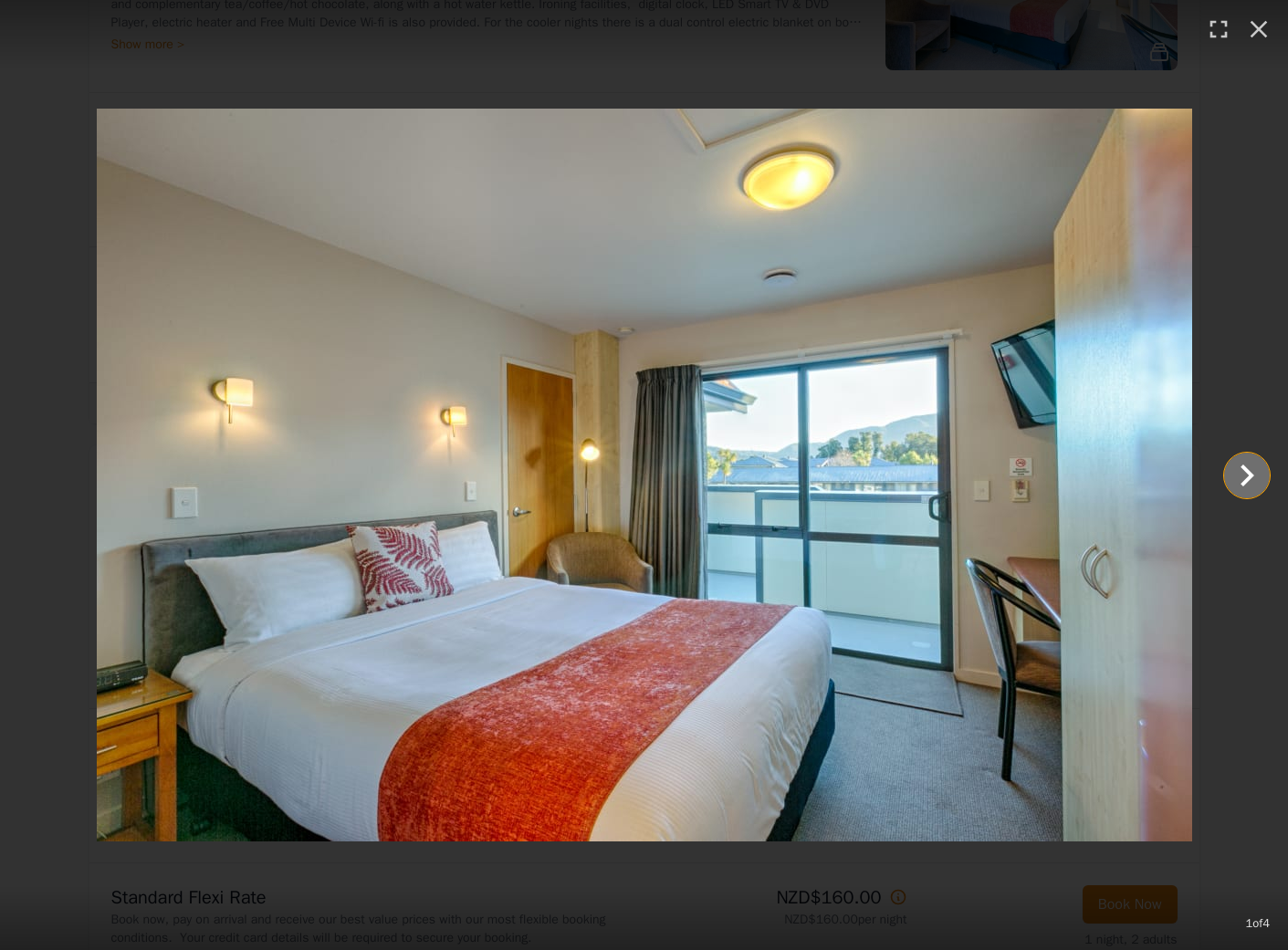 click 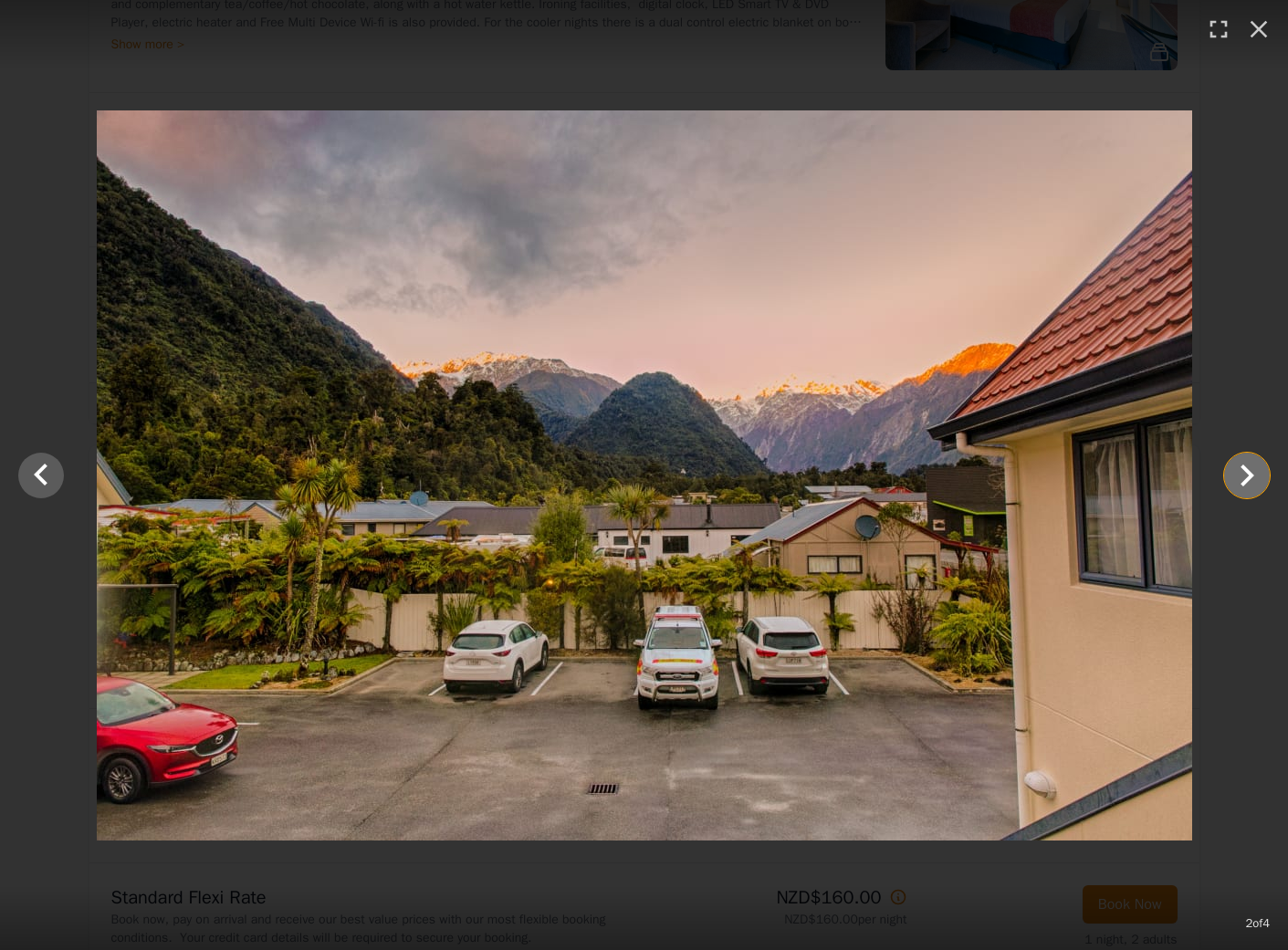 click 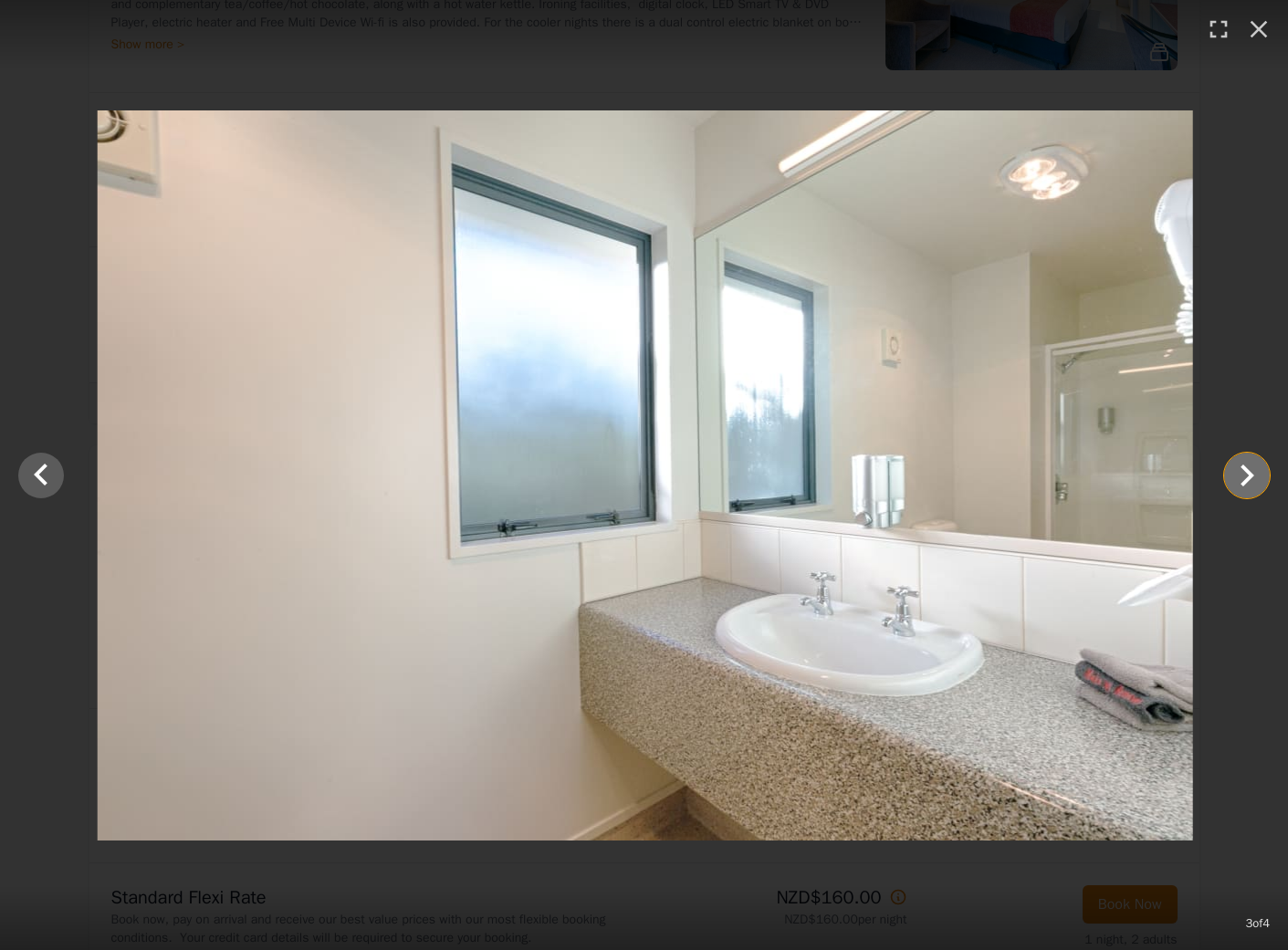 click 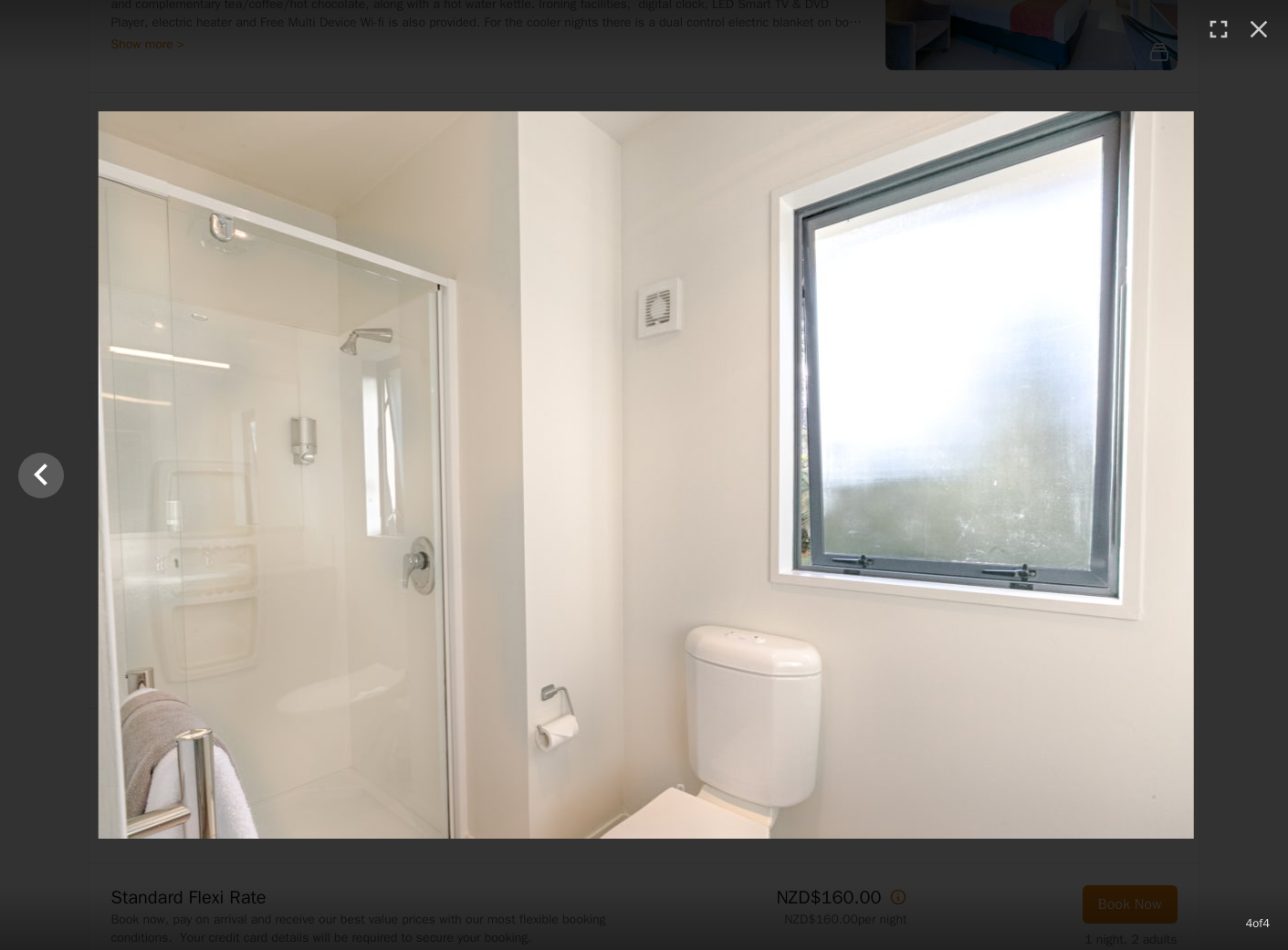 click at bounding box center (645, 475) 